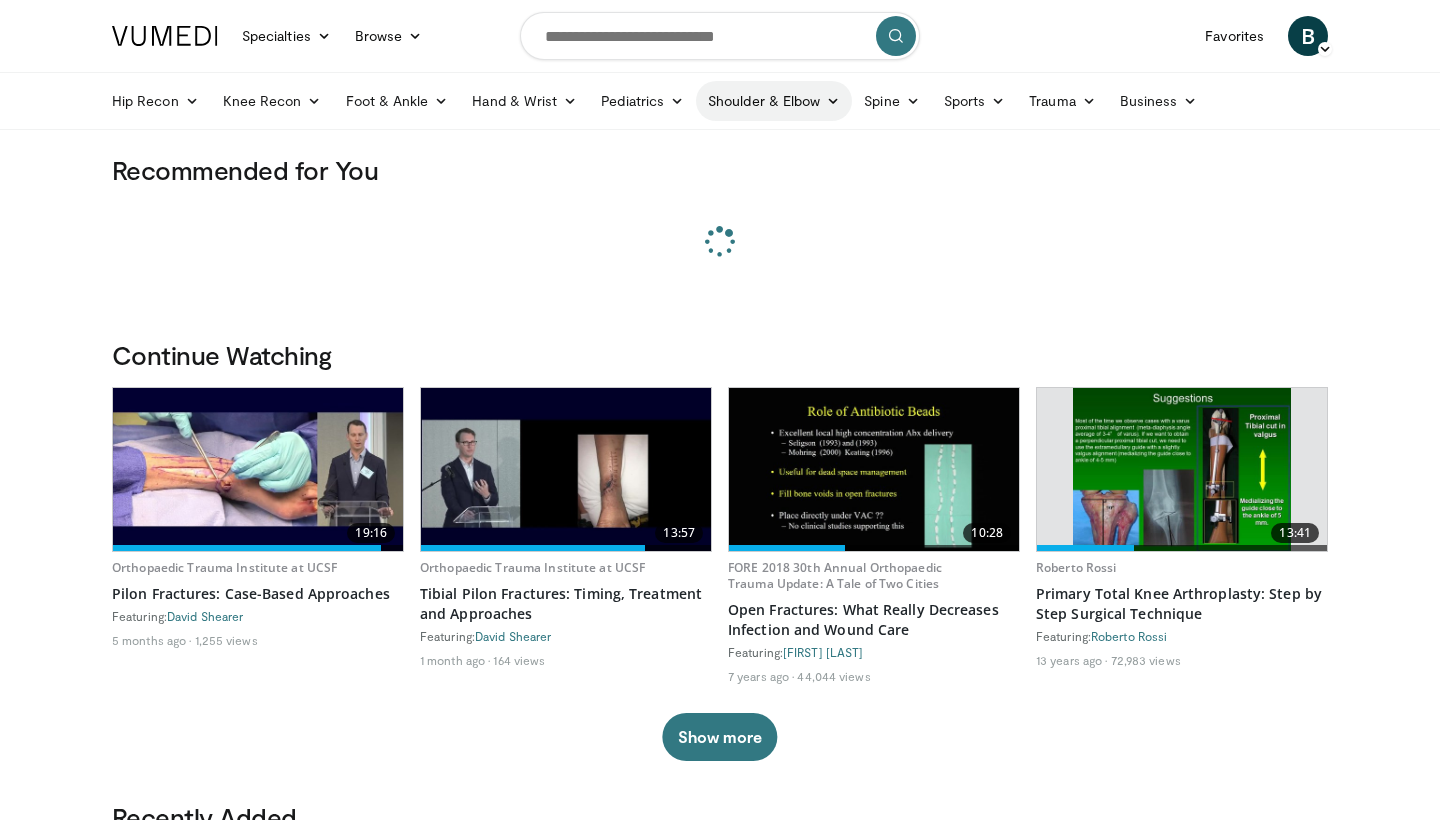 scroll, scrollTop: 0, scrollLeft: 0, axis: both 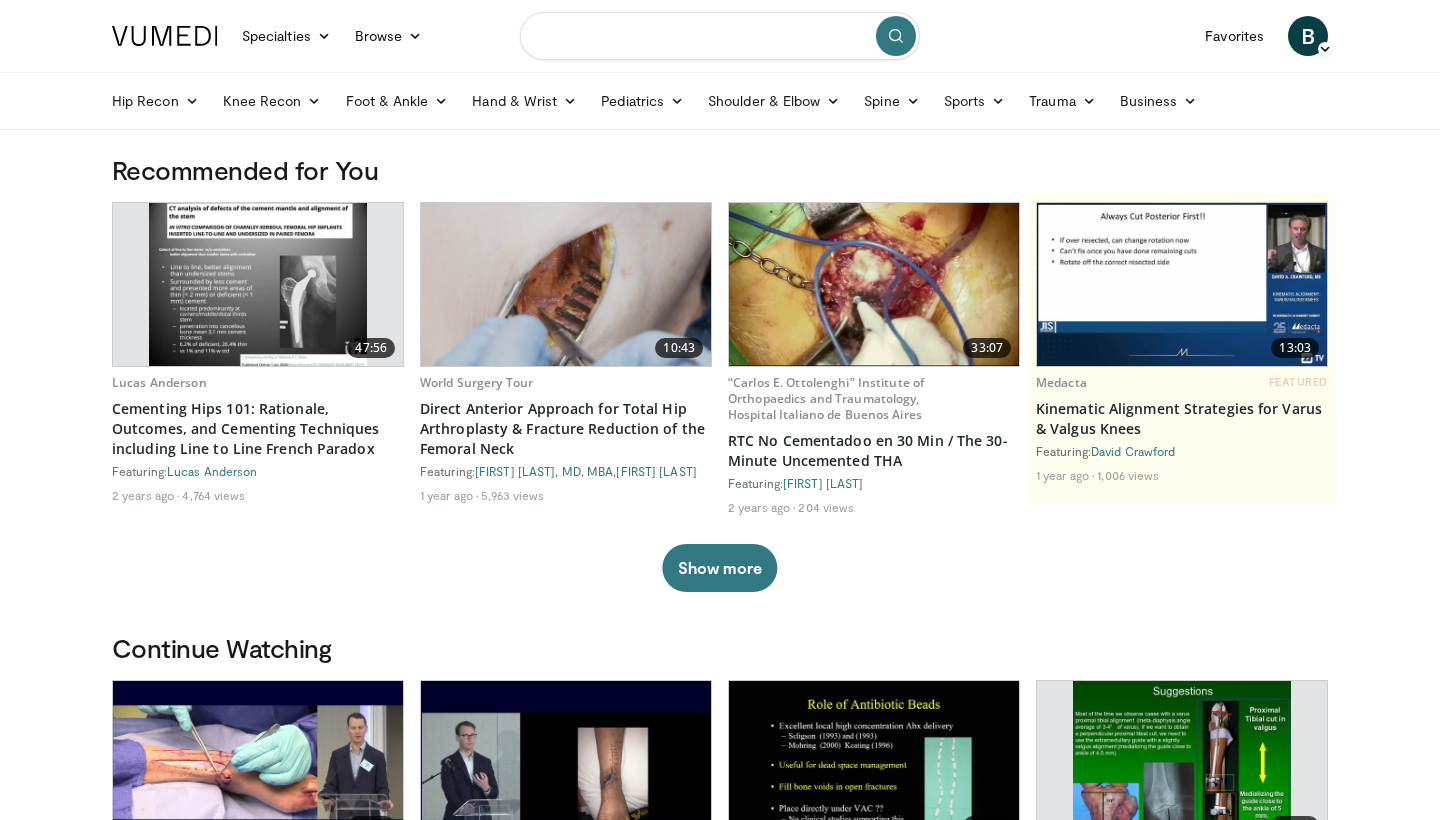 click at bounding box center (720, 36) 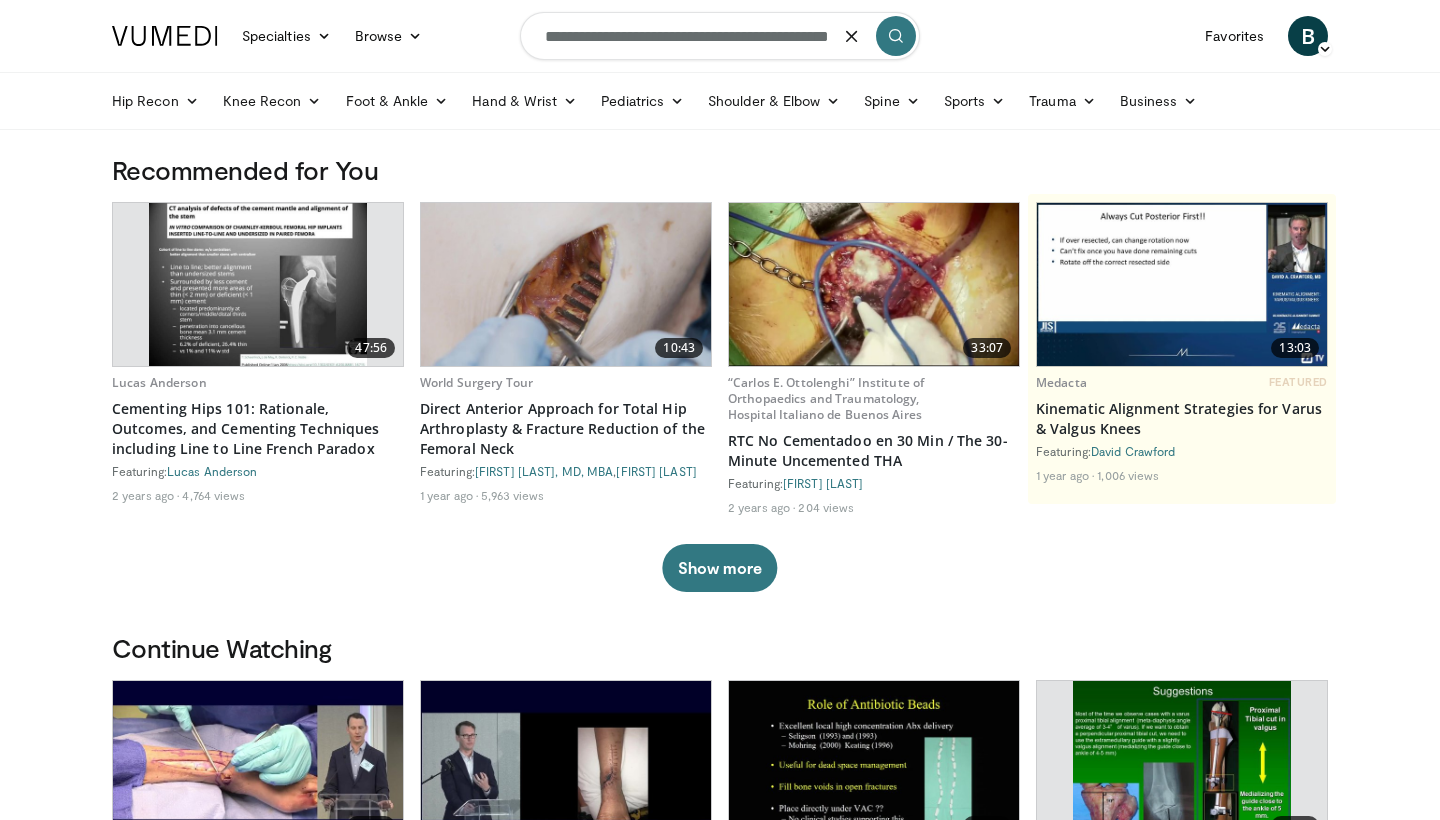 type on "**********" 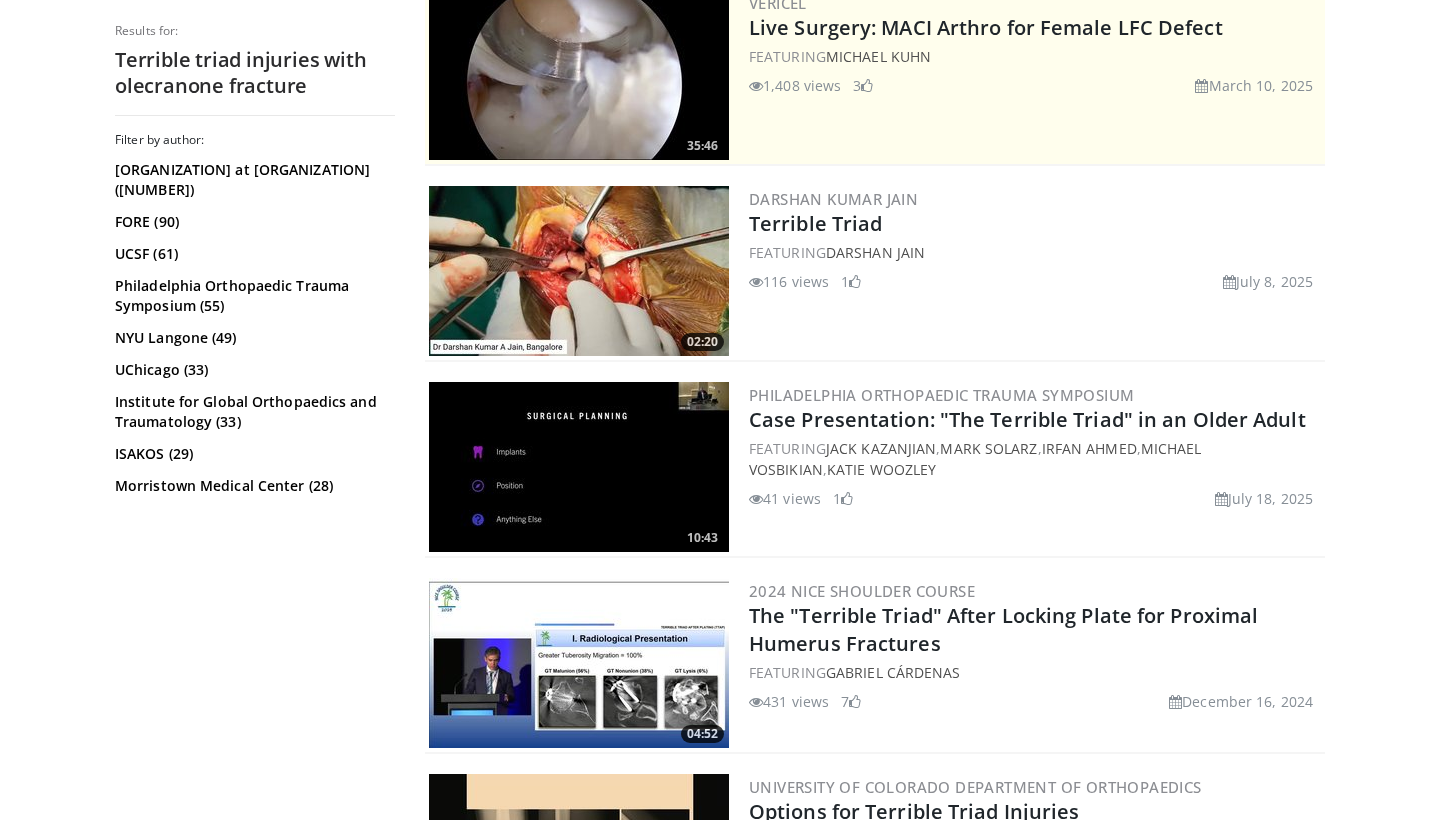 scroll, scrollTop: 433, scrollLeft: 0, axis: vertical 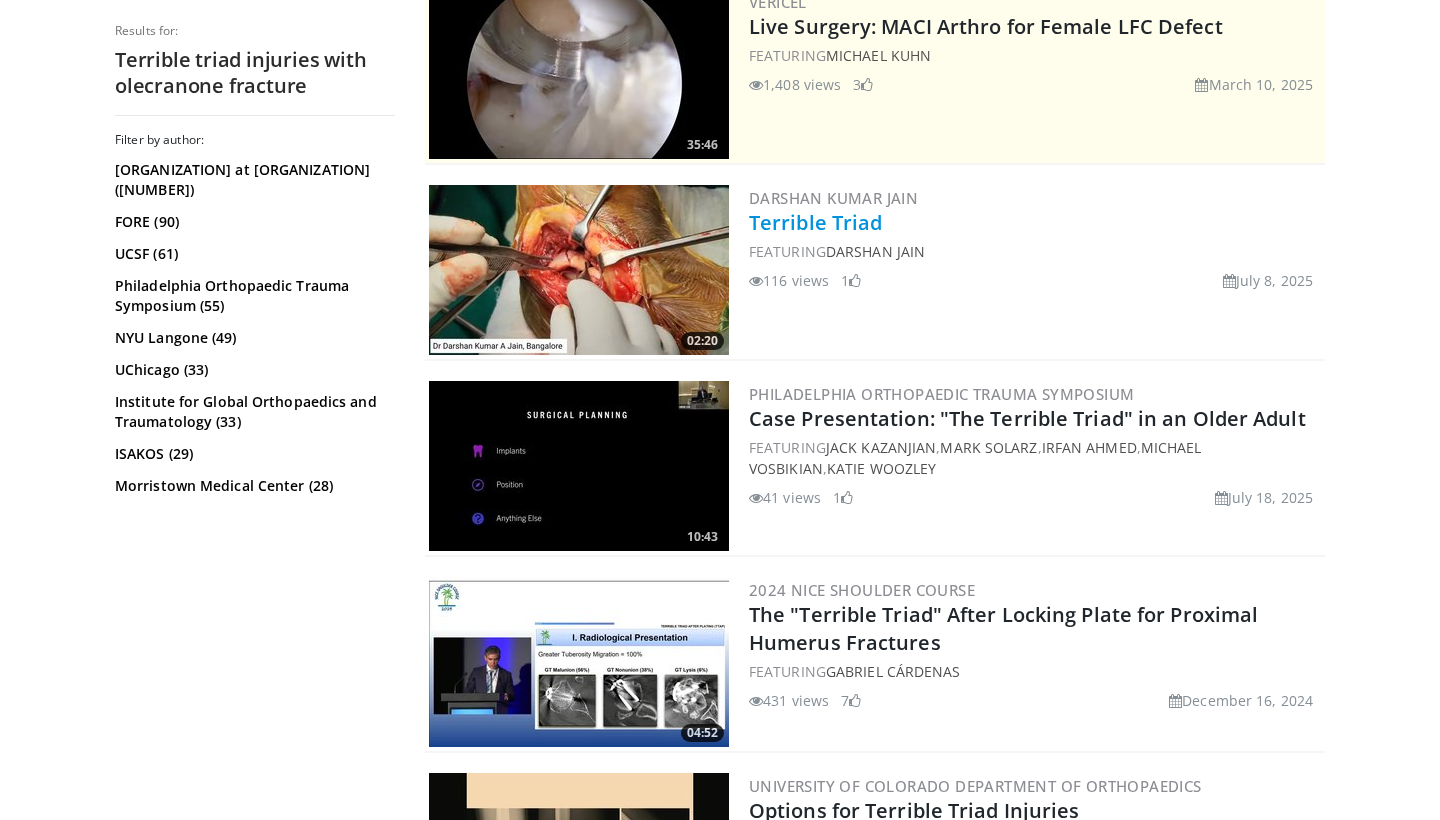 click on "Terrible Triad" at bounding box center [815, 222] 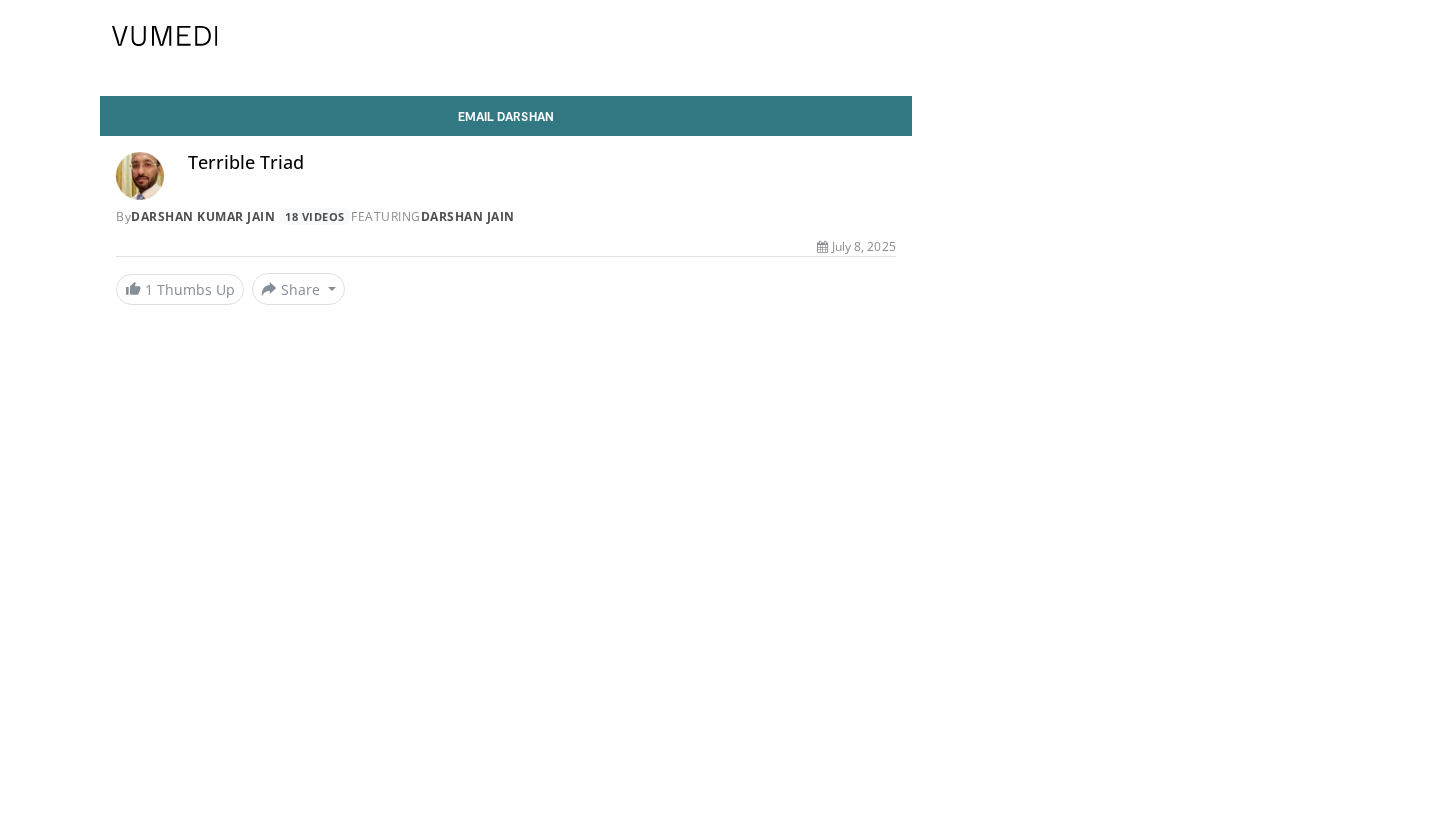 scroll, scrollTop: 0, scrollLeft: 0, axis: both 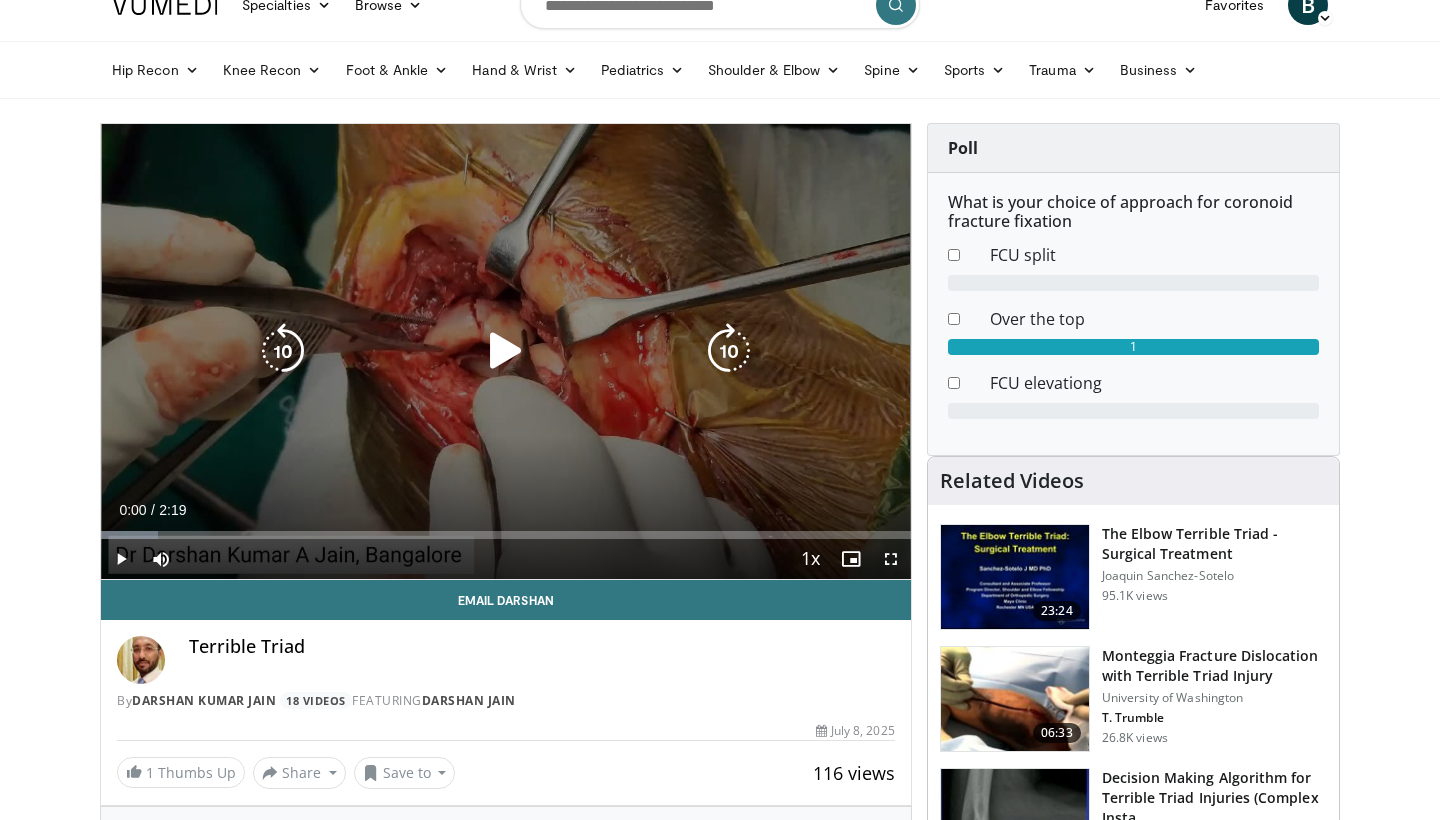click at bounding box center (506, 351) 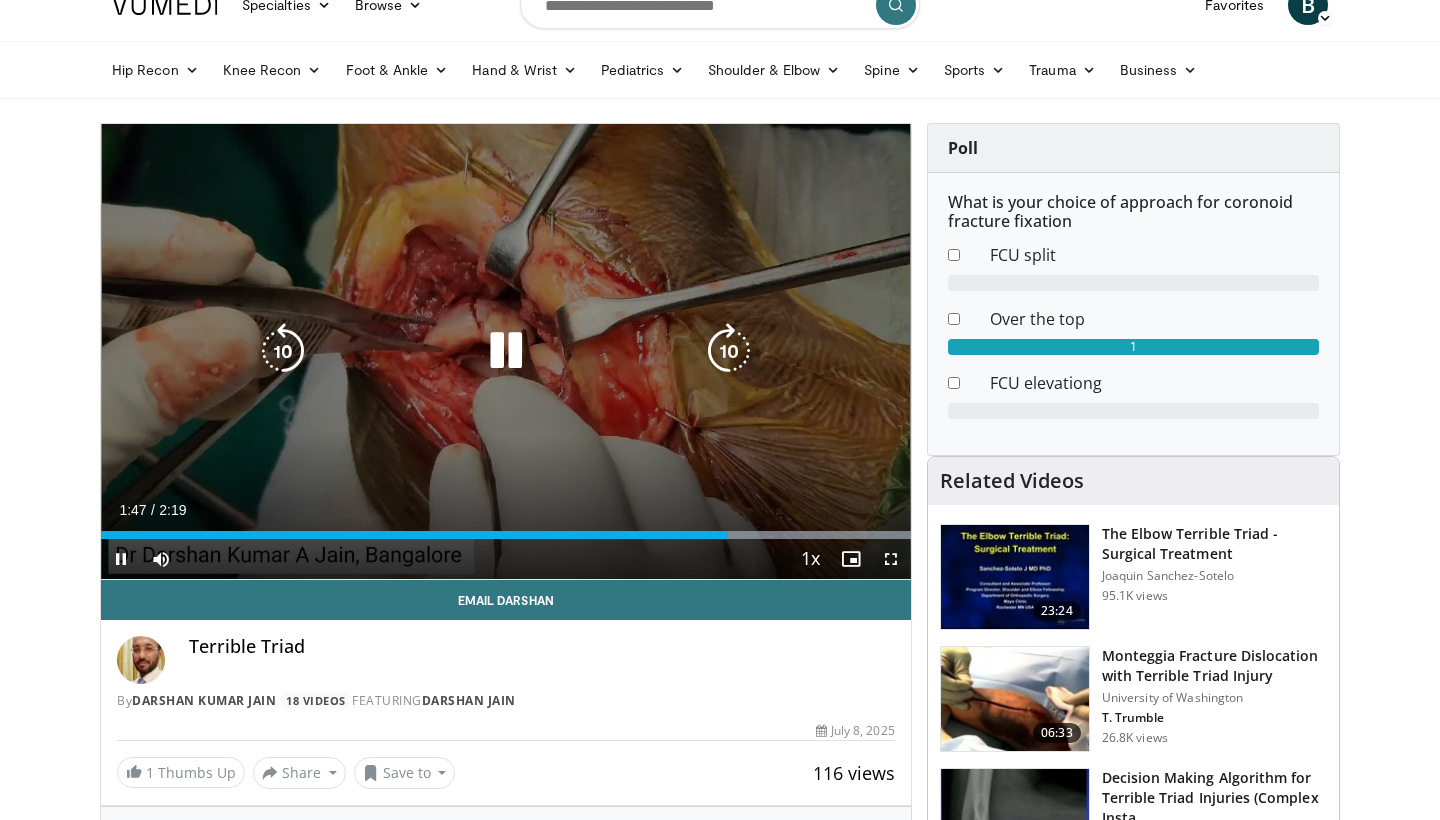 click at bounding box center [506, 351] 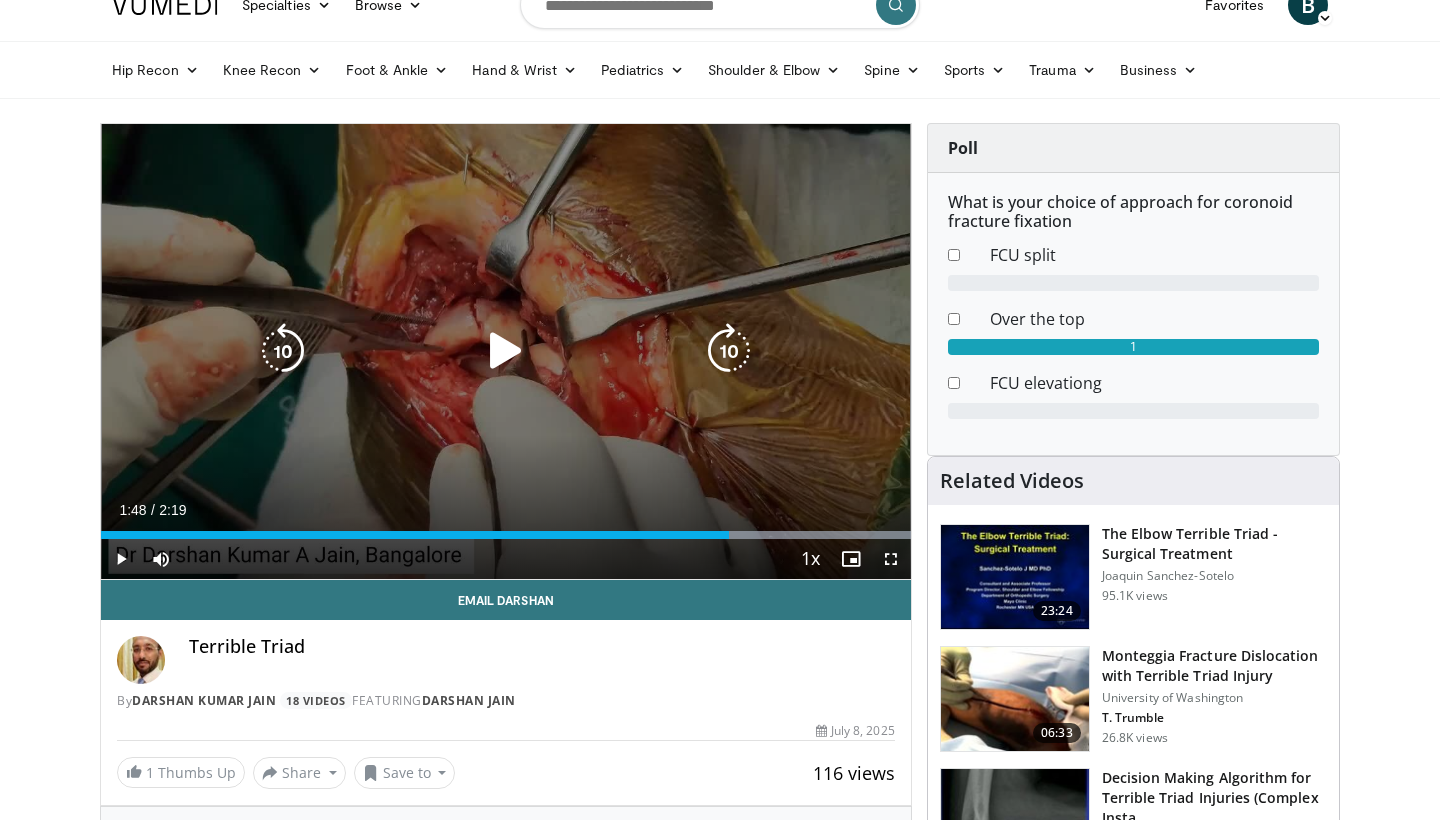 click at bounding box center (506, 351) 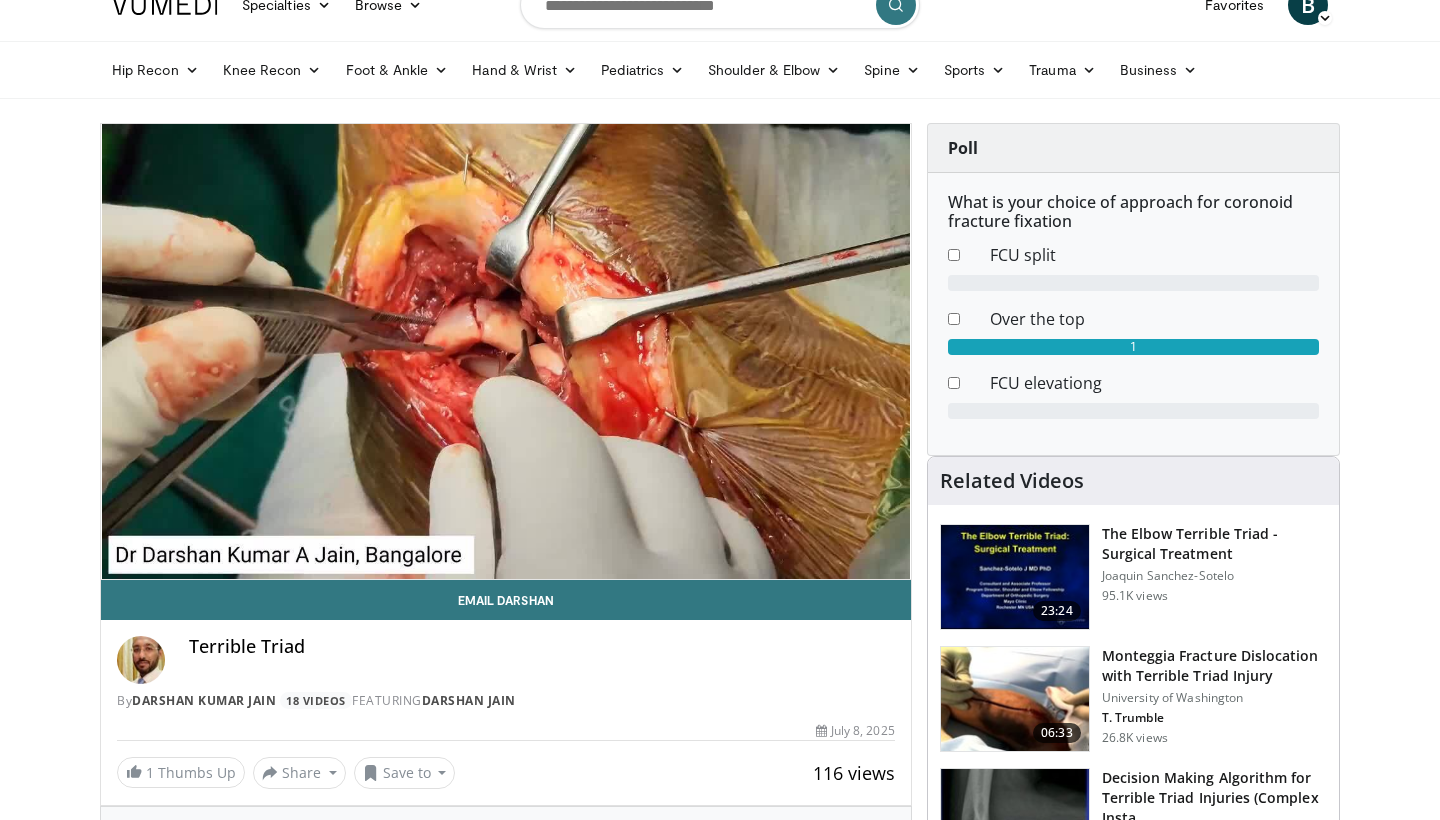 click at bounding box center [1015, 577] 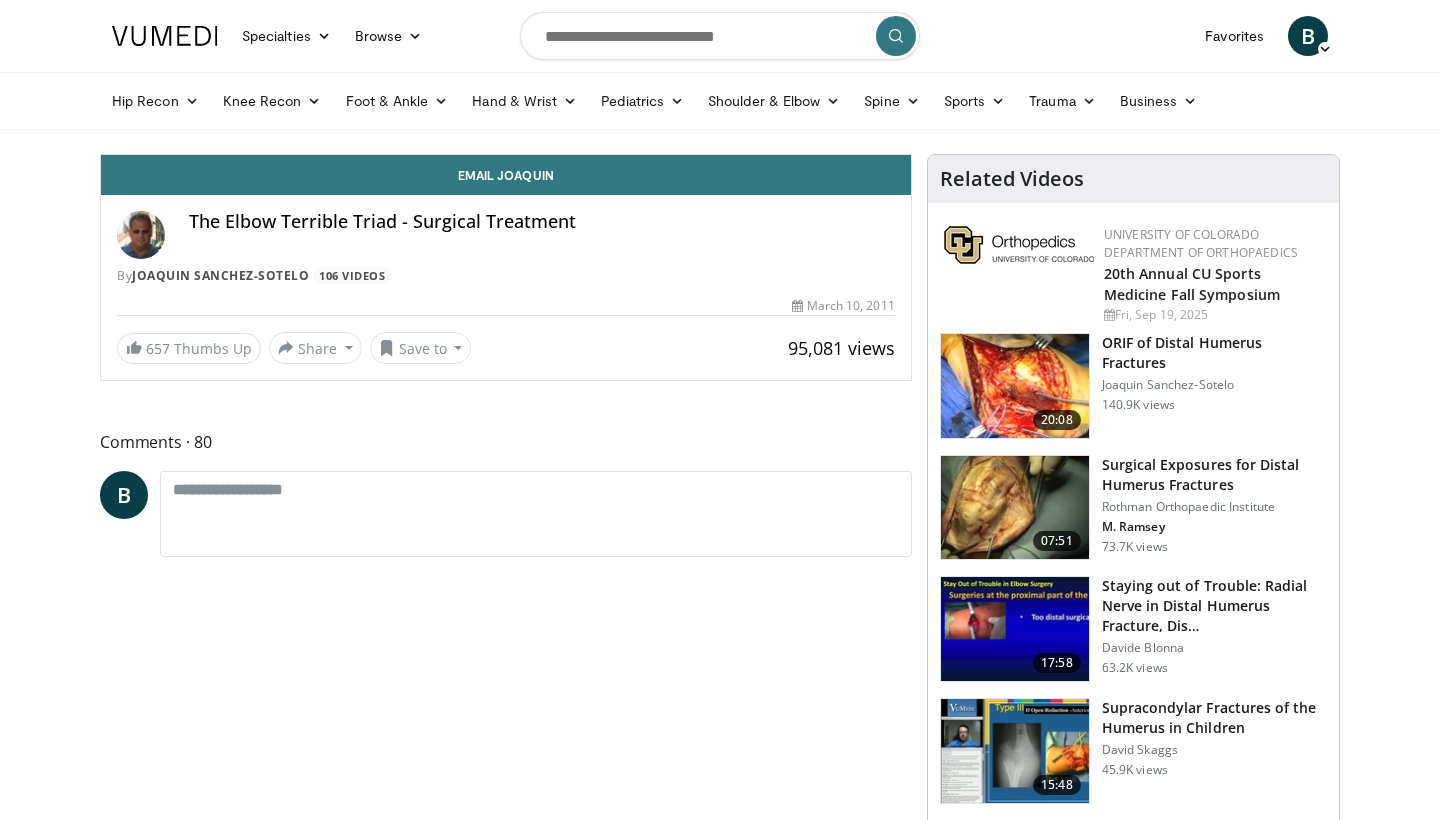 scroll, scrollTop: 0, scrollLeft: 0, axis: both 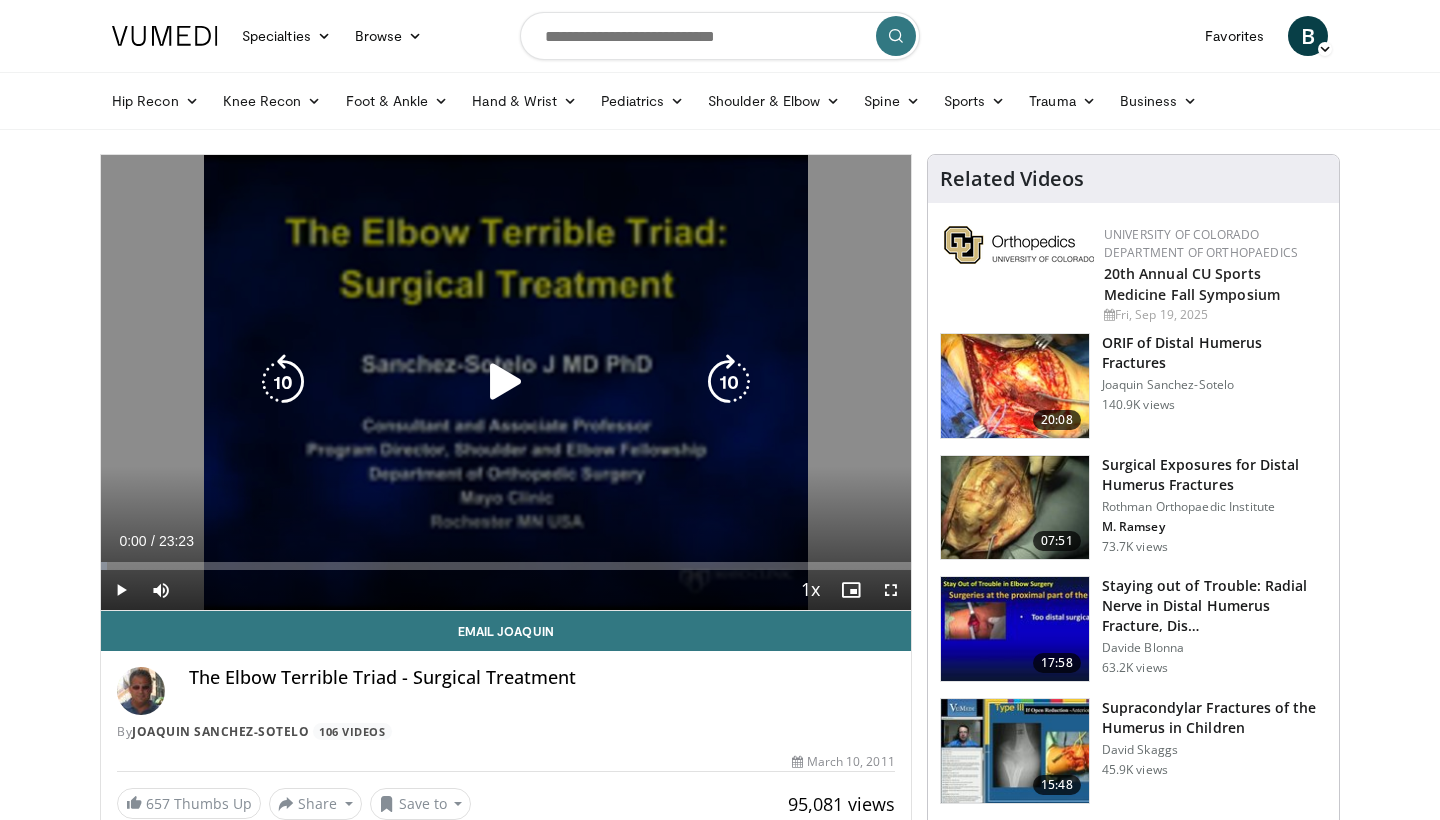 click at bounding box center [506, 382] 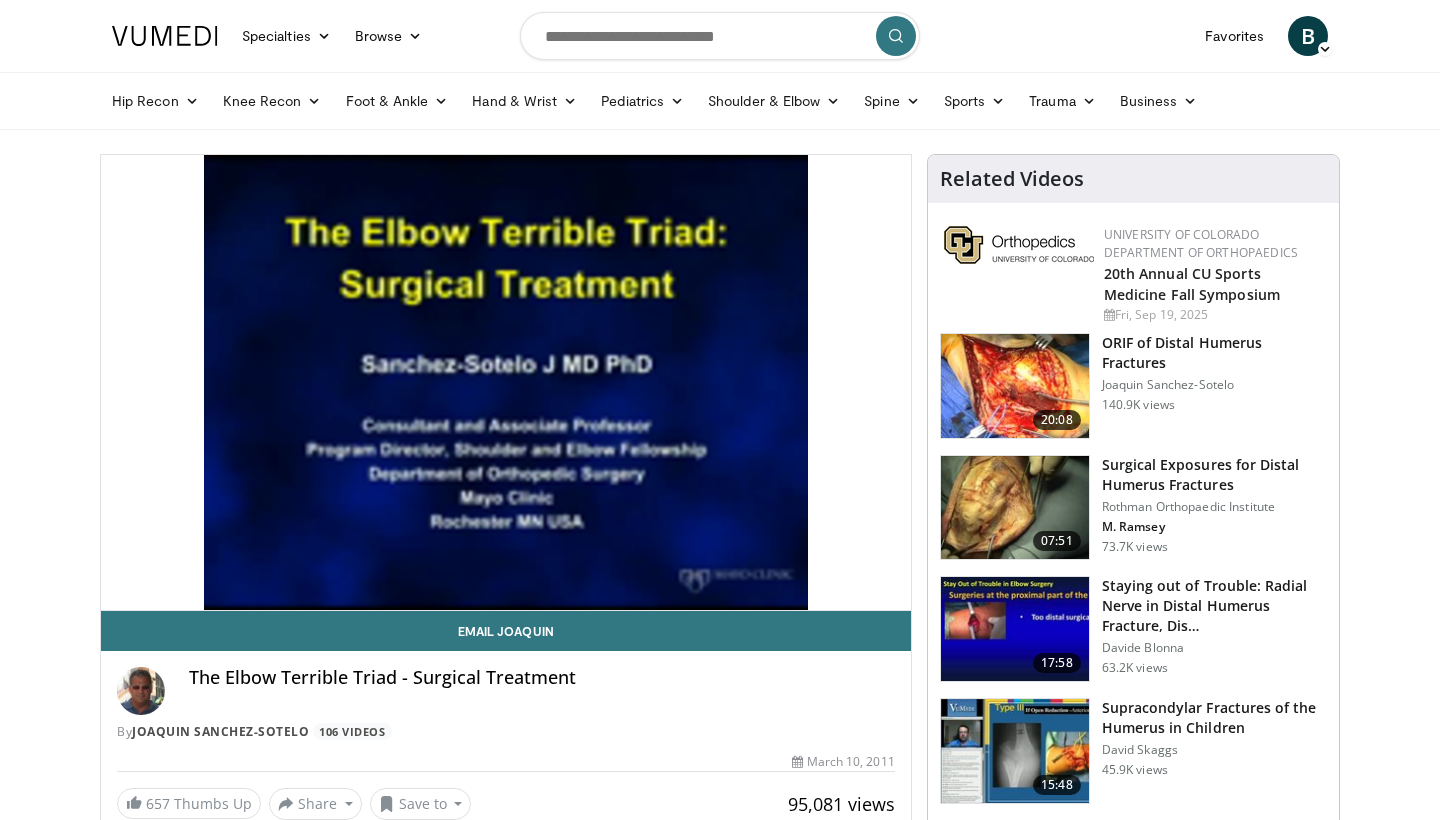 click on "Specialties
Adult & Family Medicine
Allergy, Asthma, Immunology
Anesthesiology
Cardiology
Dental
Dermatology
Endocrinology
Gastroenterology & Hepatology
General Surgery
Hematology & Oncology
Infectious Disease
Nephrology
Neurology
Neurosurgery
Obstetrics & Gynecology
Ophthalmology
Oral Maxillofacial
Orthopaedics
Otolaryngology
Pediatrics
Plastic Surgery
Podiatry
Psychiatry
Pulmonology
Radiation Oncology
Radiology
Rheumatology
Urology" at bounding box center [720, 6192] 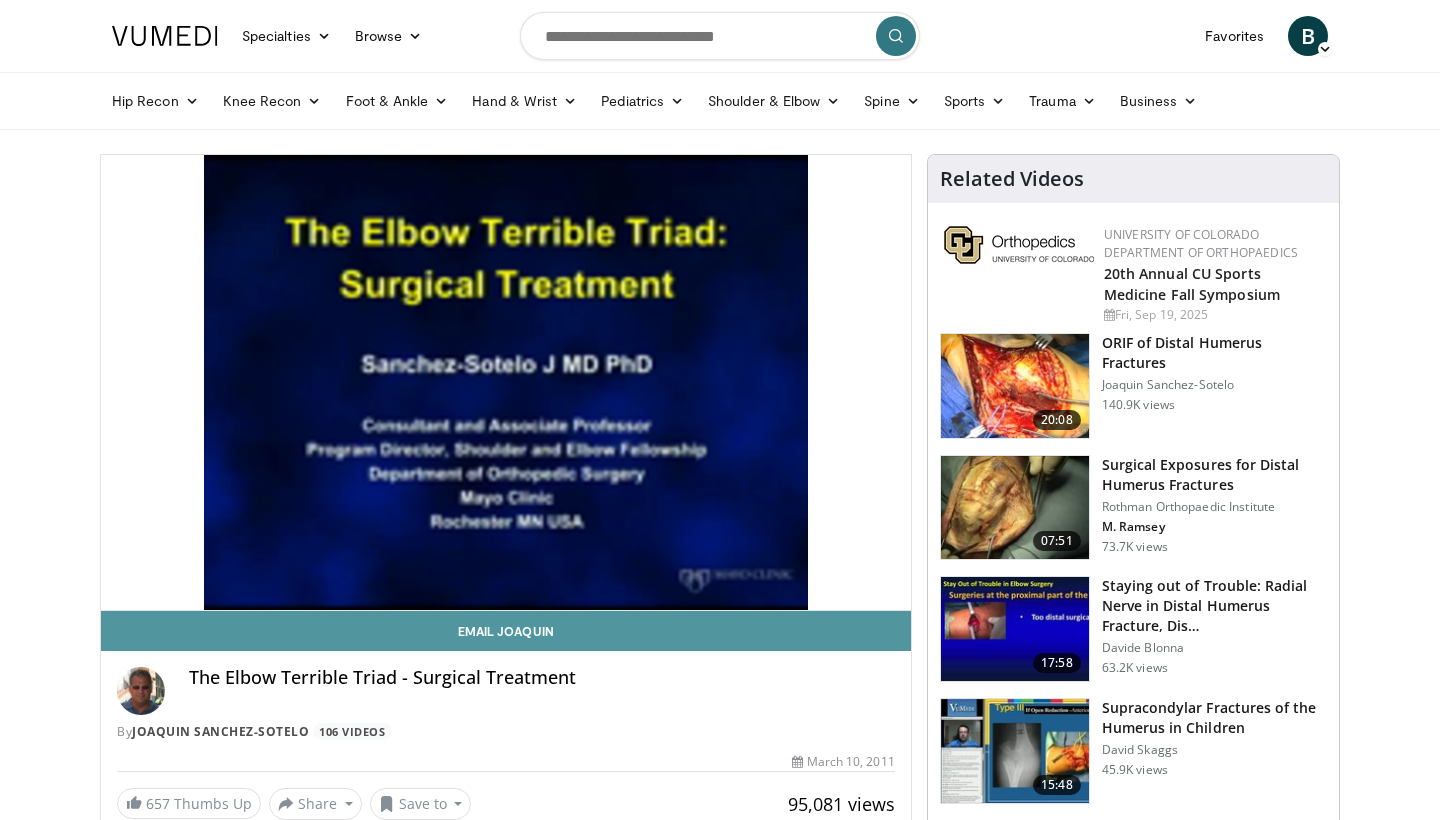click on "Email
Joaquin" at bounding box center [506, 631] 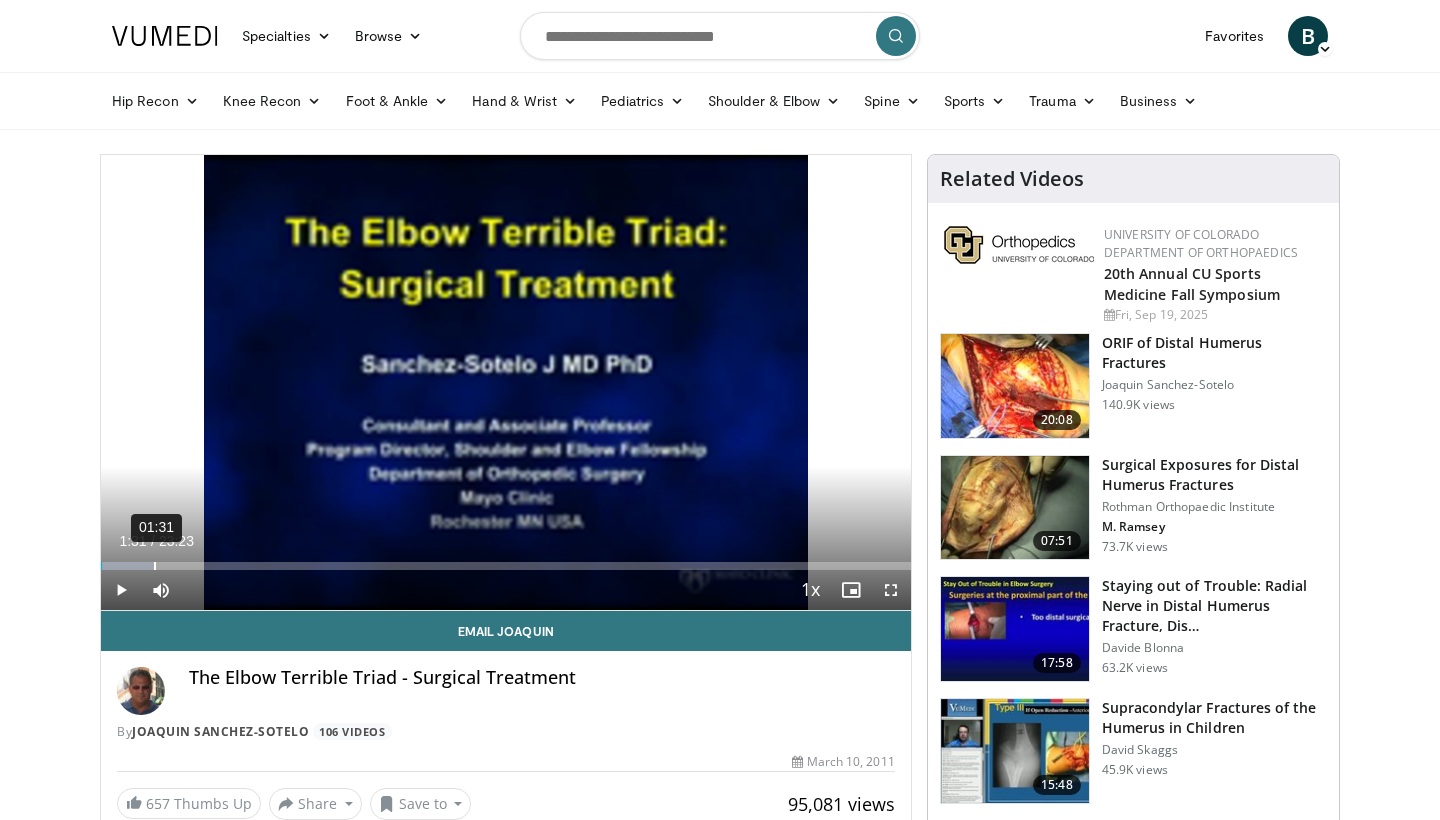click on "01:31" at bounding box center [155, 566] 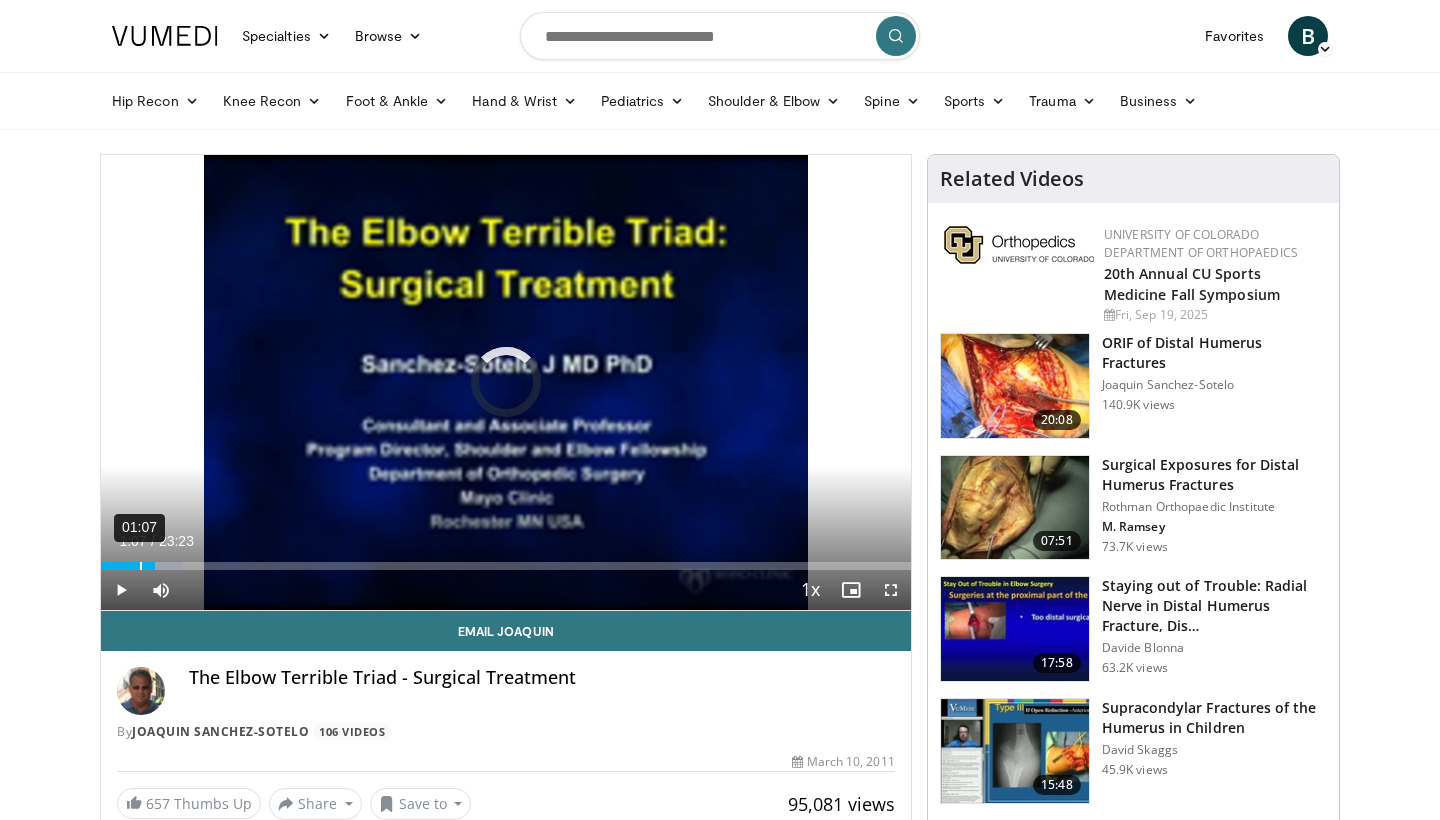 click on "01:07" at bounding box center (141, 566) 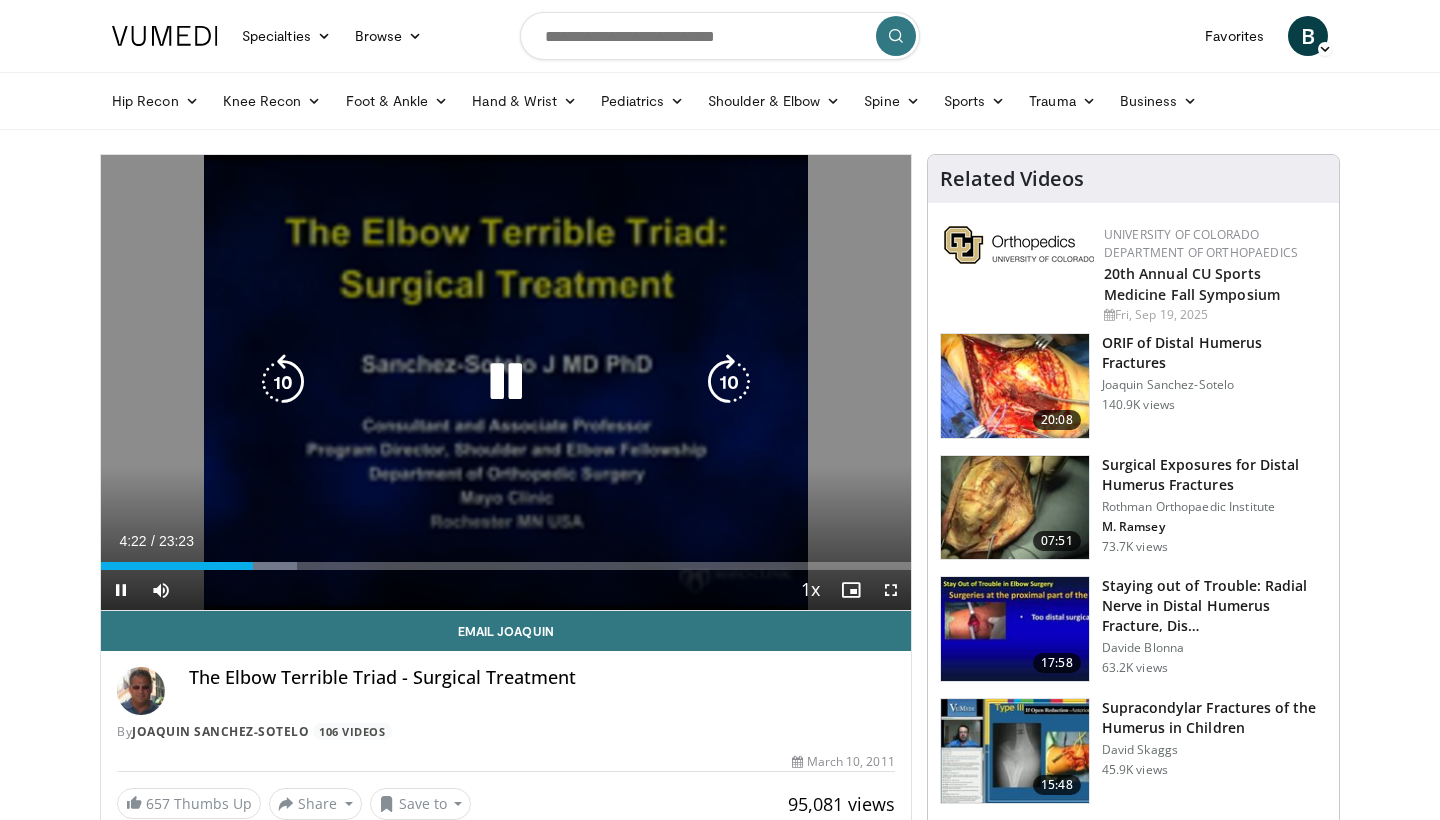 click at bounding box center [506, 382] 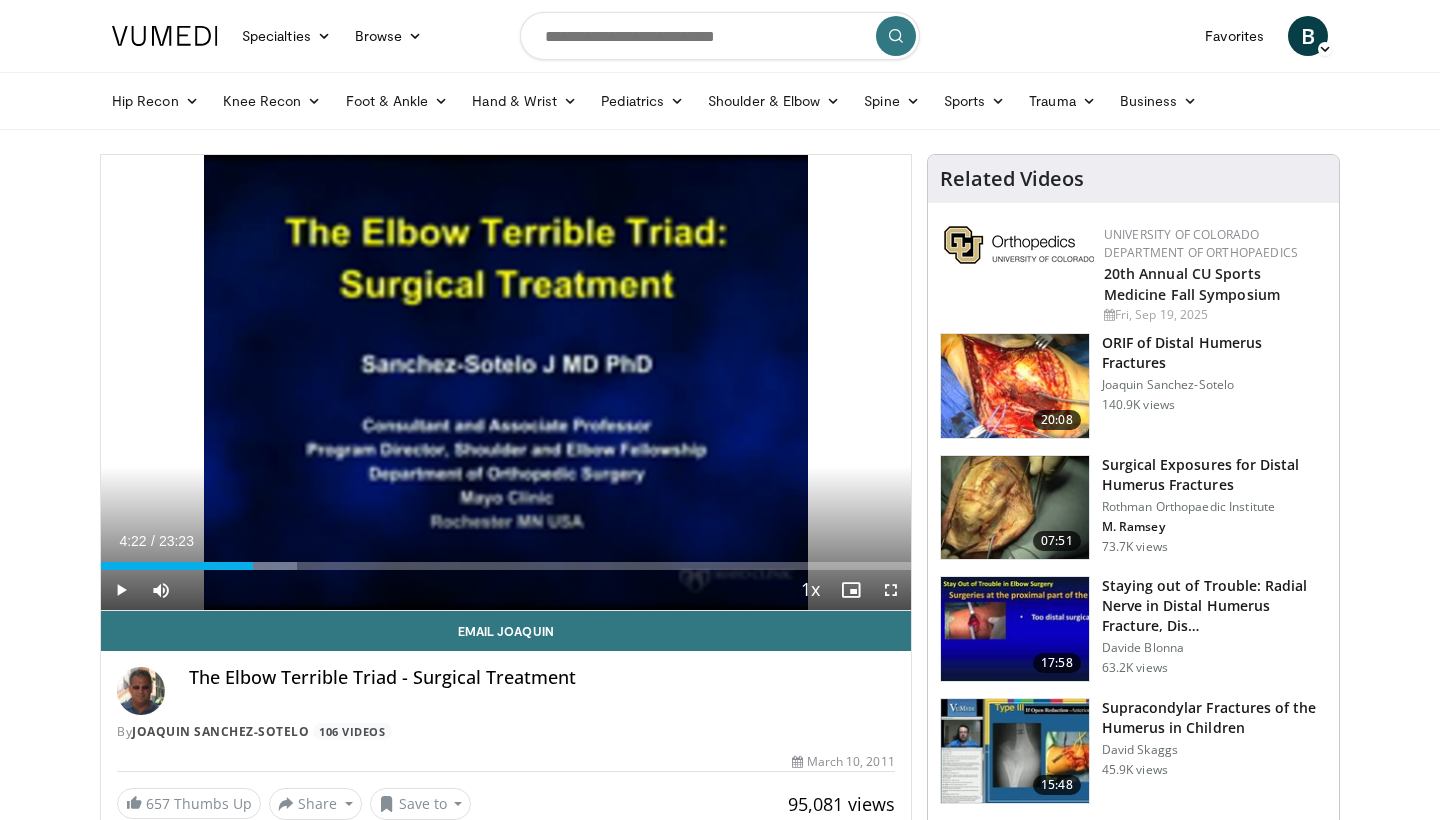 click on "10 seconds
Tap to unmute" at bounding box center (506, 382) 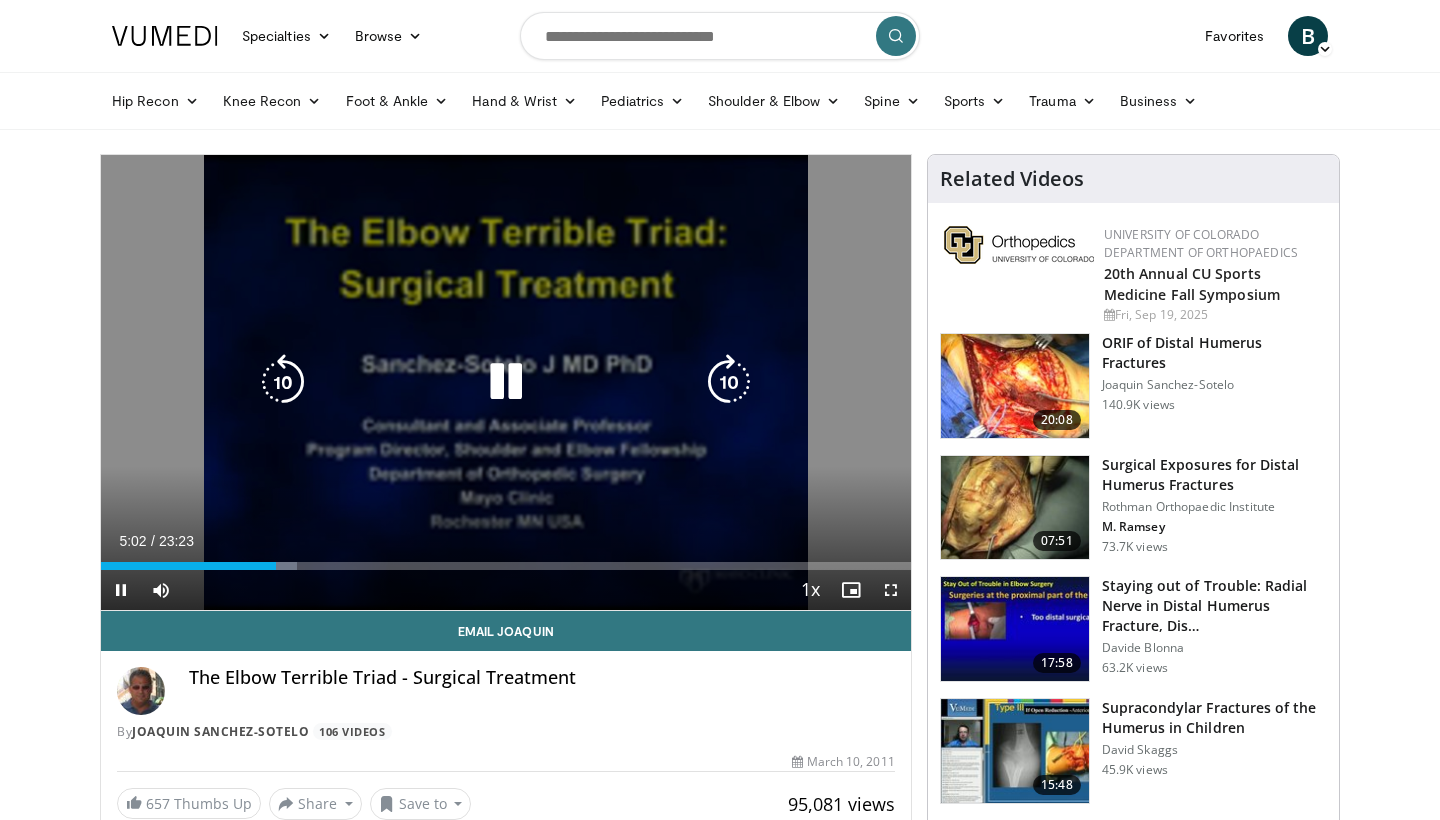 click at bounding box center [506, 382] 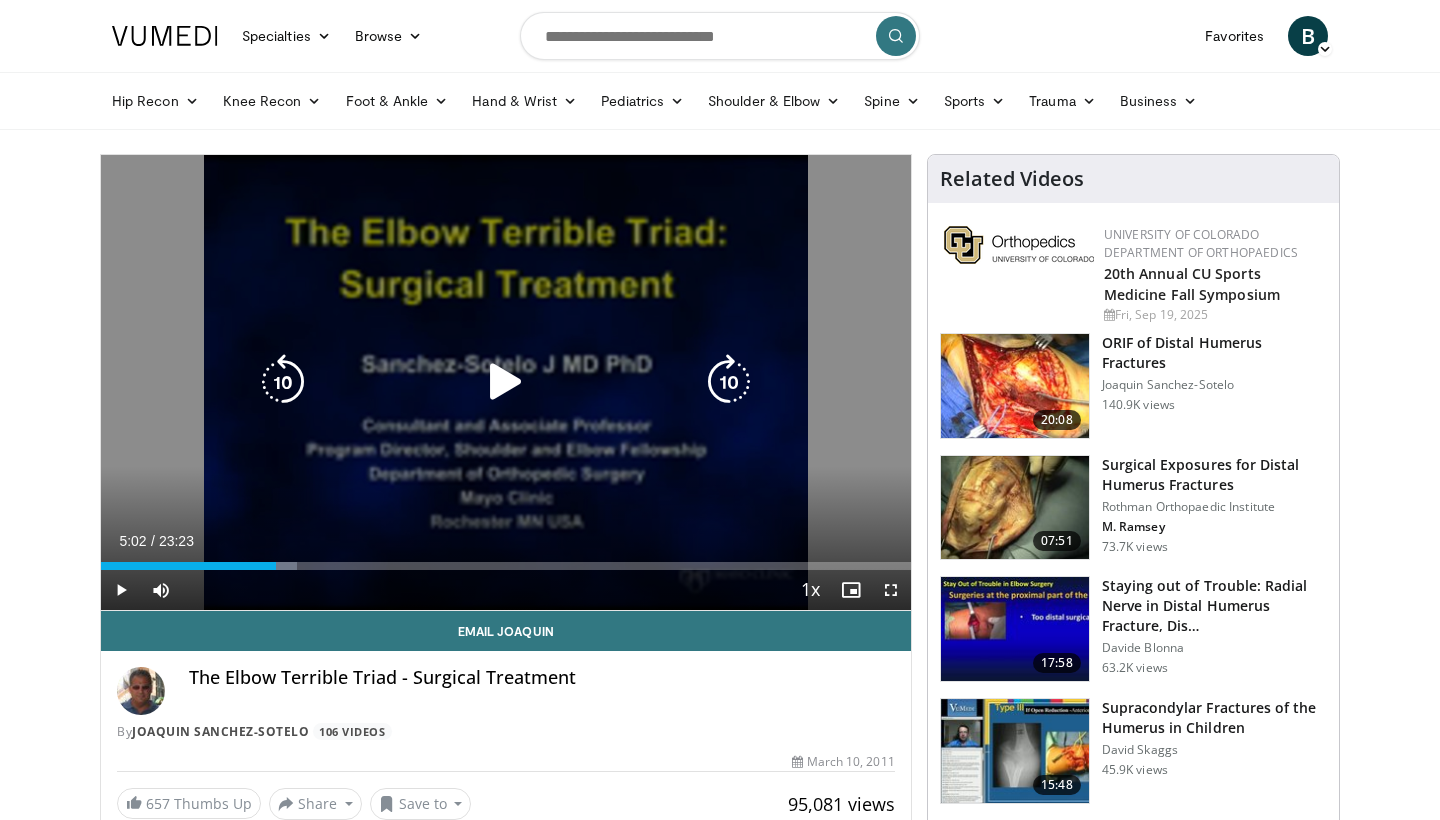 click at bounding box center (506, 382) 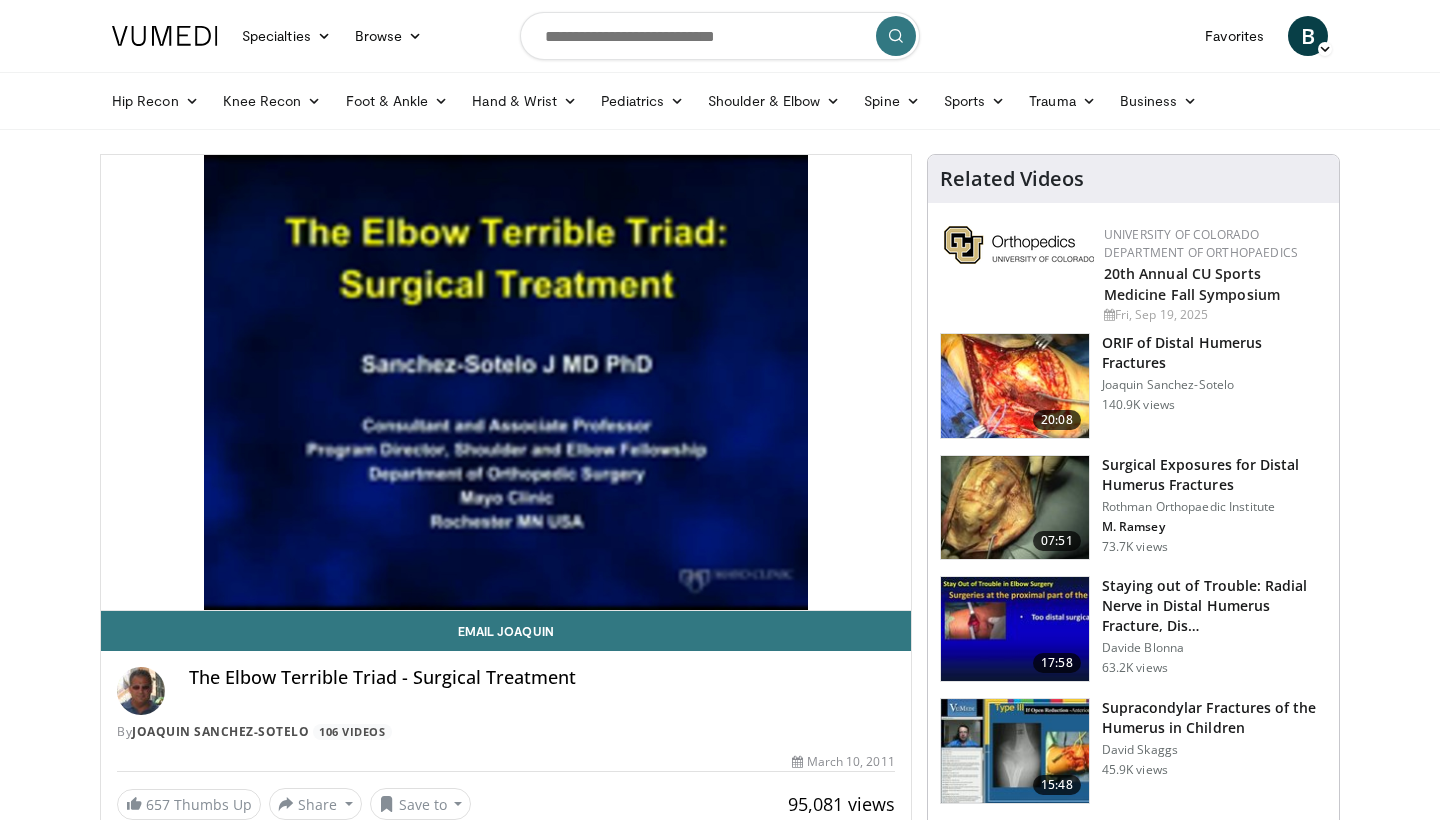 scroll, scrollTop: 0, scrollLeft: 0, axis: both 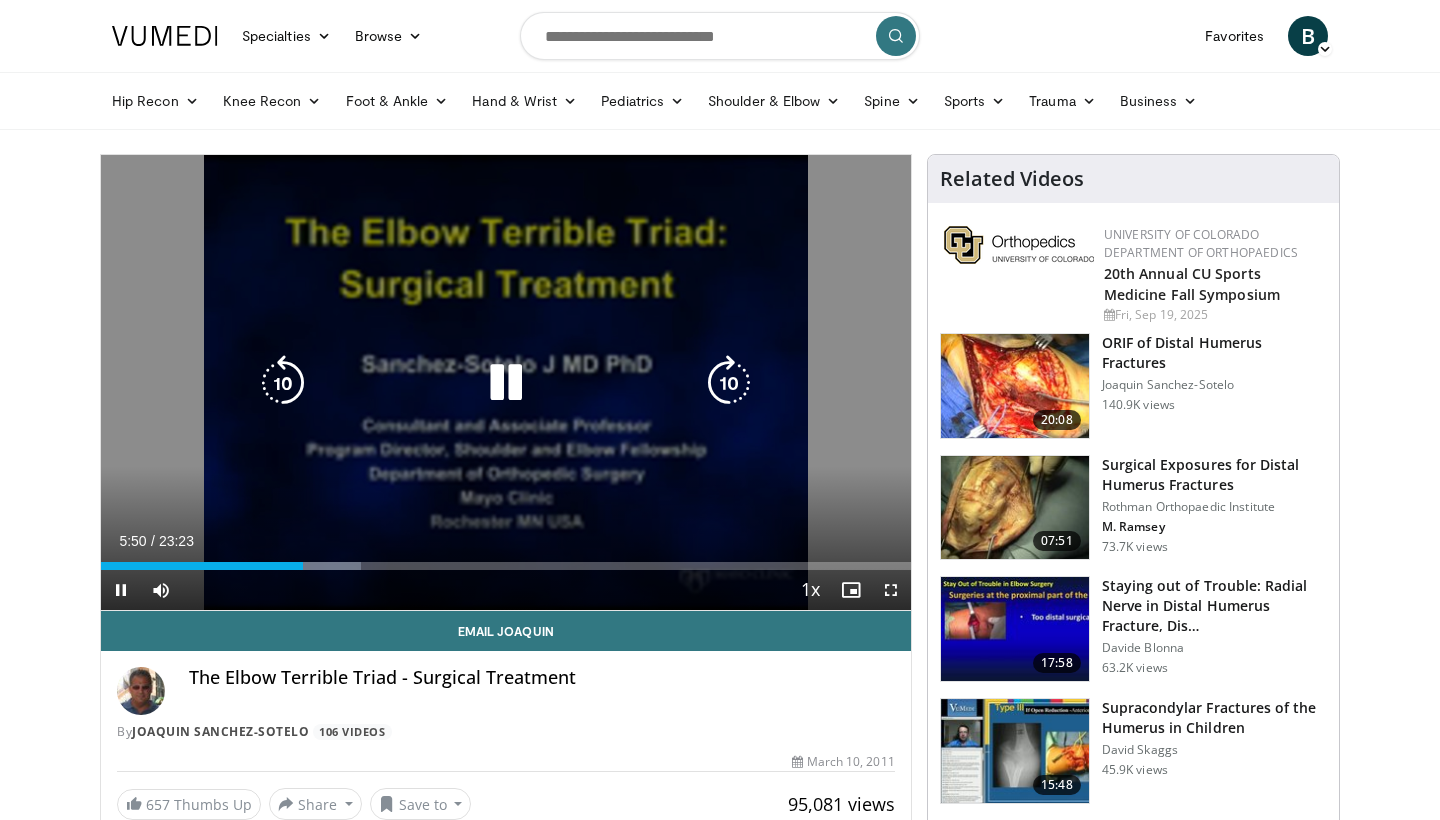 click at bounding box center (506, 383) 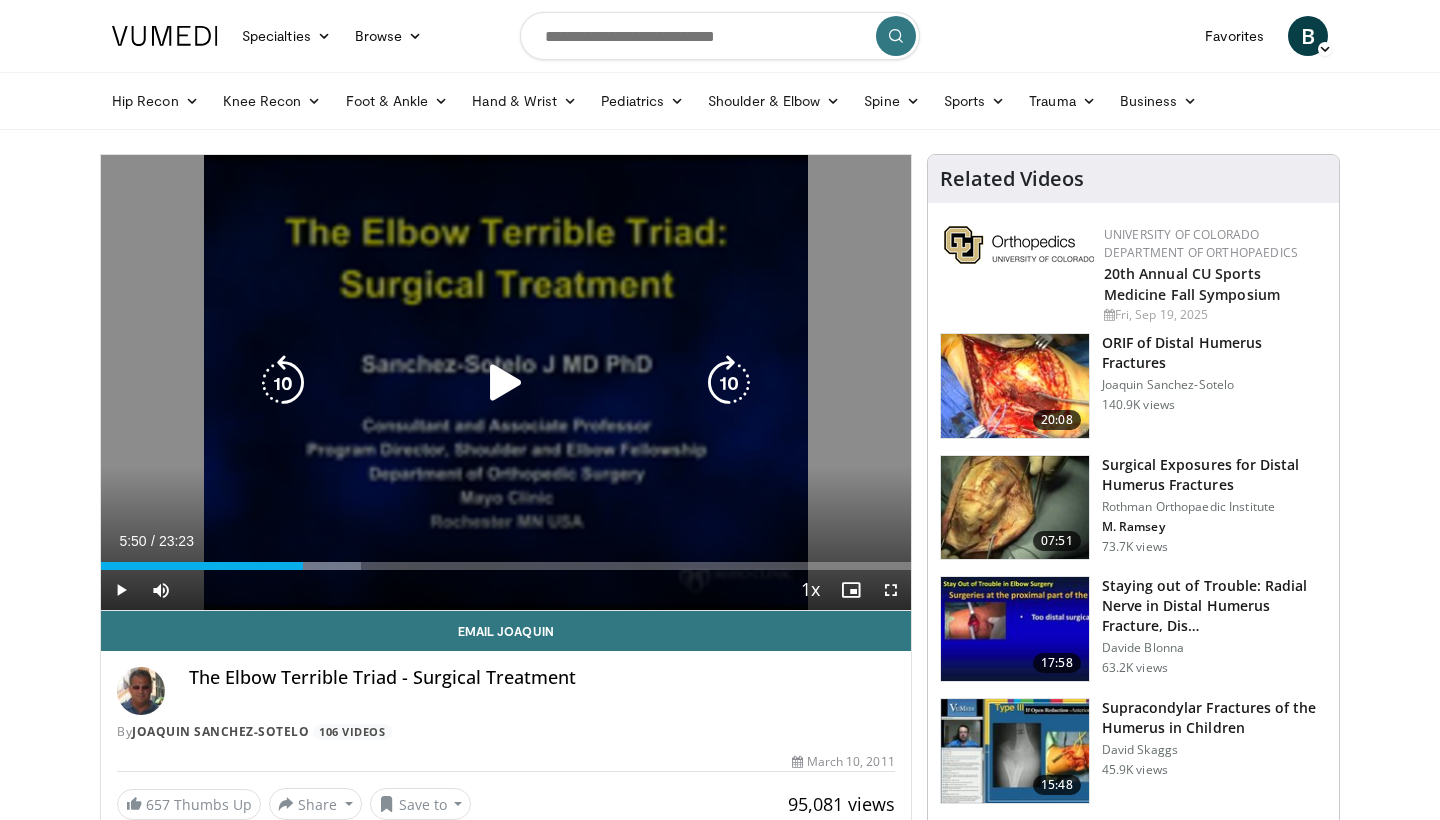 click at bounding box center [506, 383] 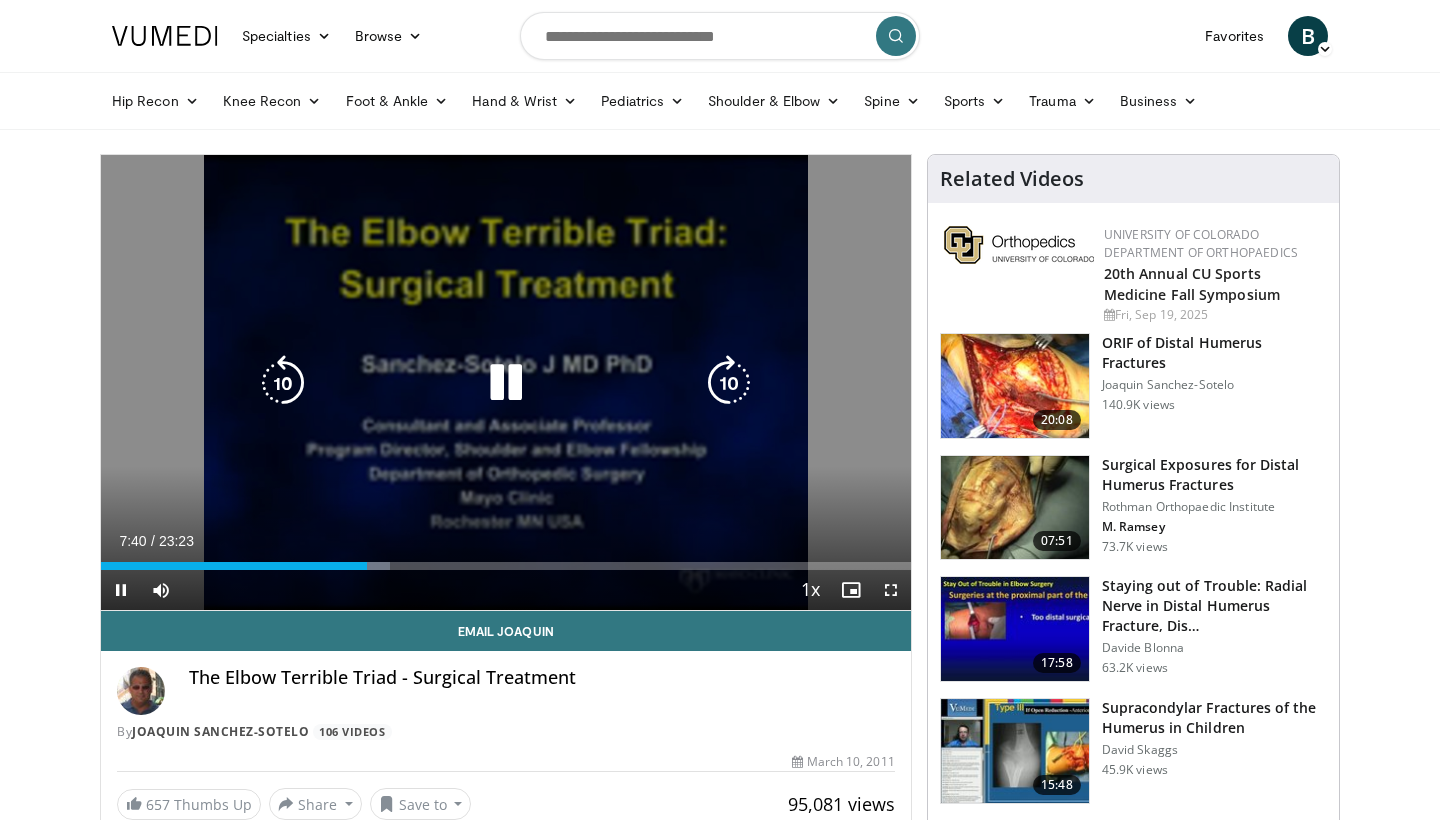 click at bounding box center (506, 383) 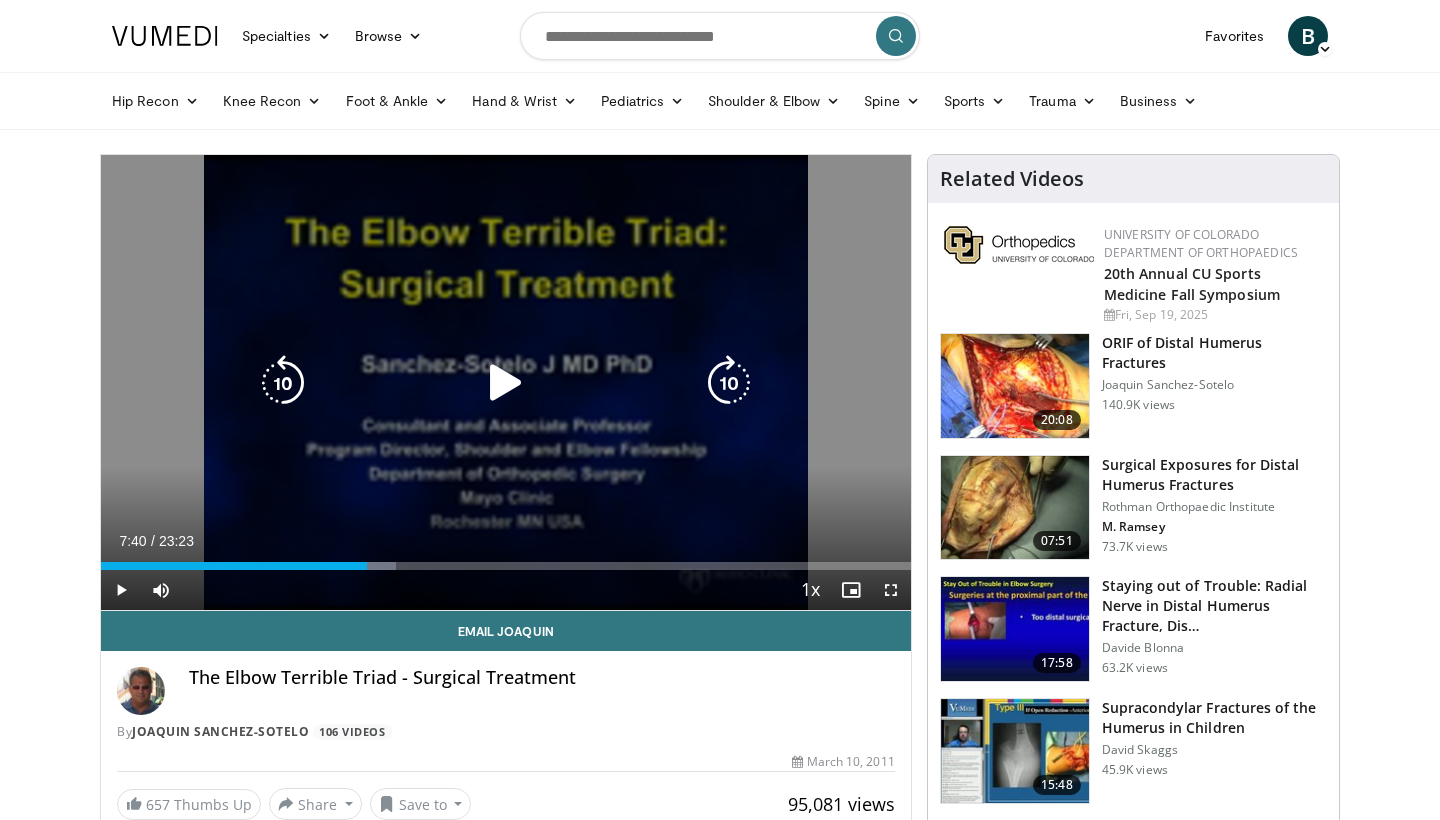 click at bounding box center (506, 383) 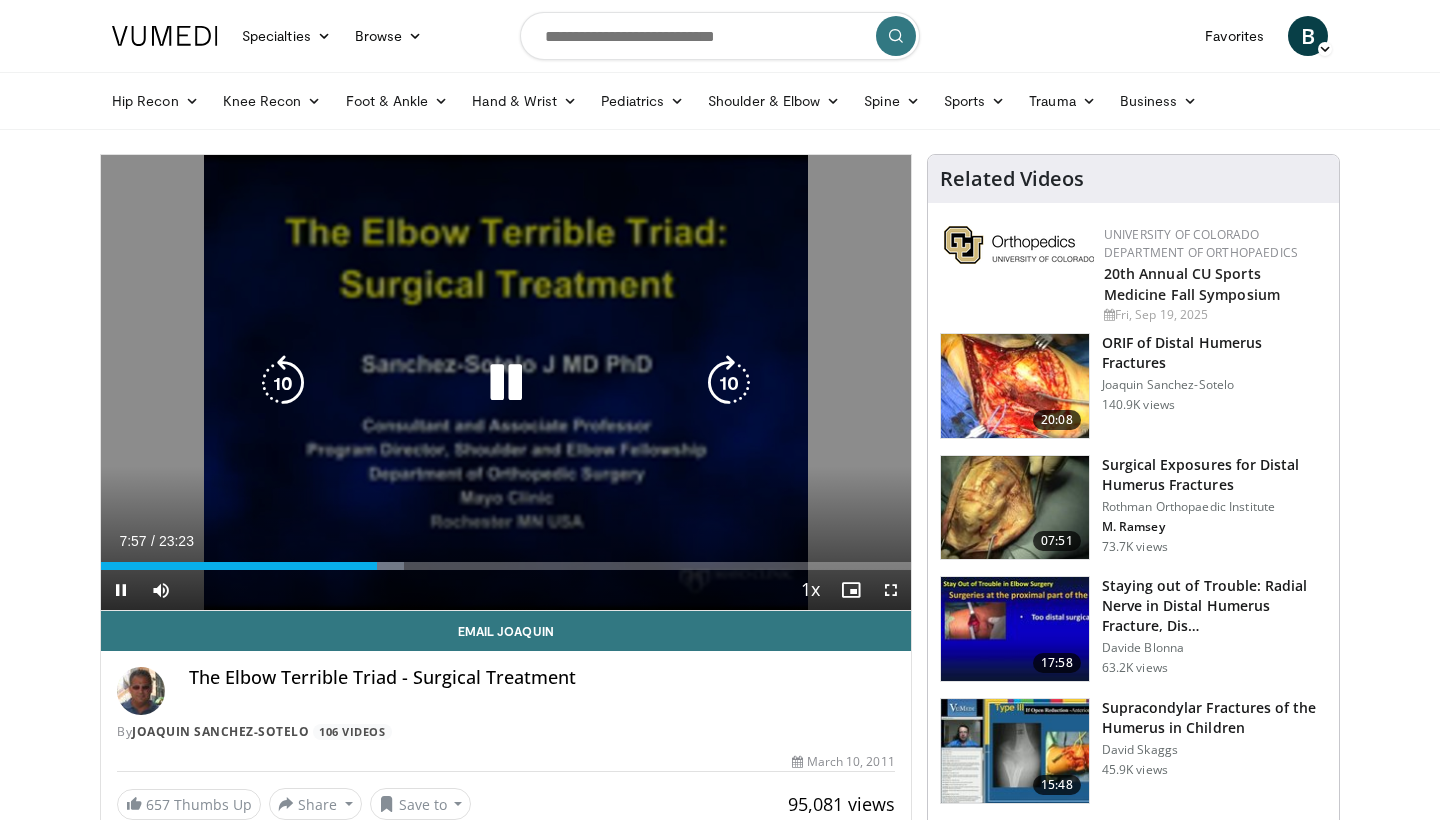 click at bounding box center [506, 383] 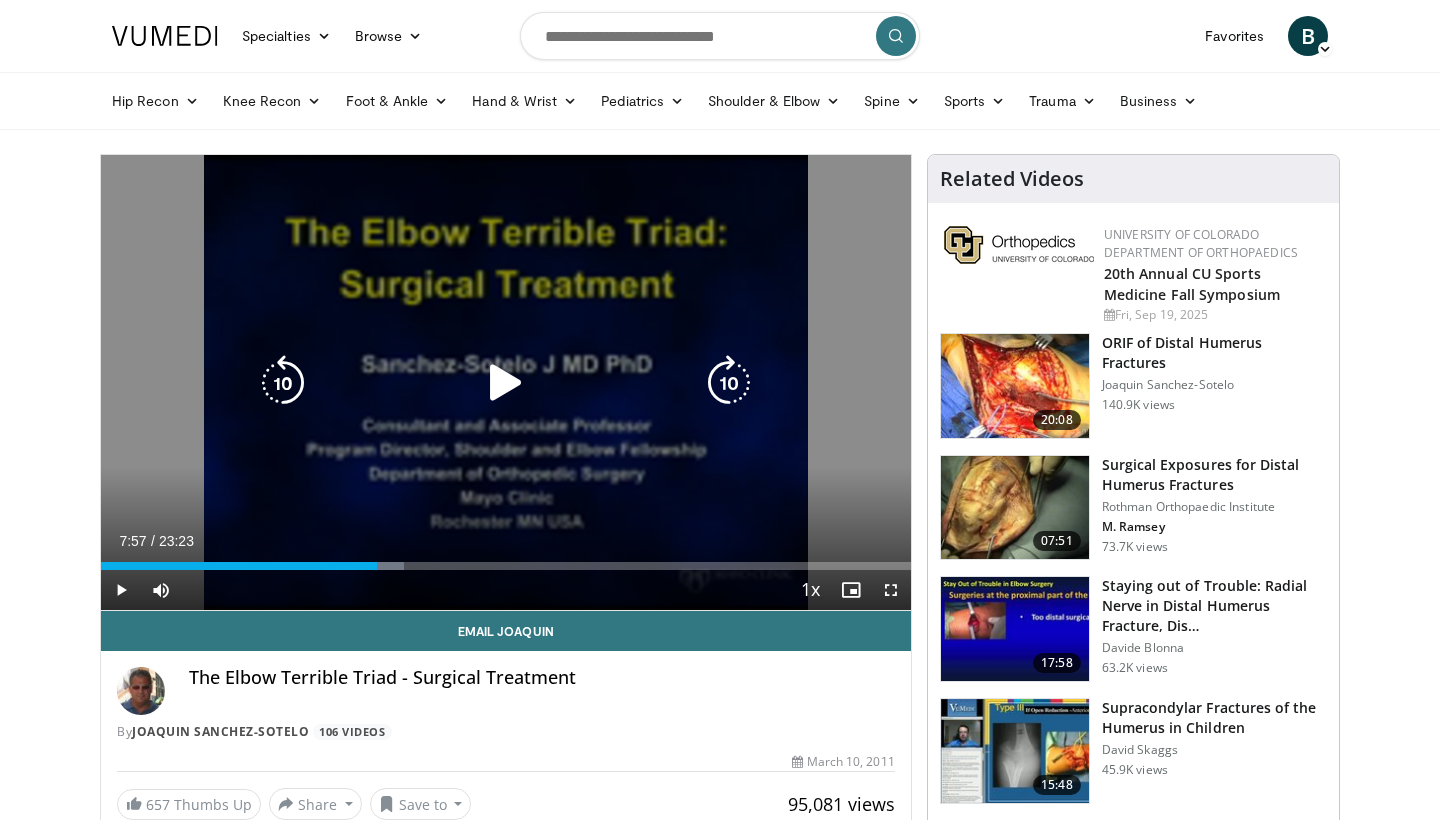 click at bounding box center (506, 383) 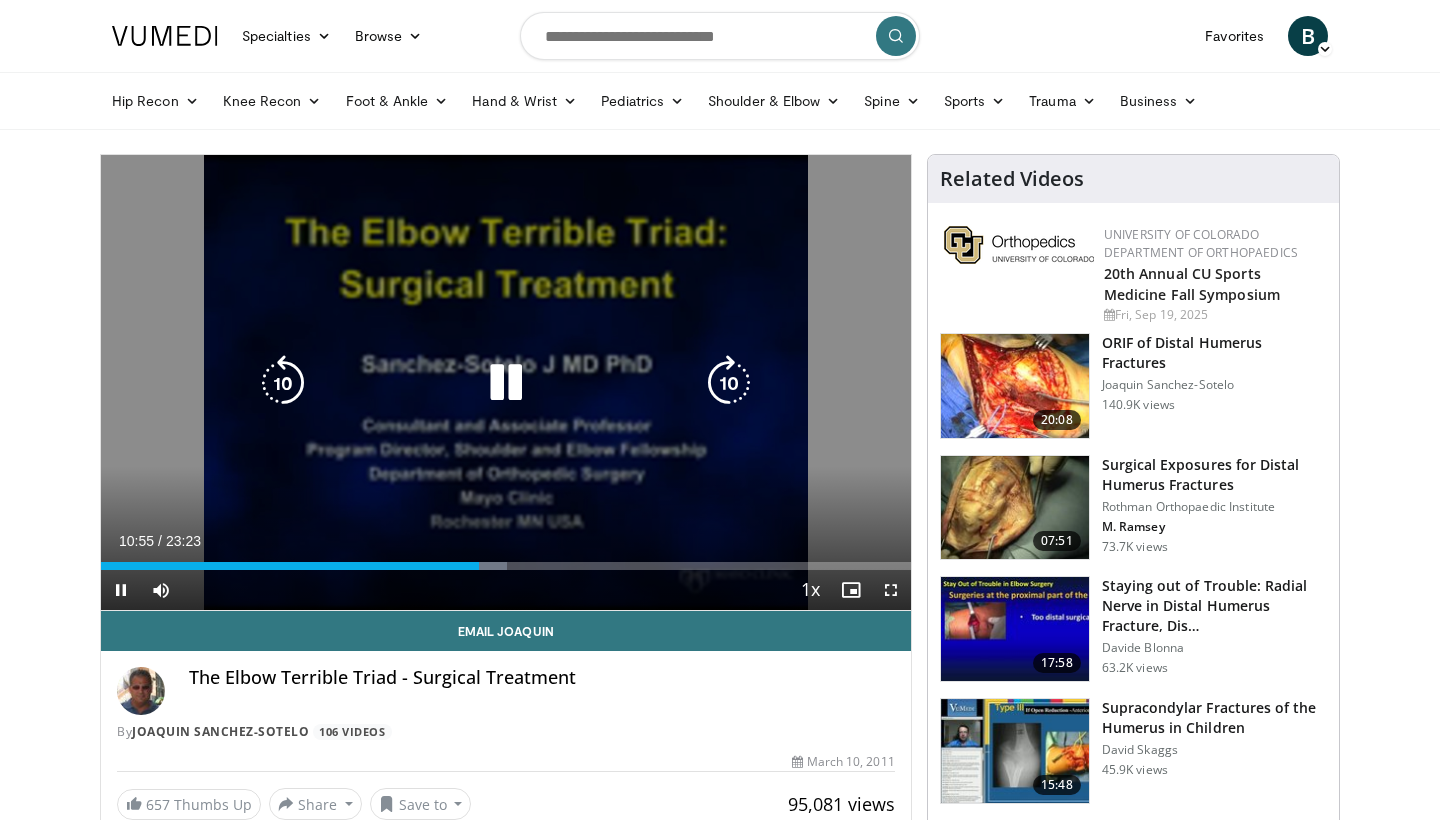 click at bounding box center [506, 383] 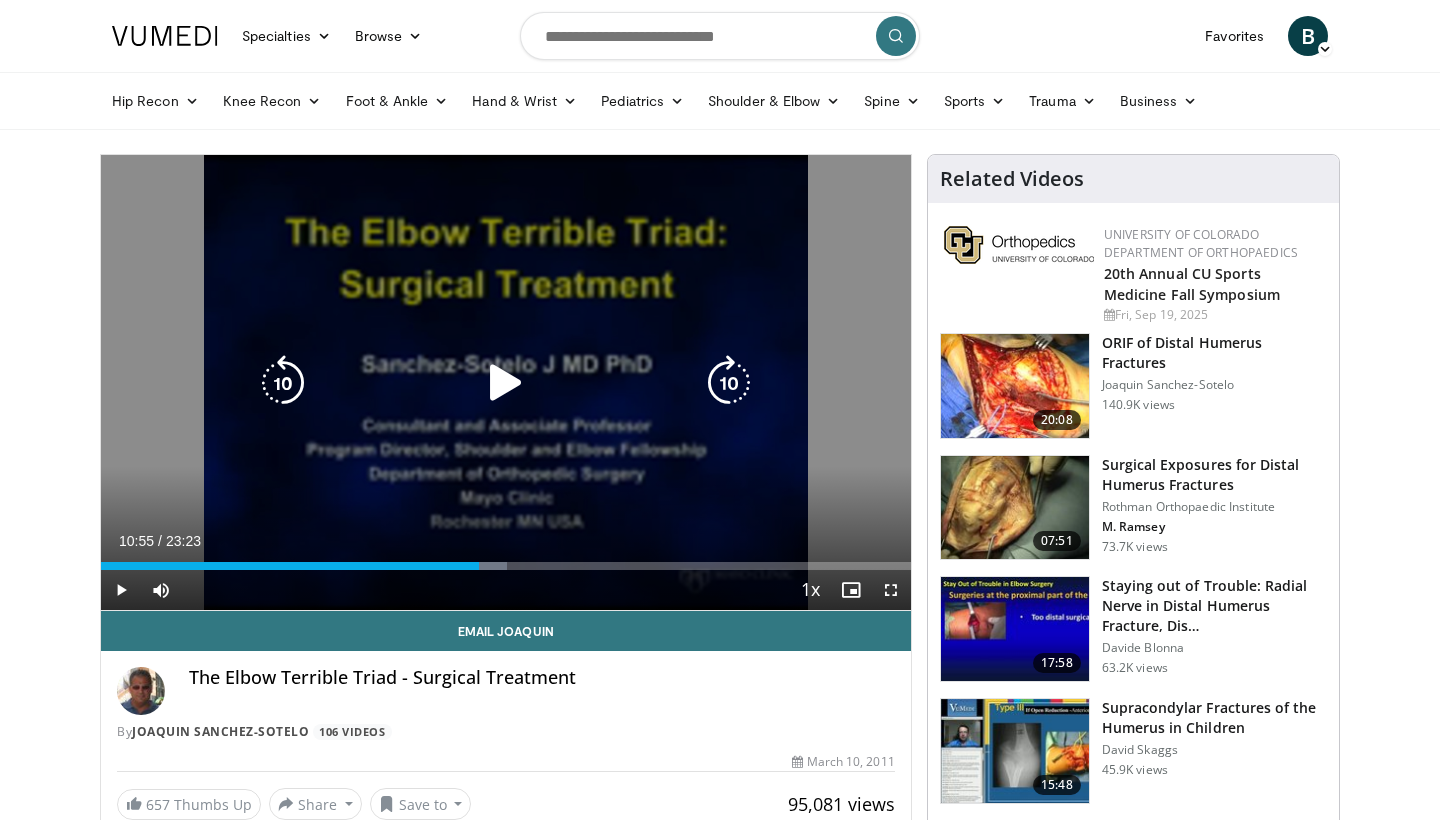 click on "10 seconds
Tap to unmute" at bounding box center [506, 382] 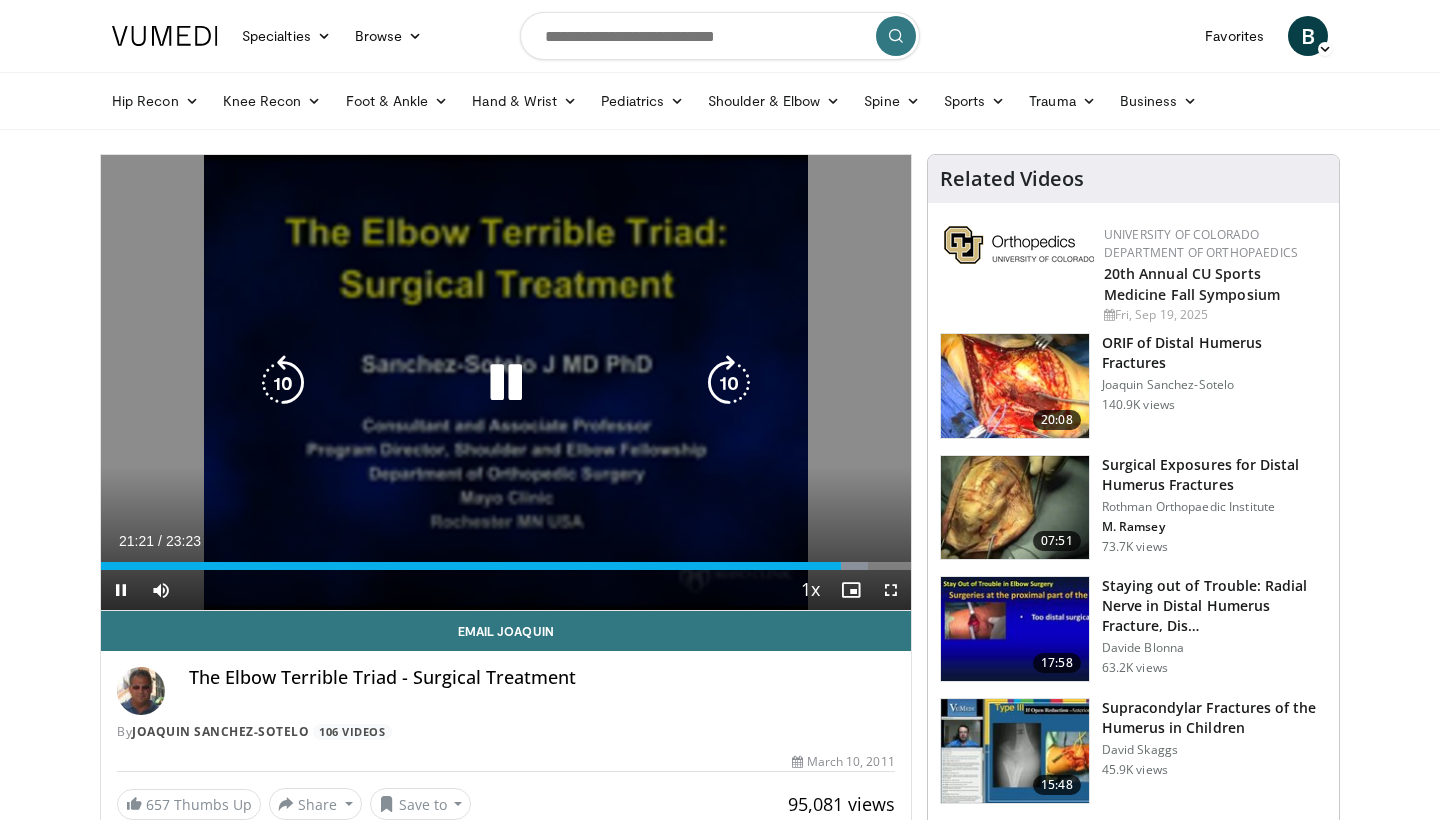click at bounding box center (506, 383) 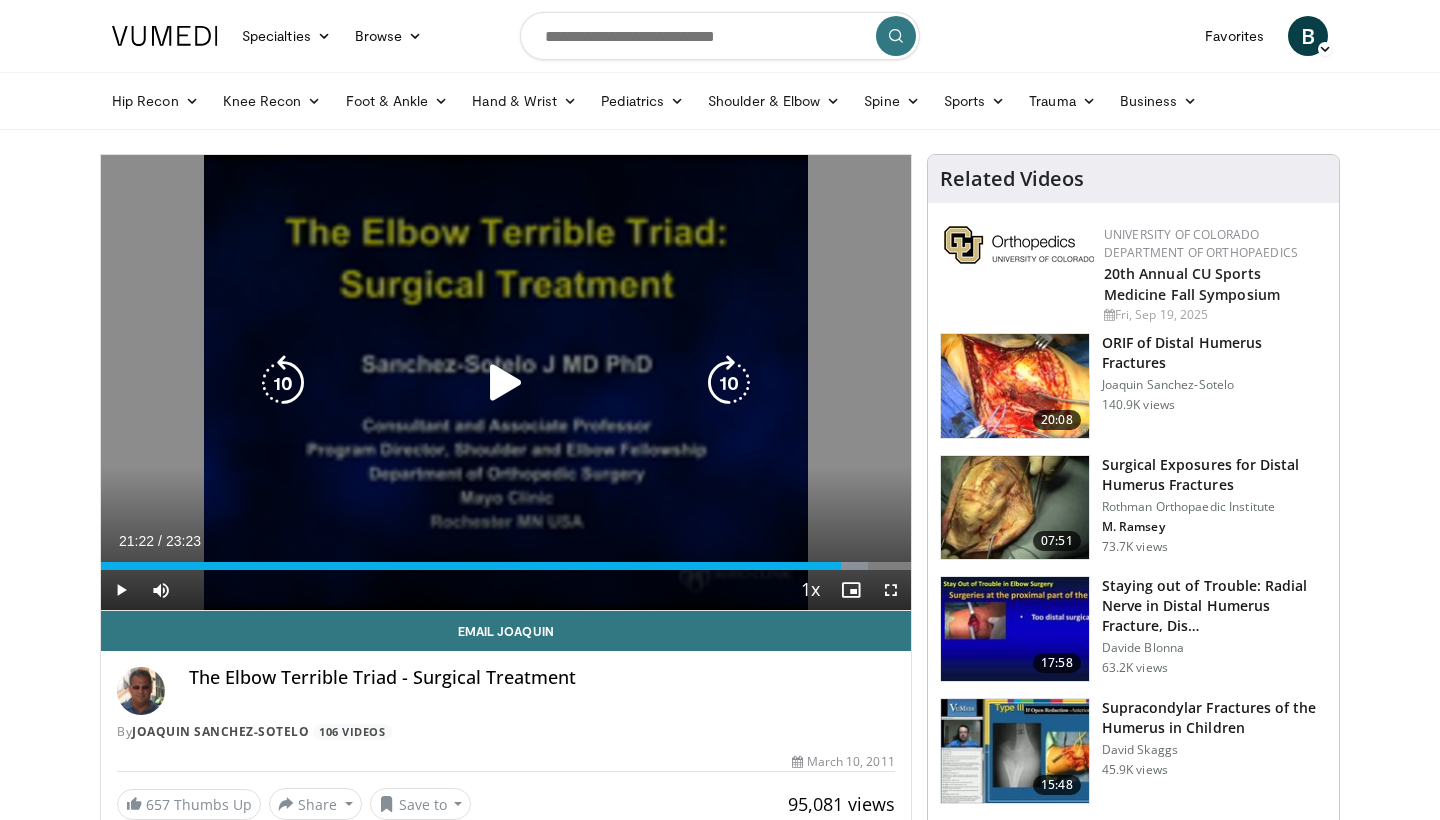 click at bounding box center (506, 383) 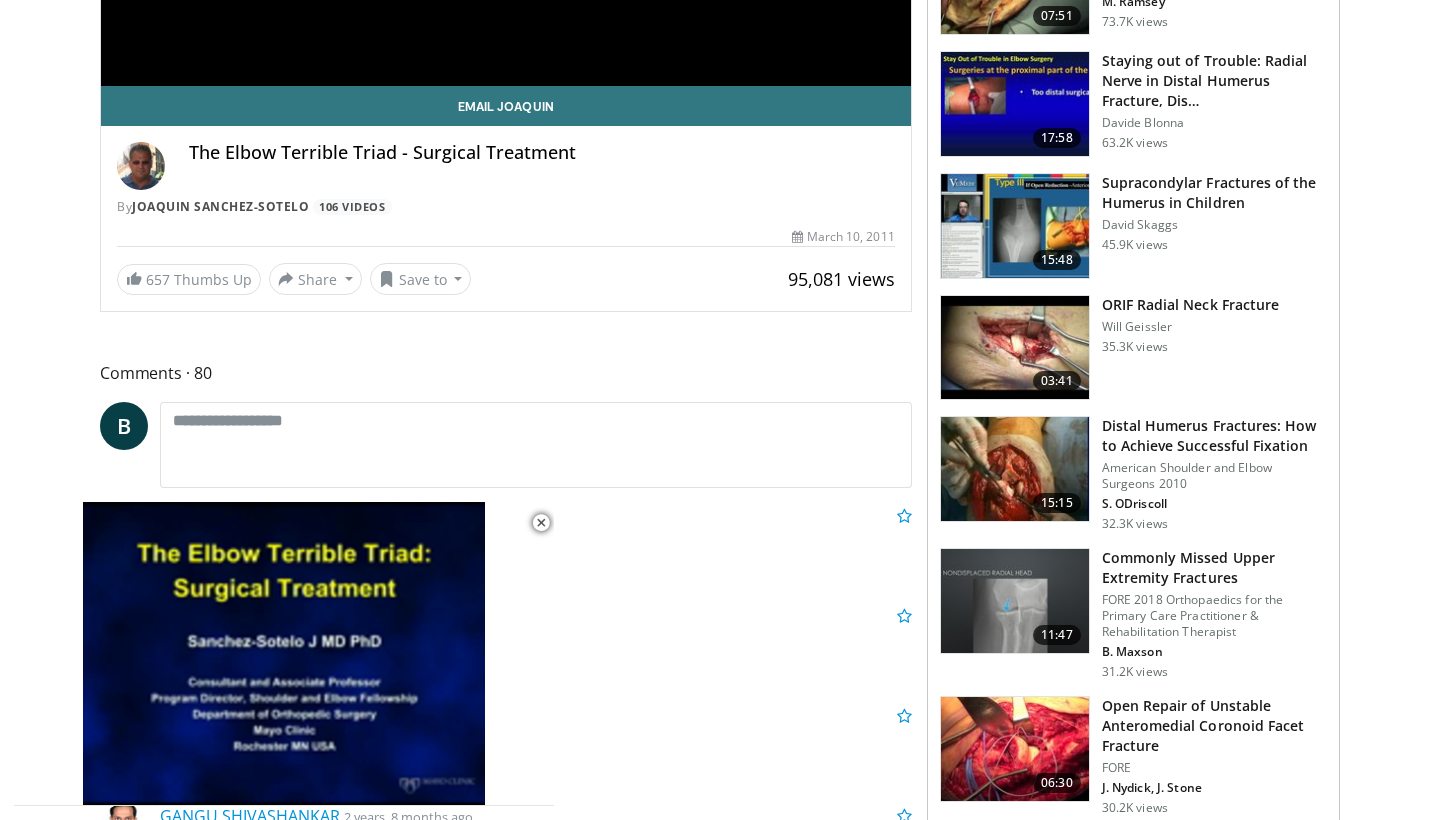 scroll, scrollTop: 554, scrollLeft: 0, axis: vertical 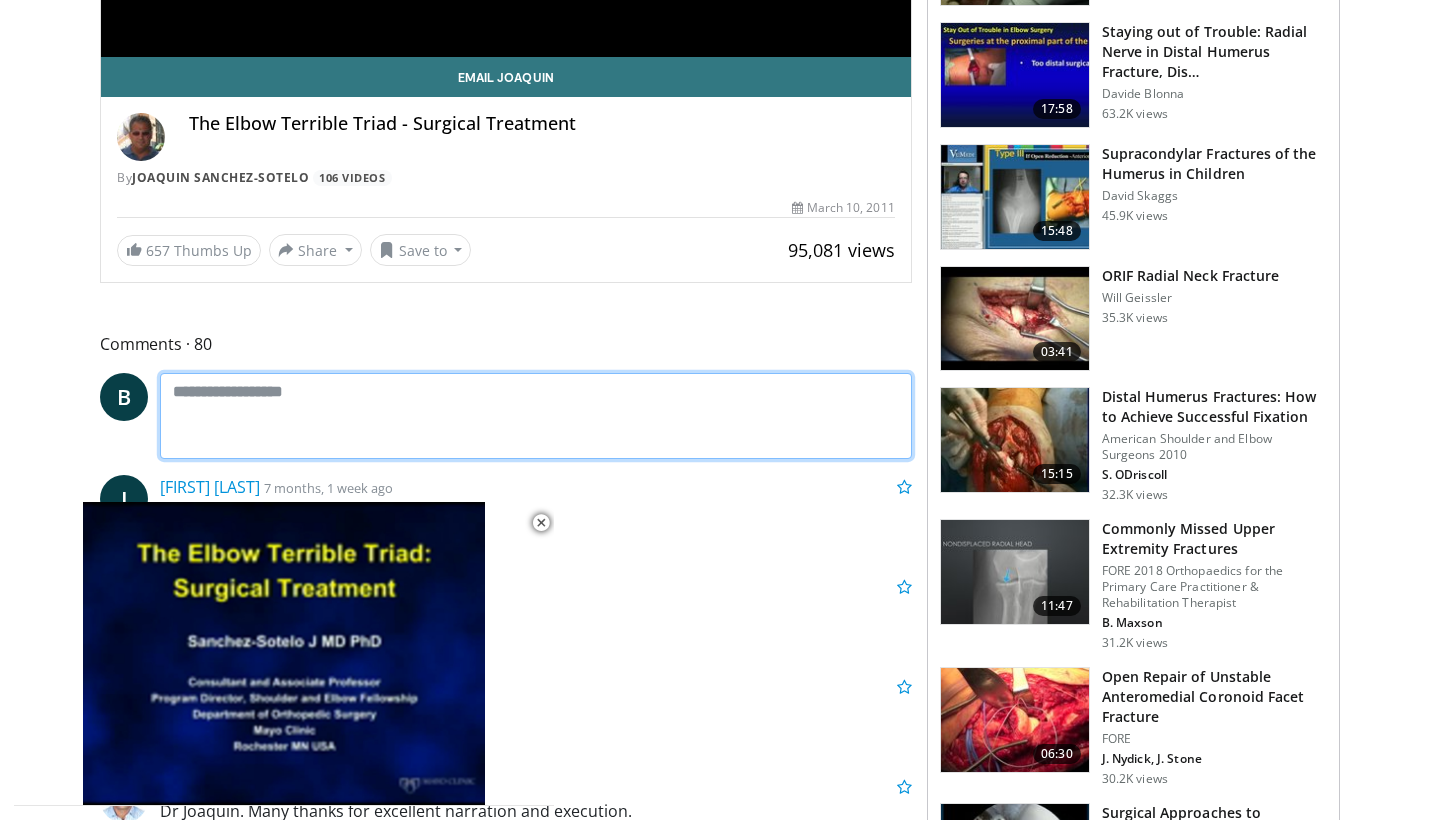 click at bounding box center [536, 416] 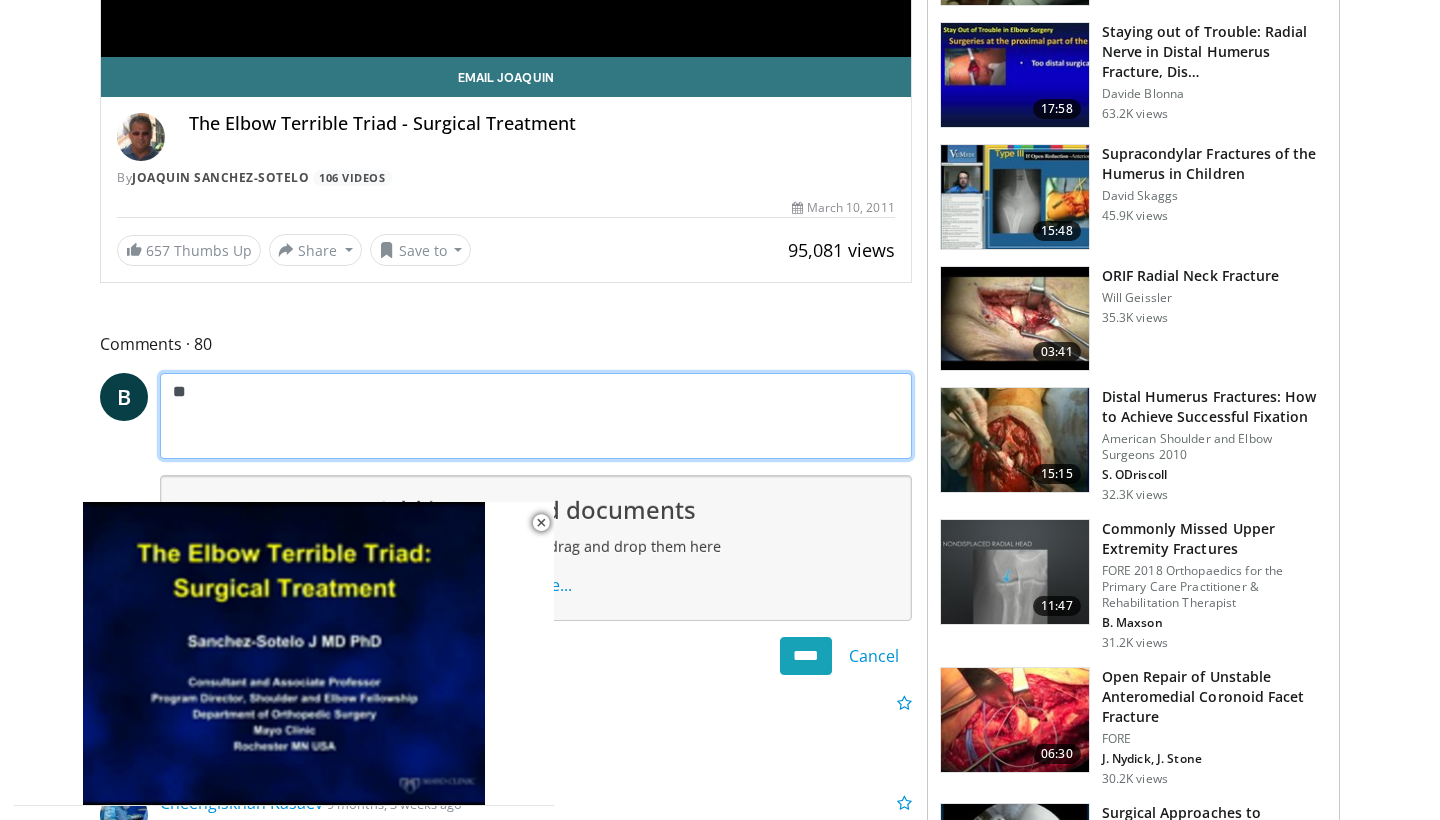 type on "*" 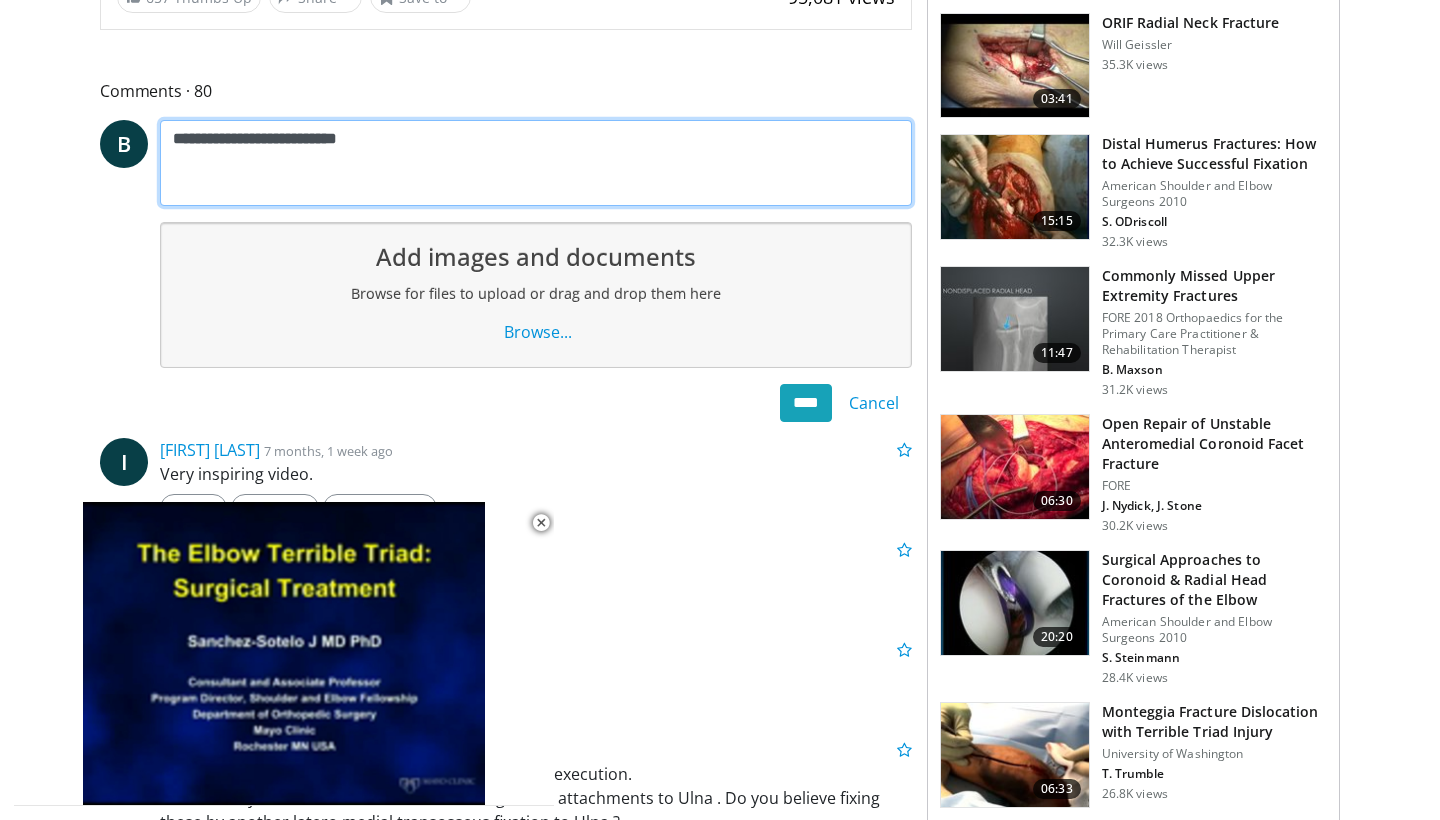 scroll, scrollTop: 788, scrollLeft: 0, axis: vertical 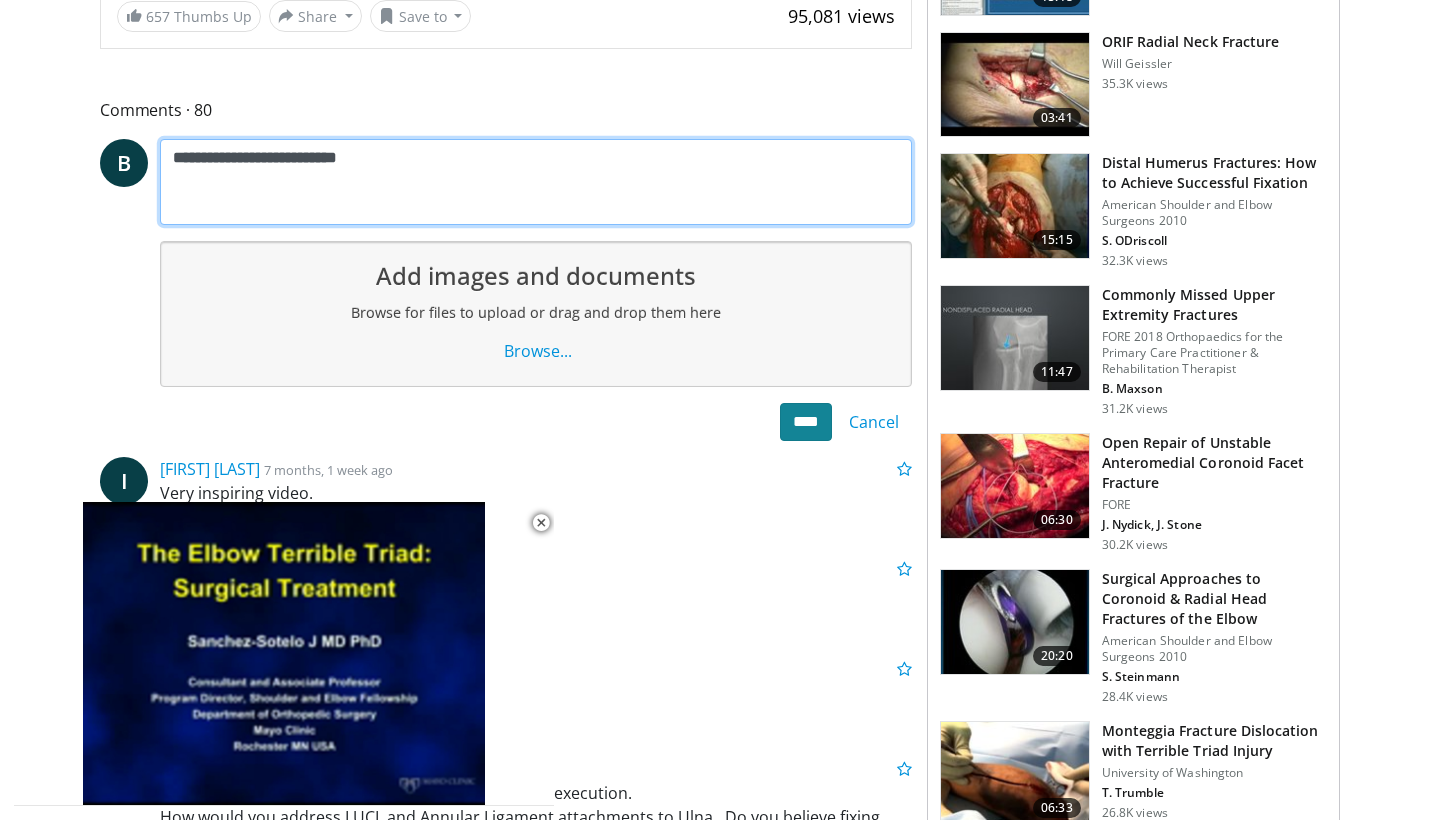 type on "**********" 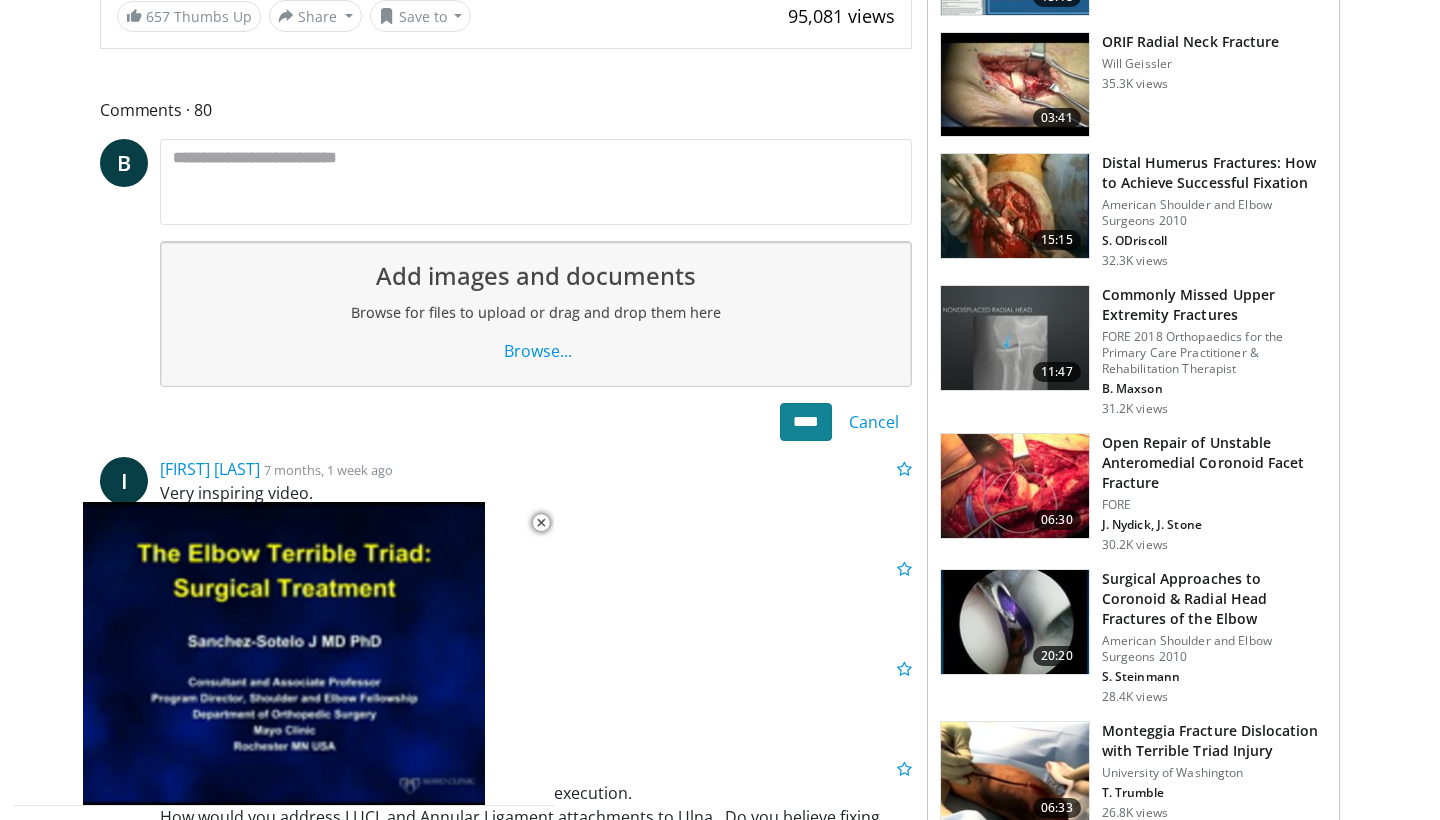 click on "****" at bounding box center [806, 422] 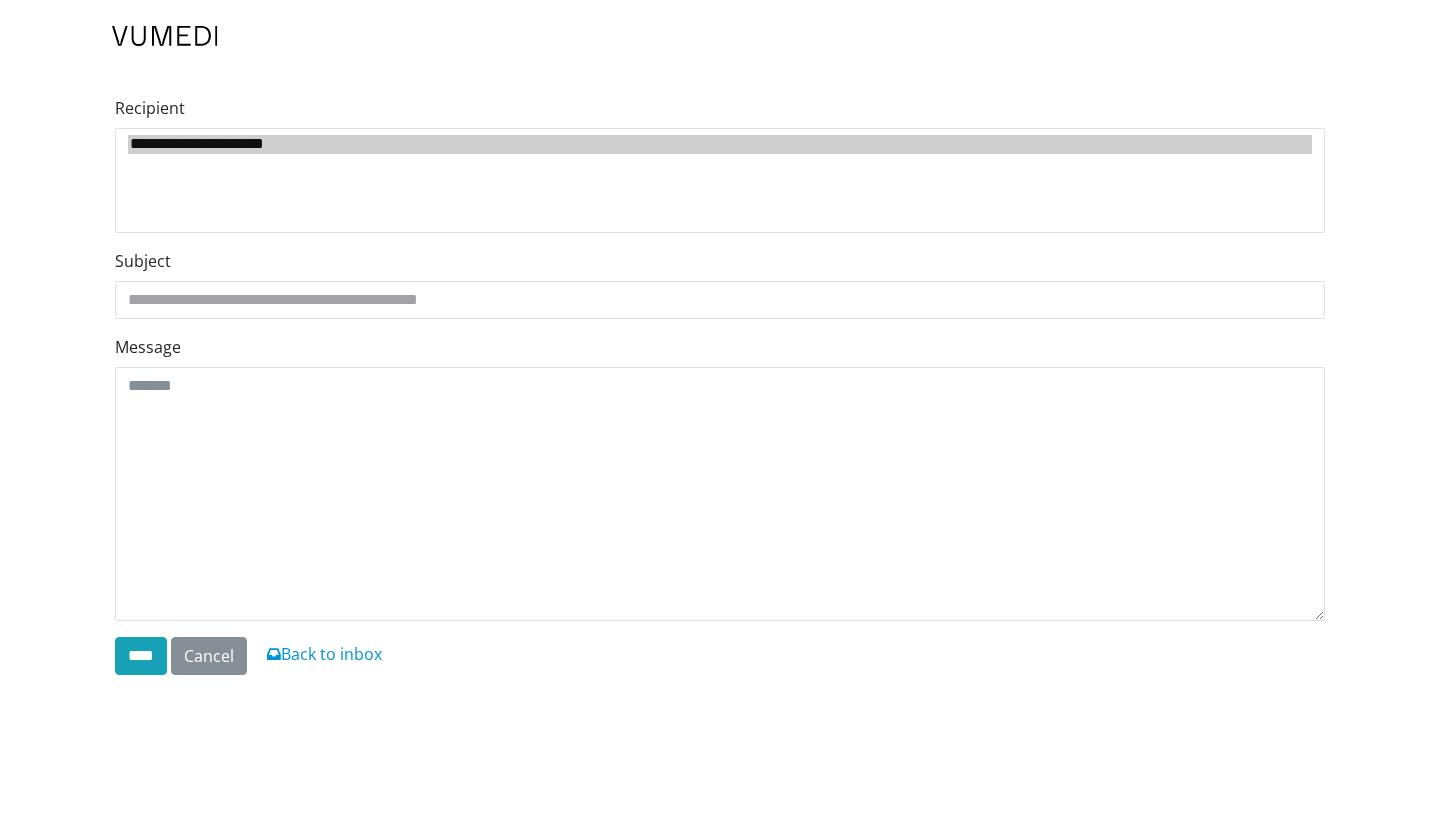 scroll, scrollTop: 0, scrollLeft: 0, axis: both 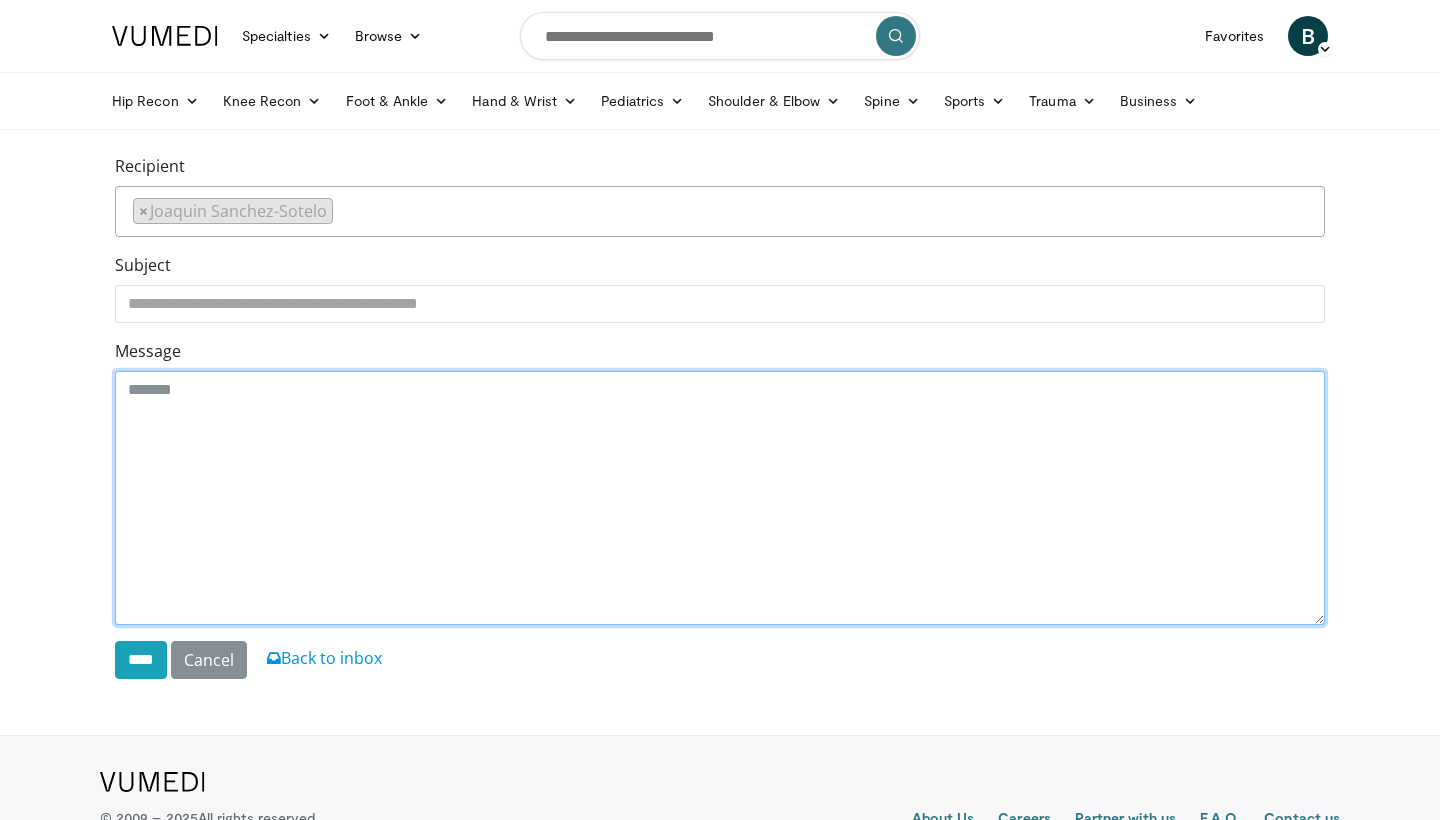 click on "Message" at bounding box center (720, 498) 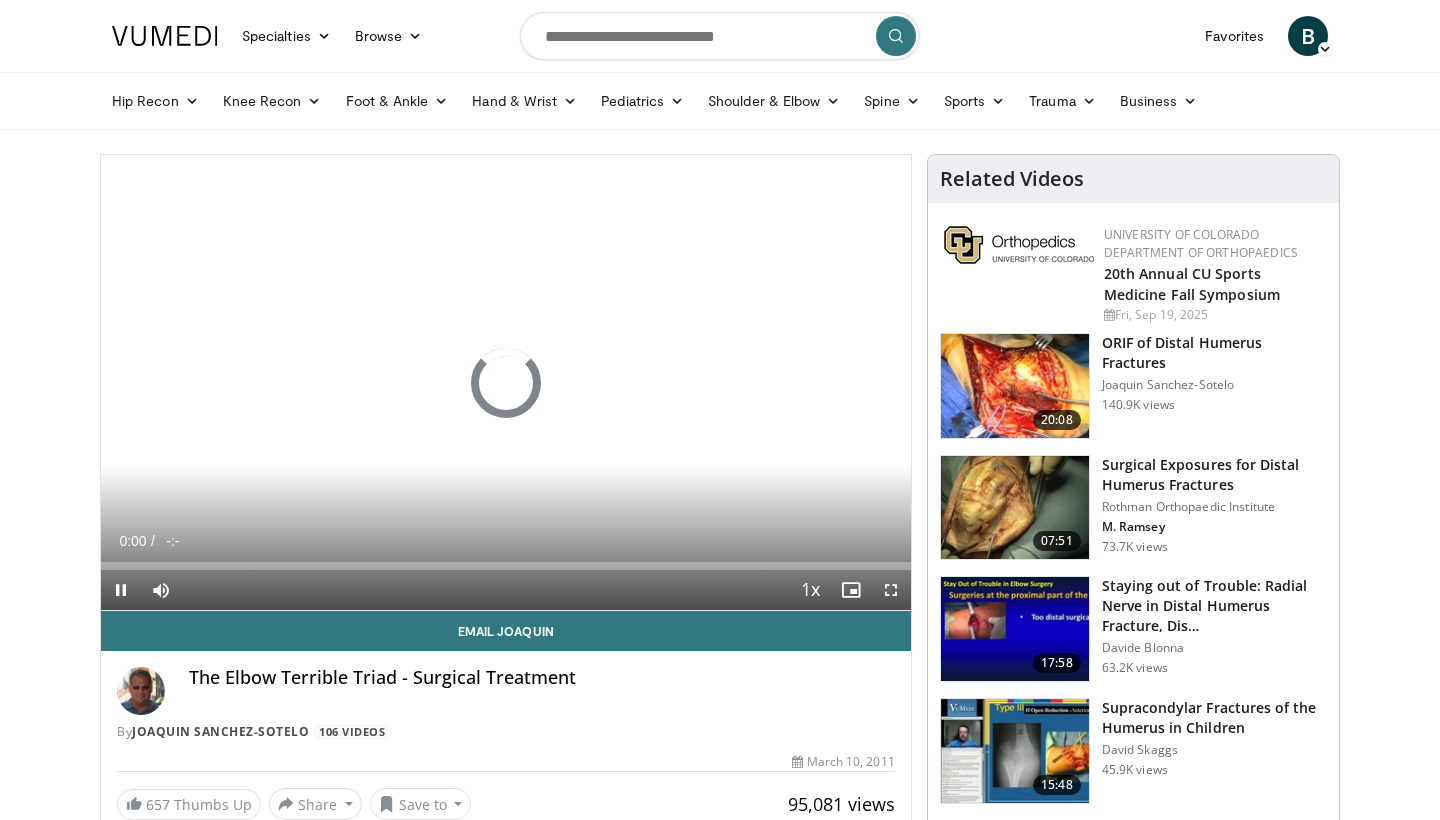 scroll, scrollTop: 0, scrollLeft: 0, axis: both 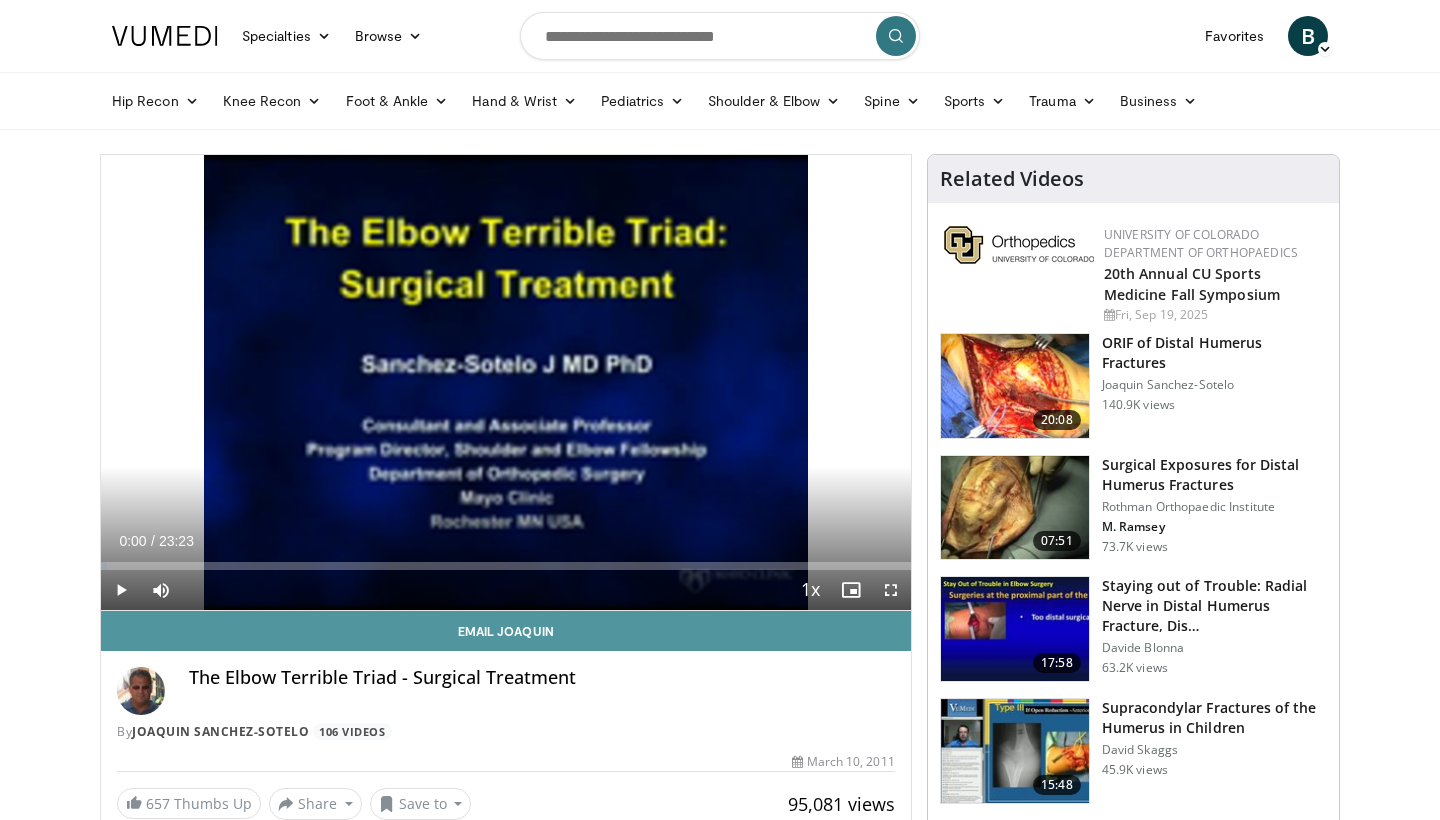 click on "Email
Joaquin" at bounding box center (506, 631) 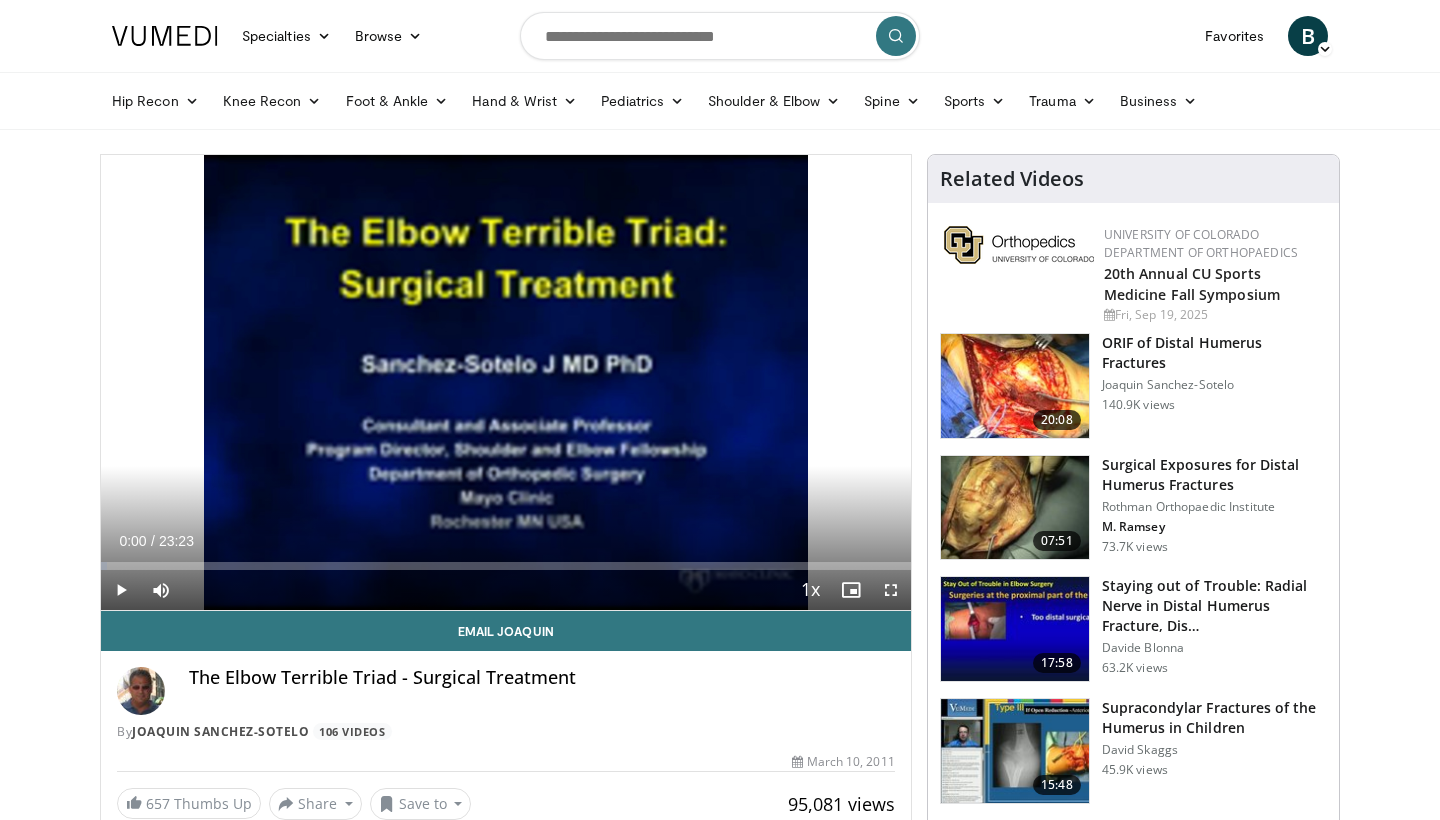 scroll, scrollTop: 0, scrollLeft: 0, axis: both 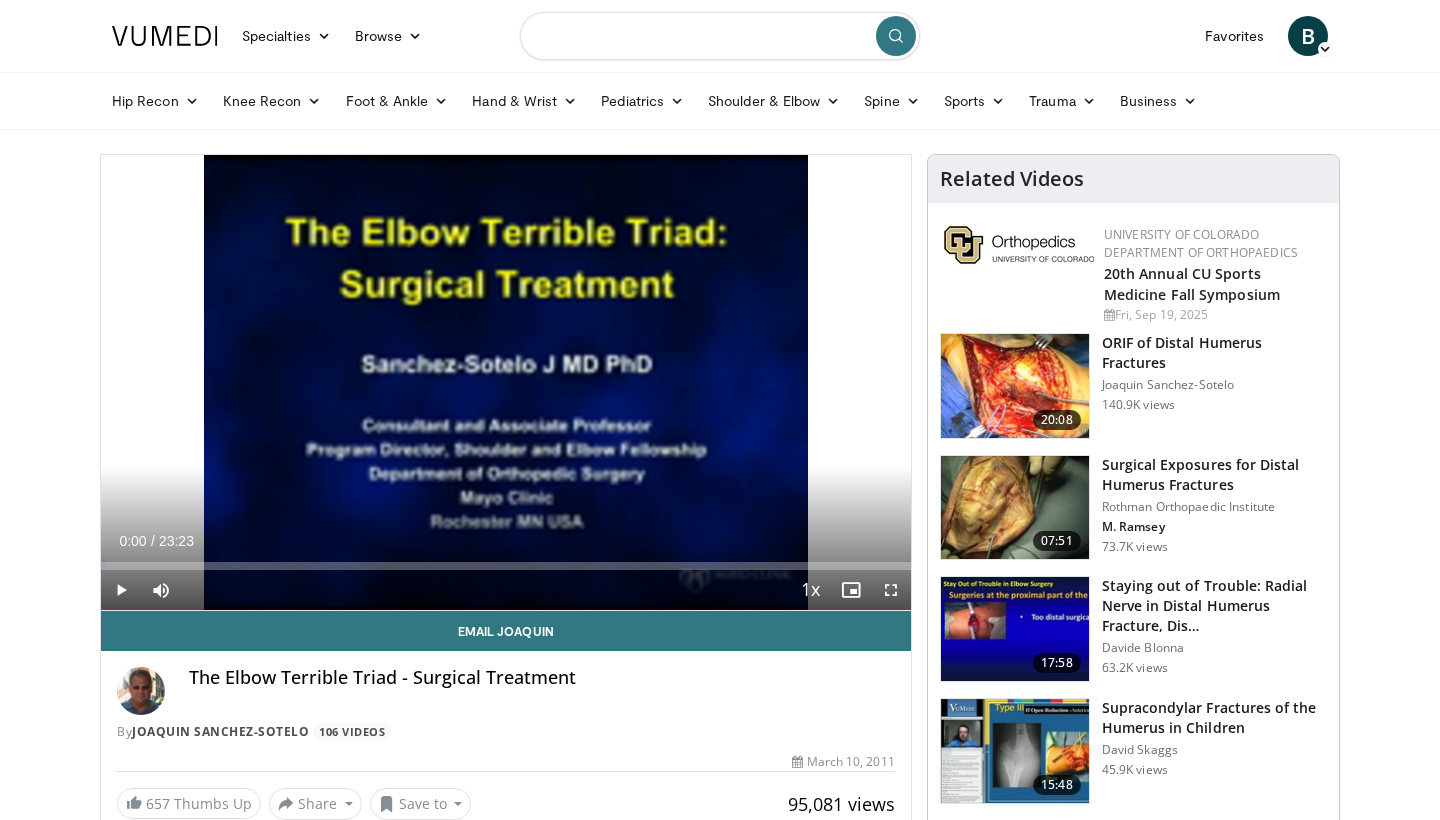 click at bounding box center [720, 36] 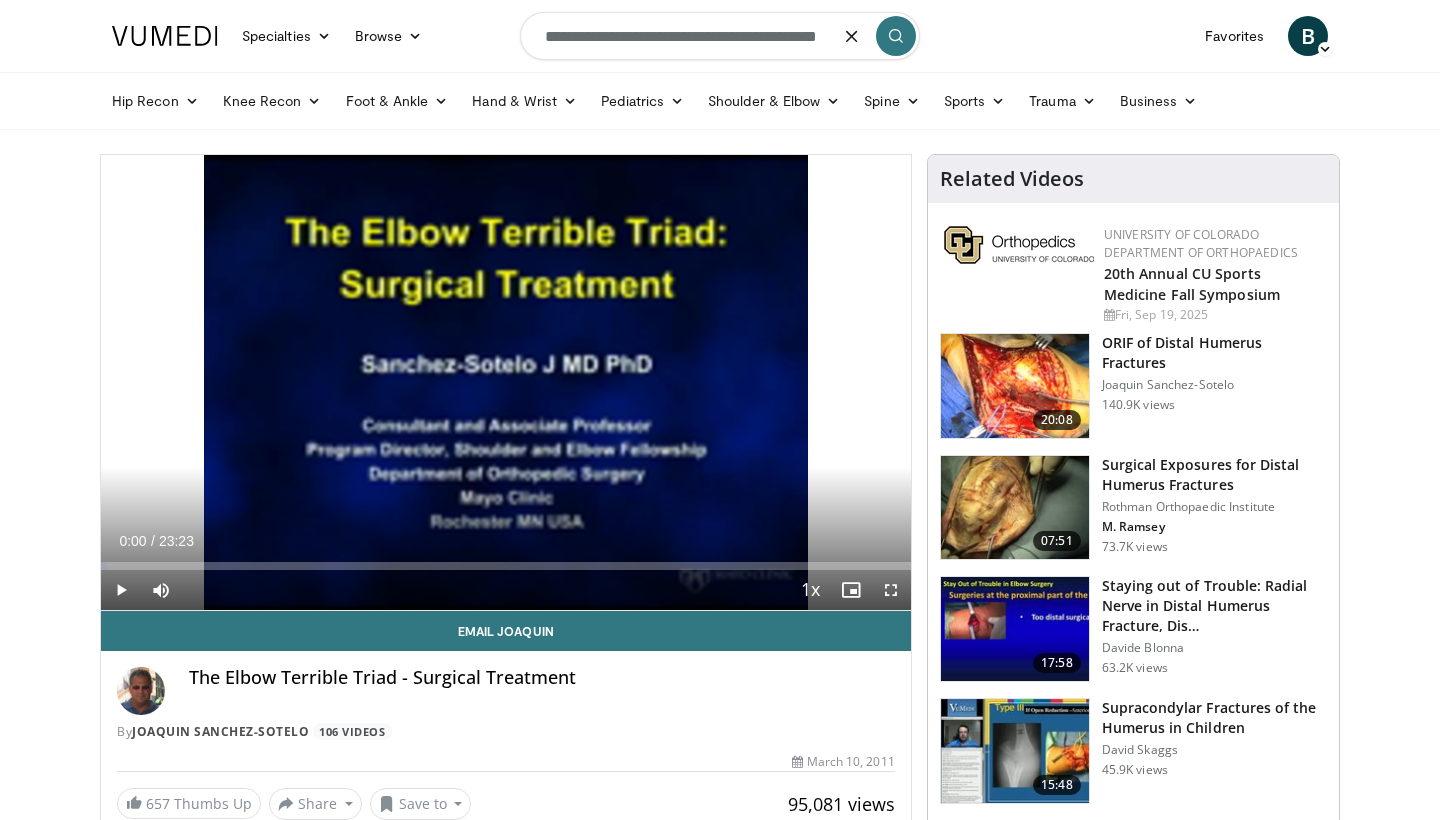 type on "**********" 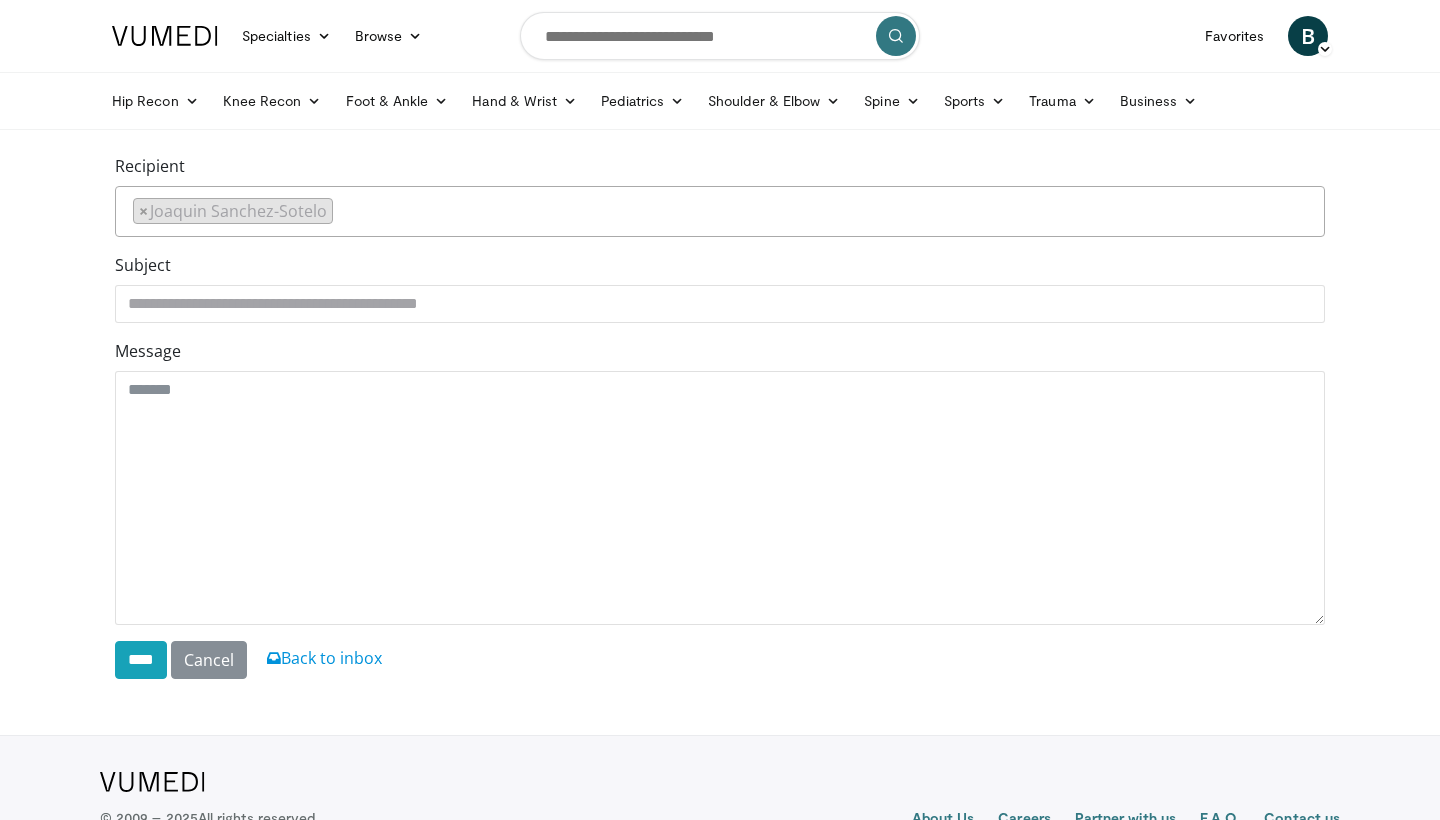 scroll, scrollTop: 0, scrollLeft: 0, axis: both 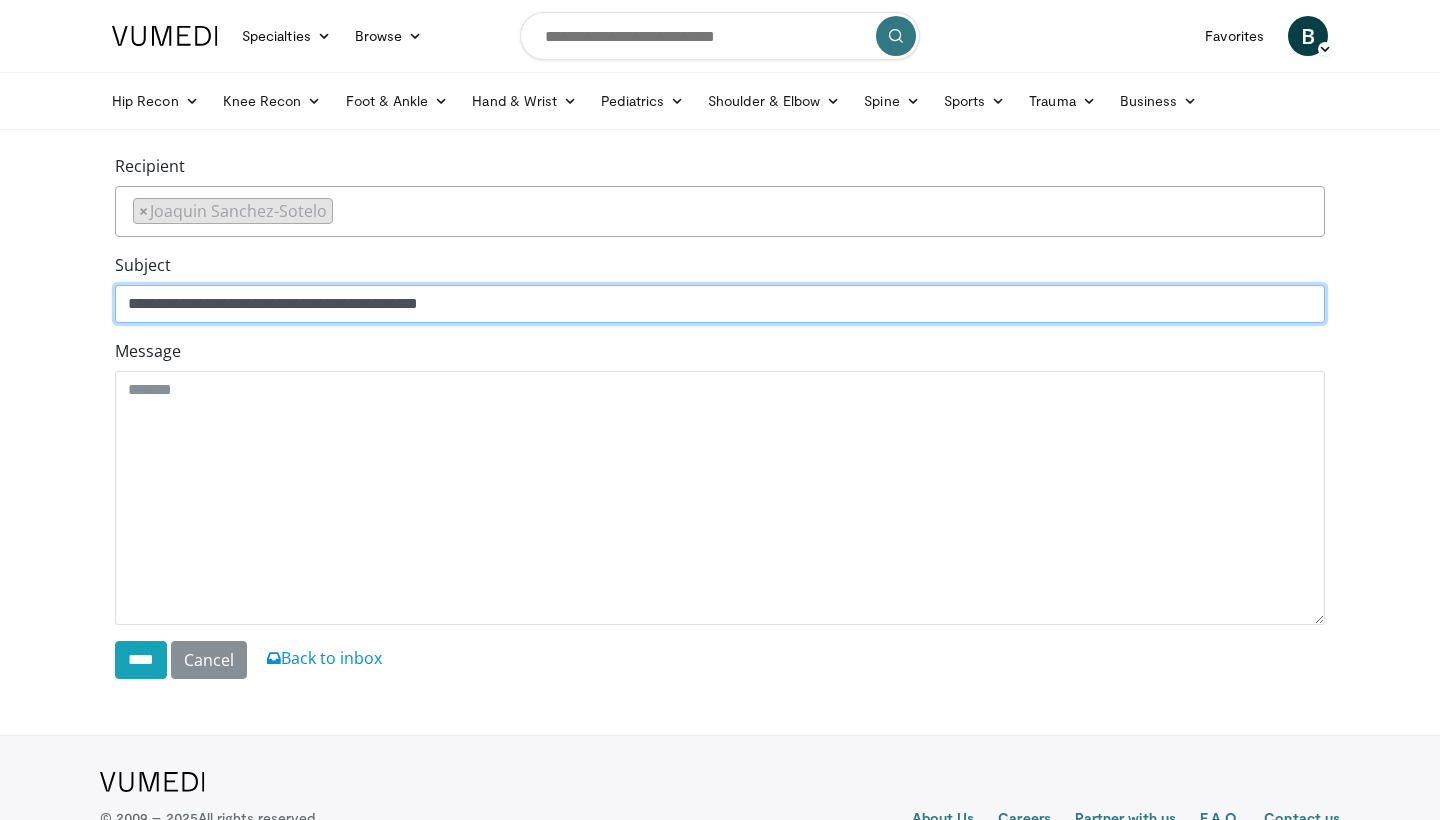 click on "**********" at bounding box center [720, 304] 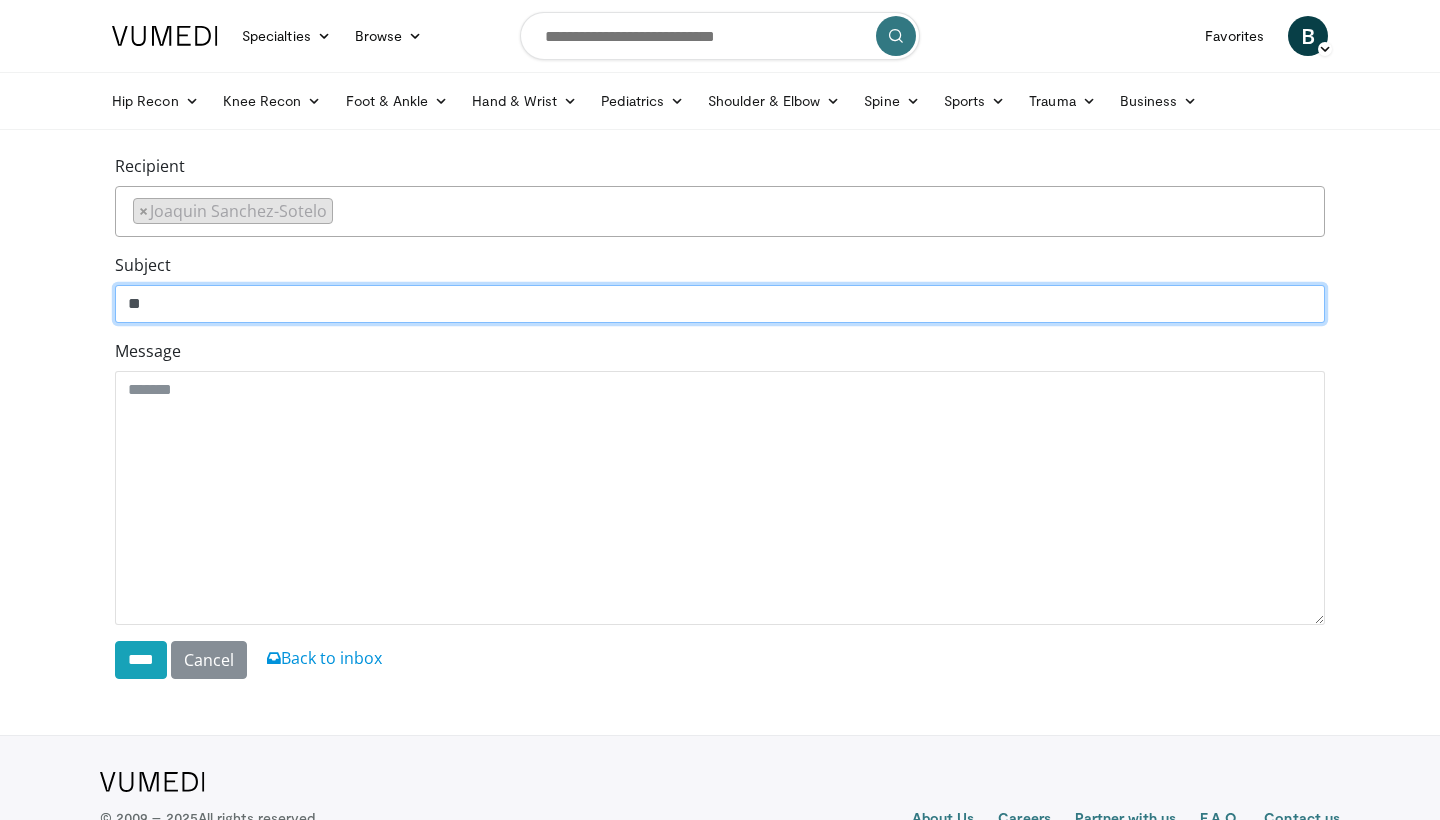 type on "*" 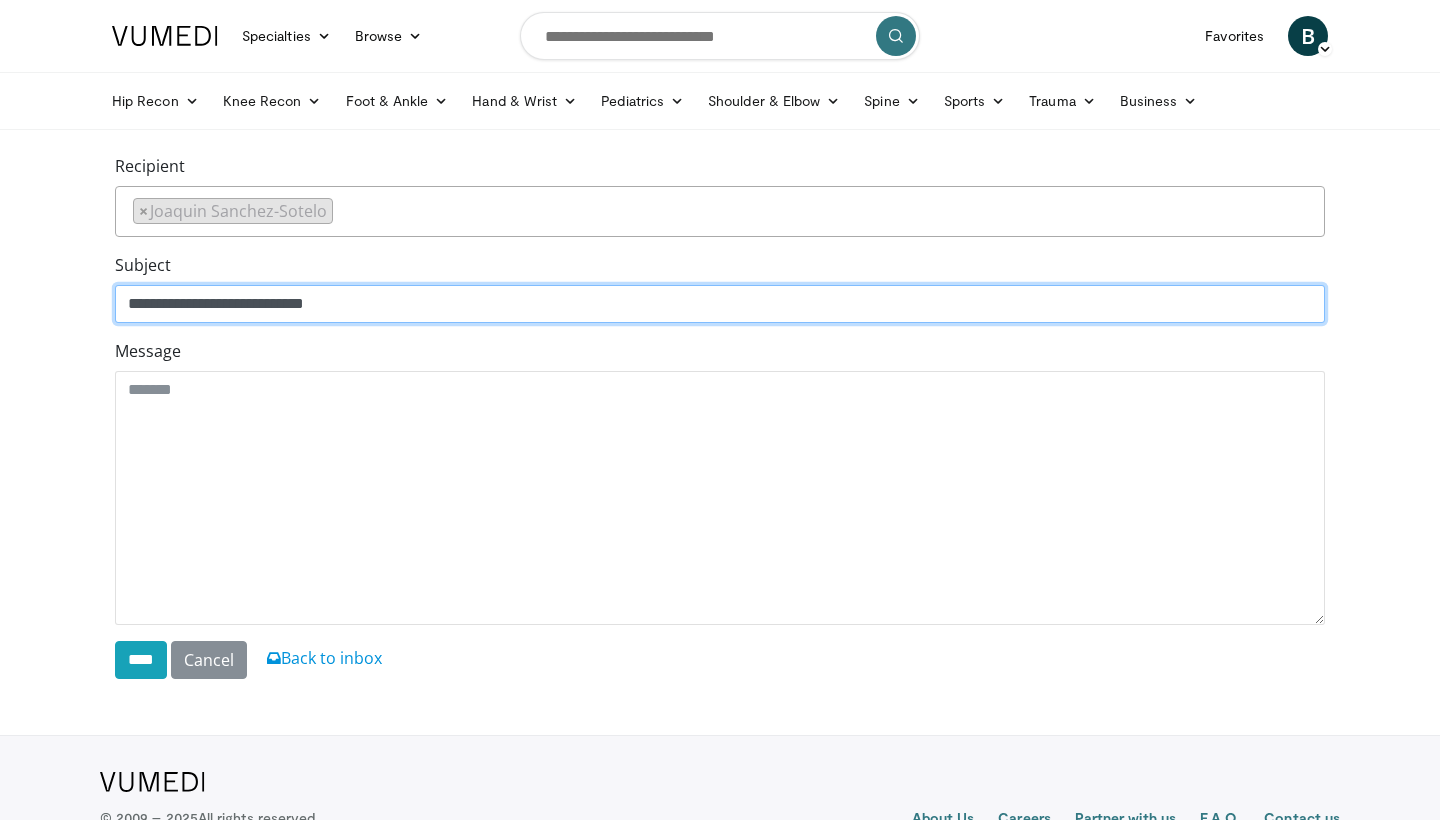 type on "**********" 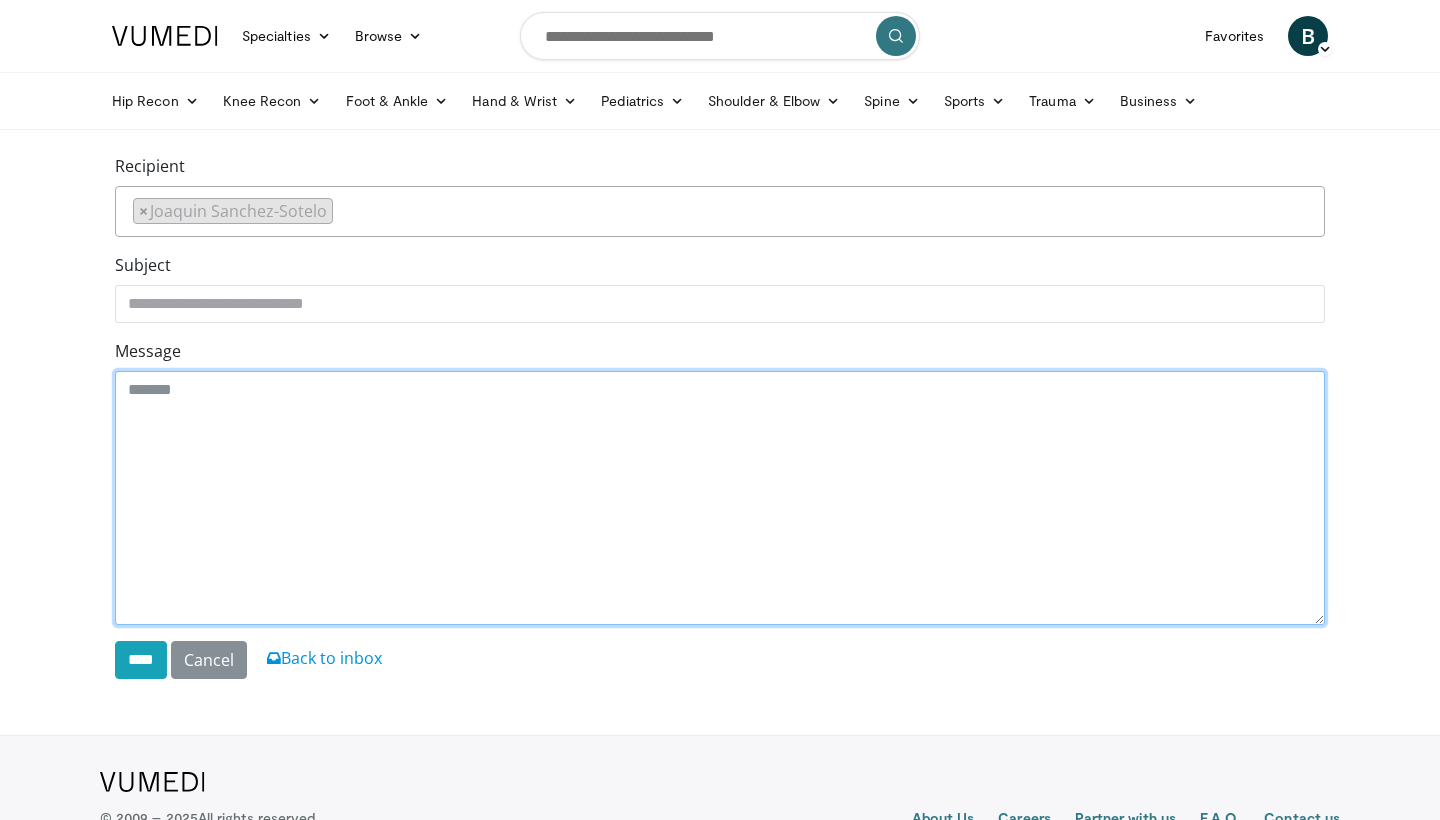 click on "Message" at bounding box center [720, 498] 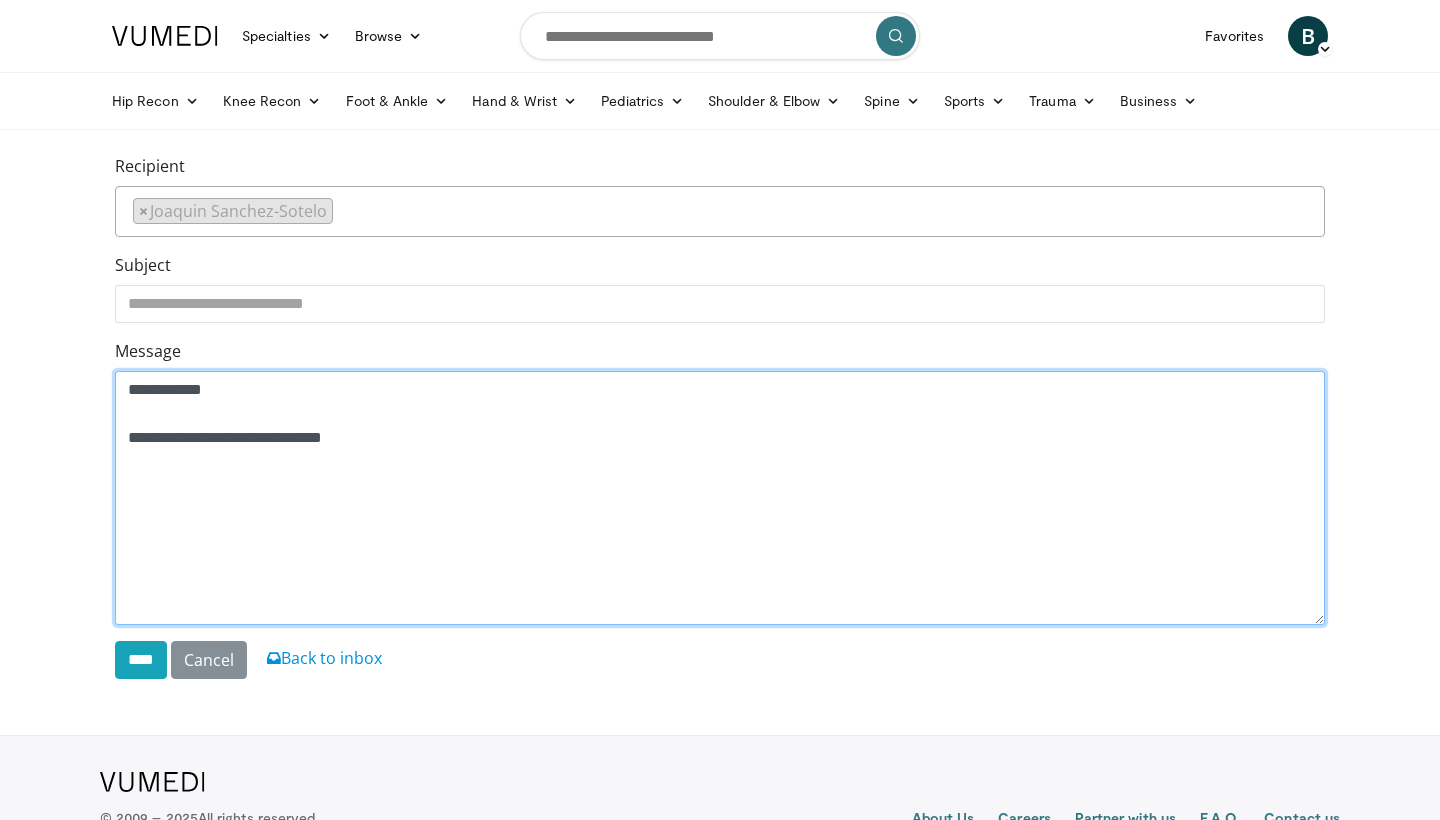 scroll, scrollTop: 0, scrollLeft: 0, axis: both 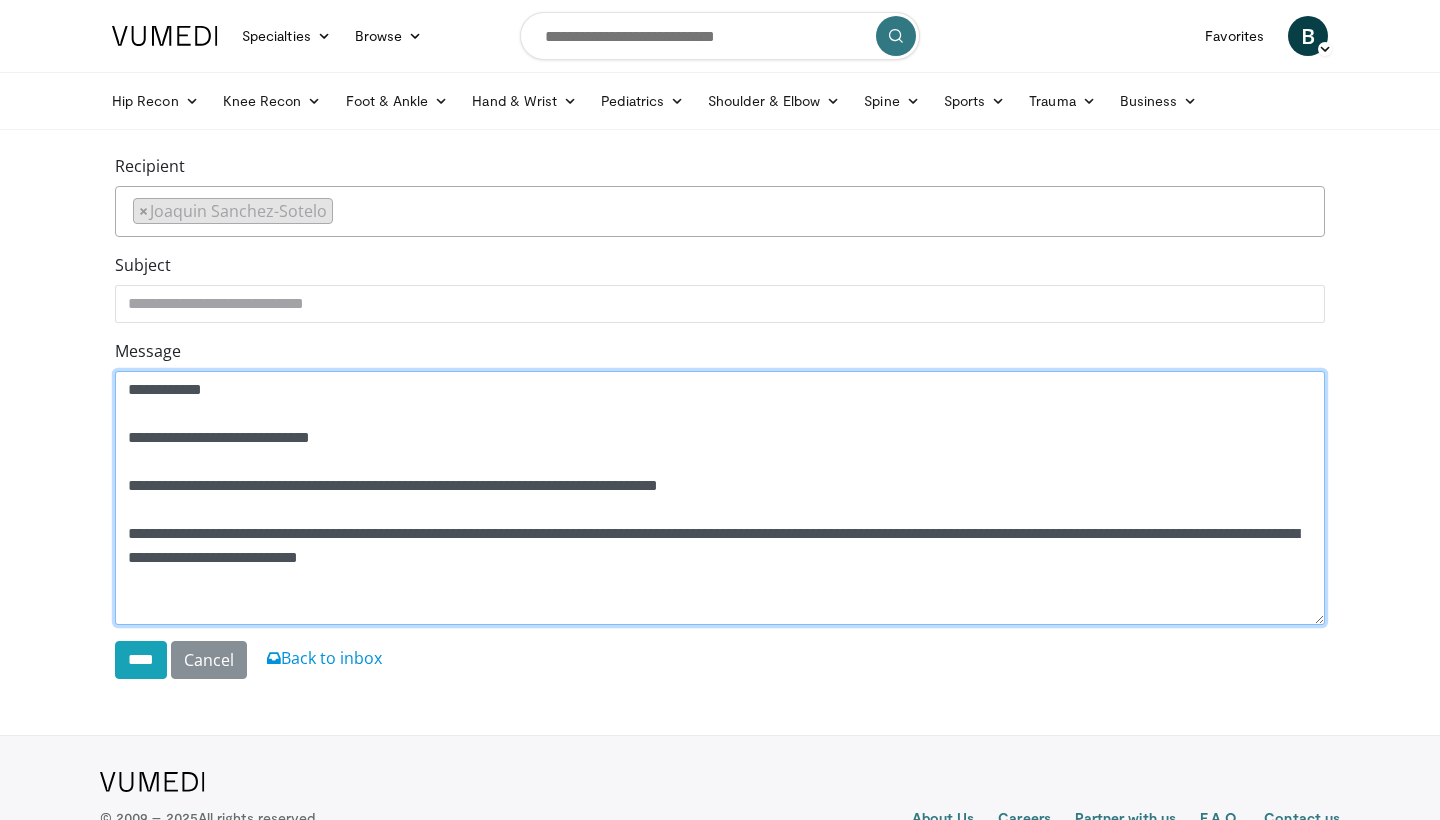 click on "**********" at bounding box center (720, 498) 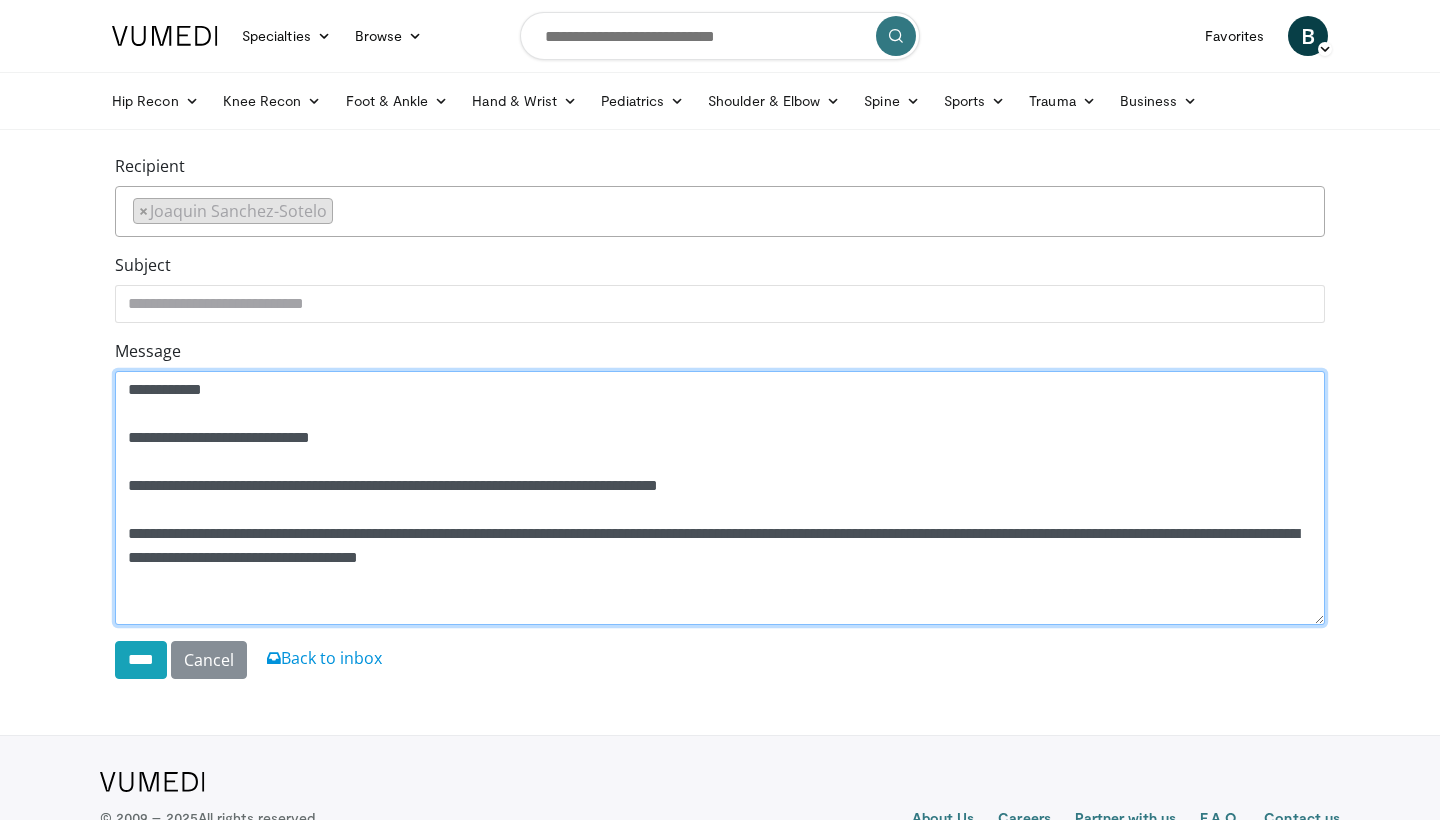 click on "**********" at bounding box center [720, 498] 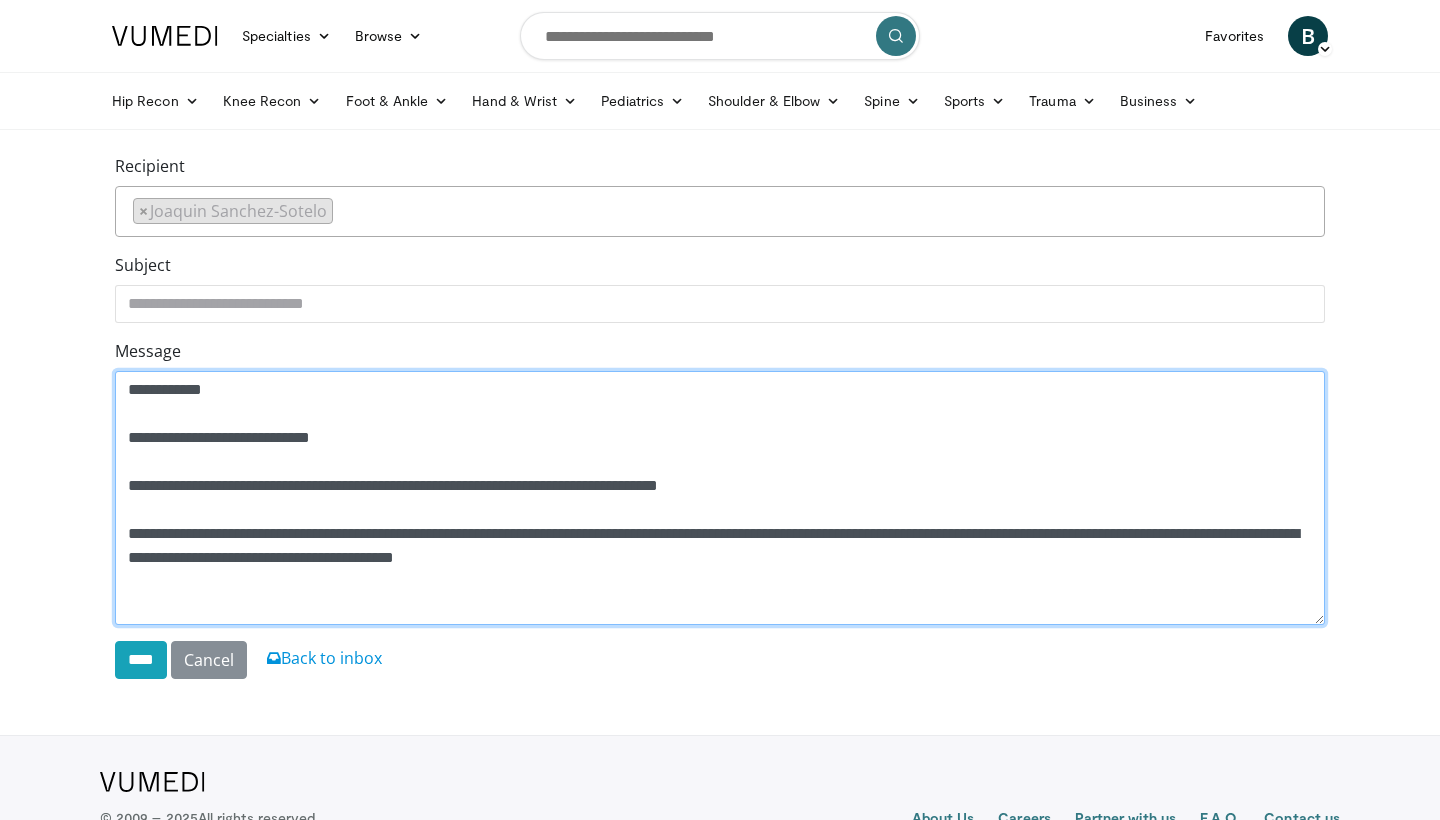 click on "**********" at bounding box center [720, 498] 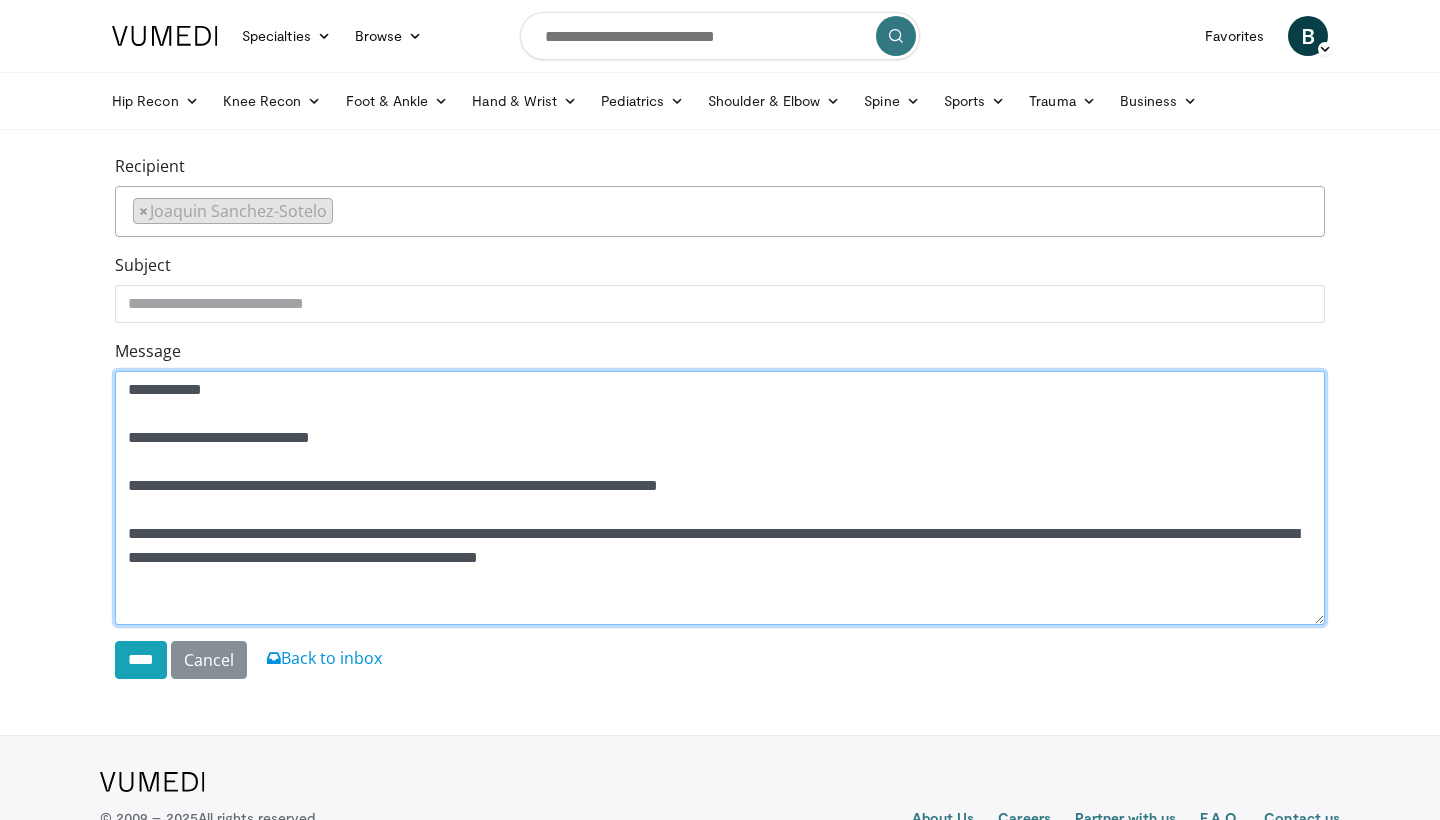 click on "**********" at bounding box center (720, 498) 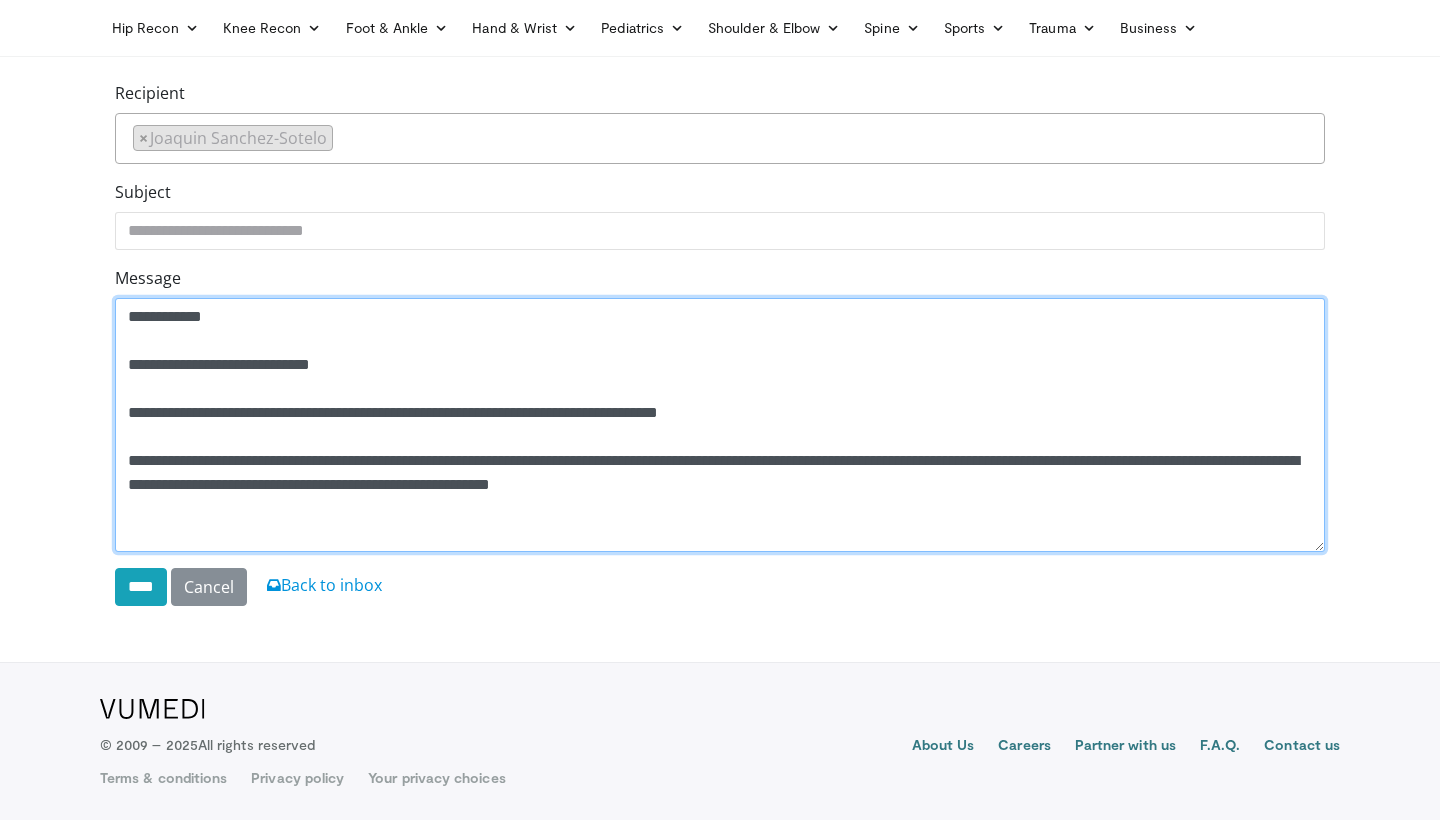 scroll, scrollTop: 0, scrollLeft: 0, axis: both 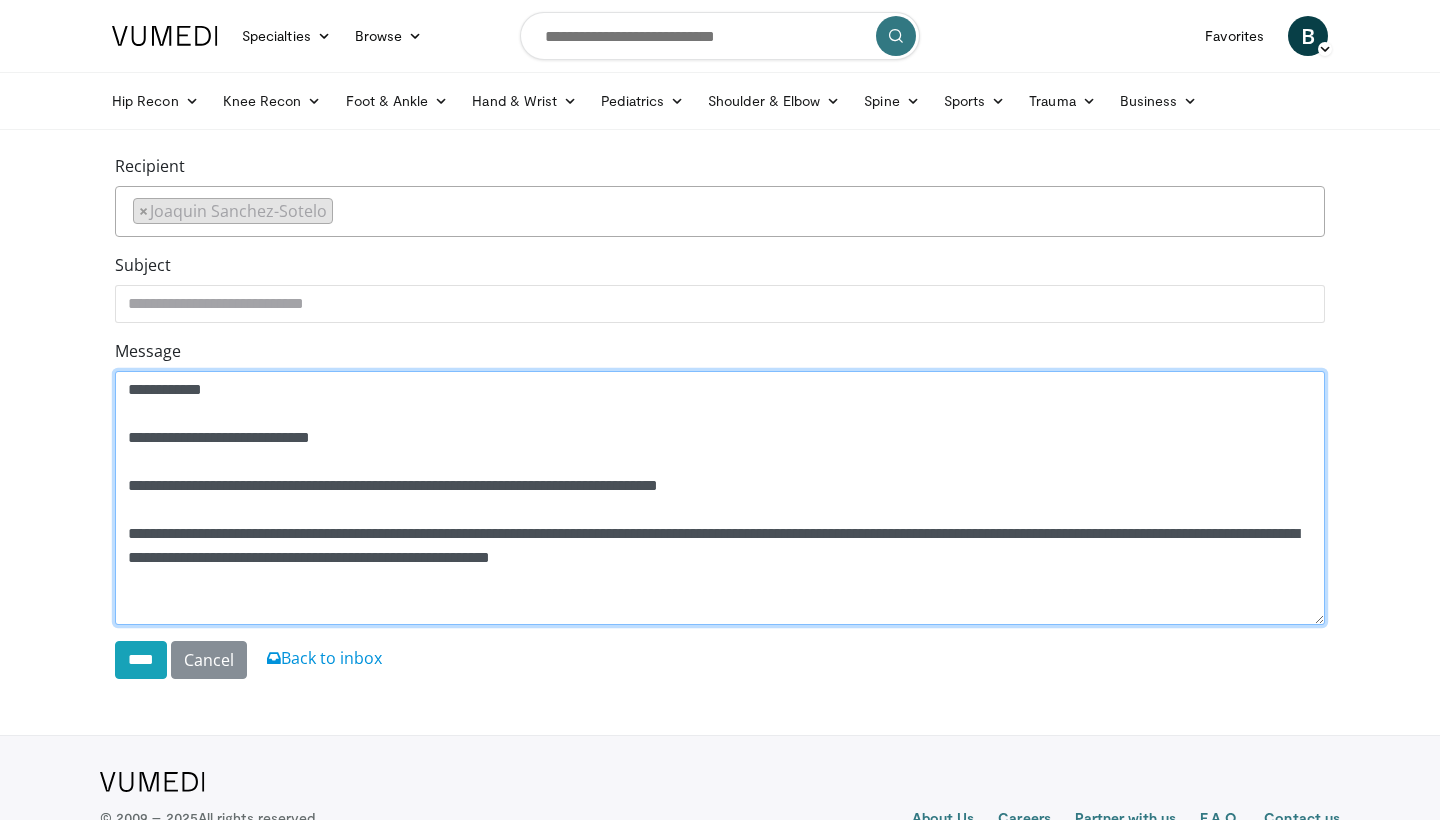 type on "**********" 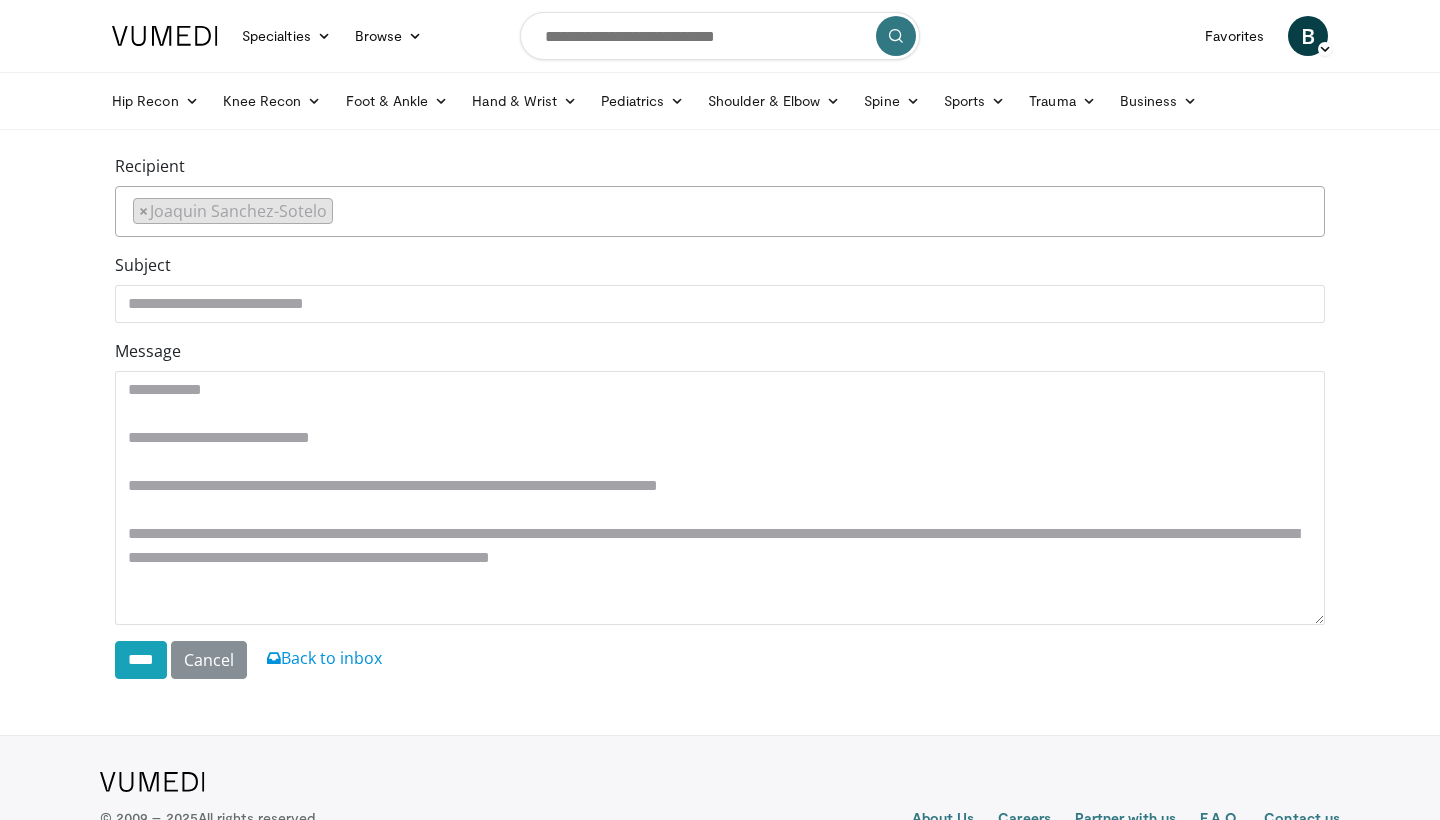 click on "× Joaquin Sanchez-Sotelo" at bounding box center (233, 211) 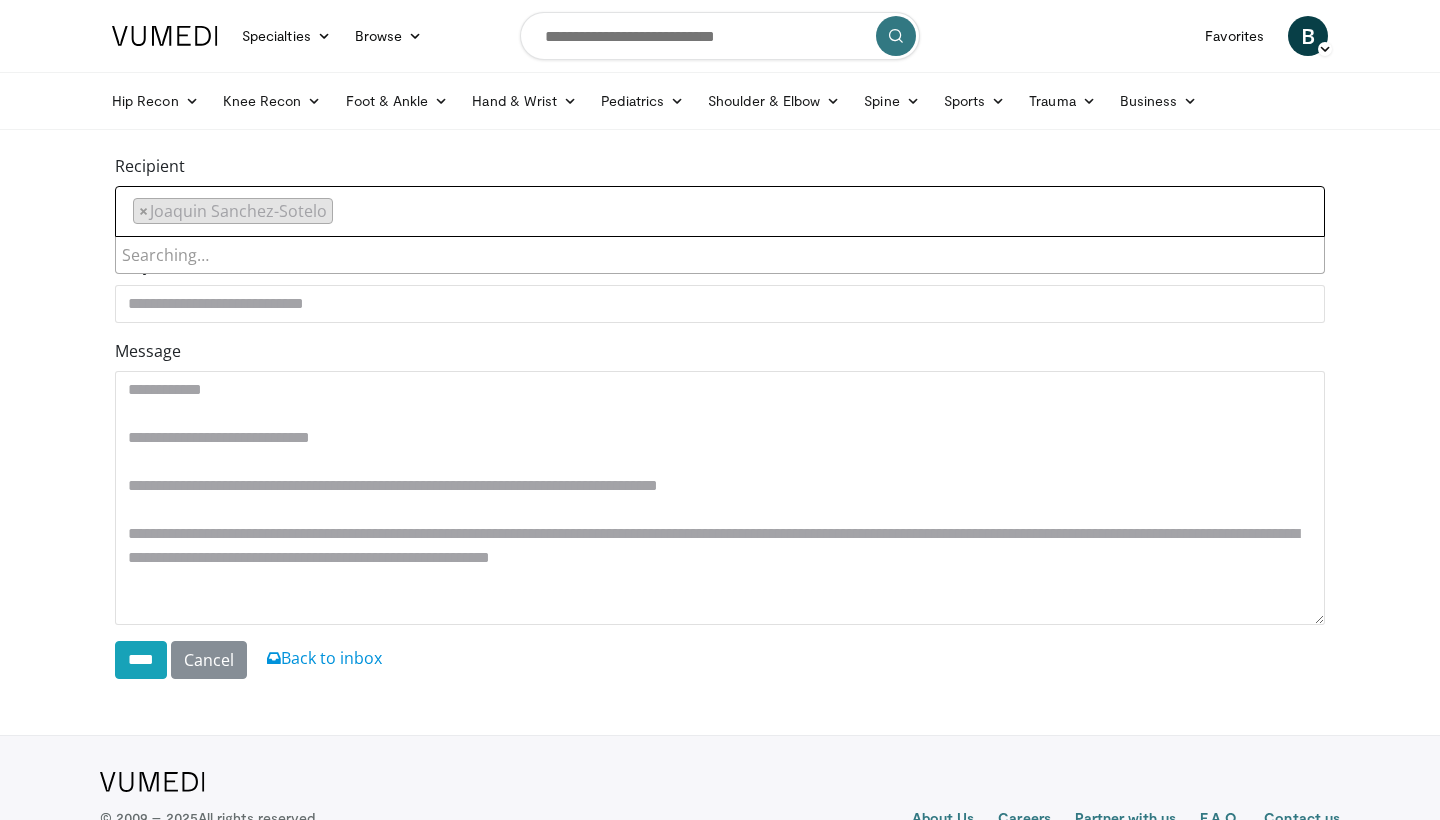 click on "Searching…" at bounding box center (720, 255) 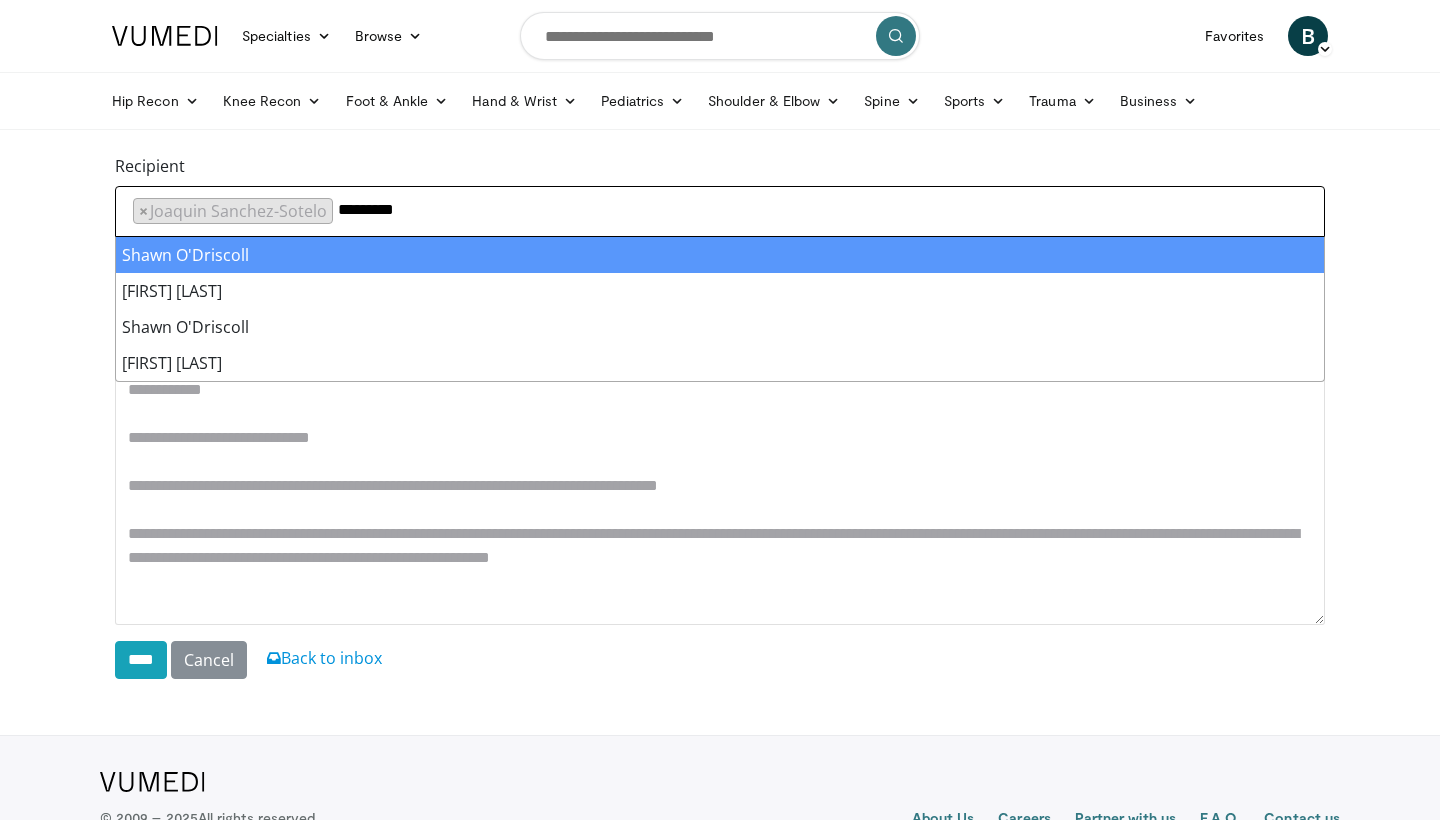 type on "*********" 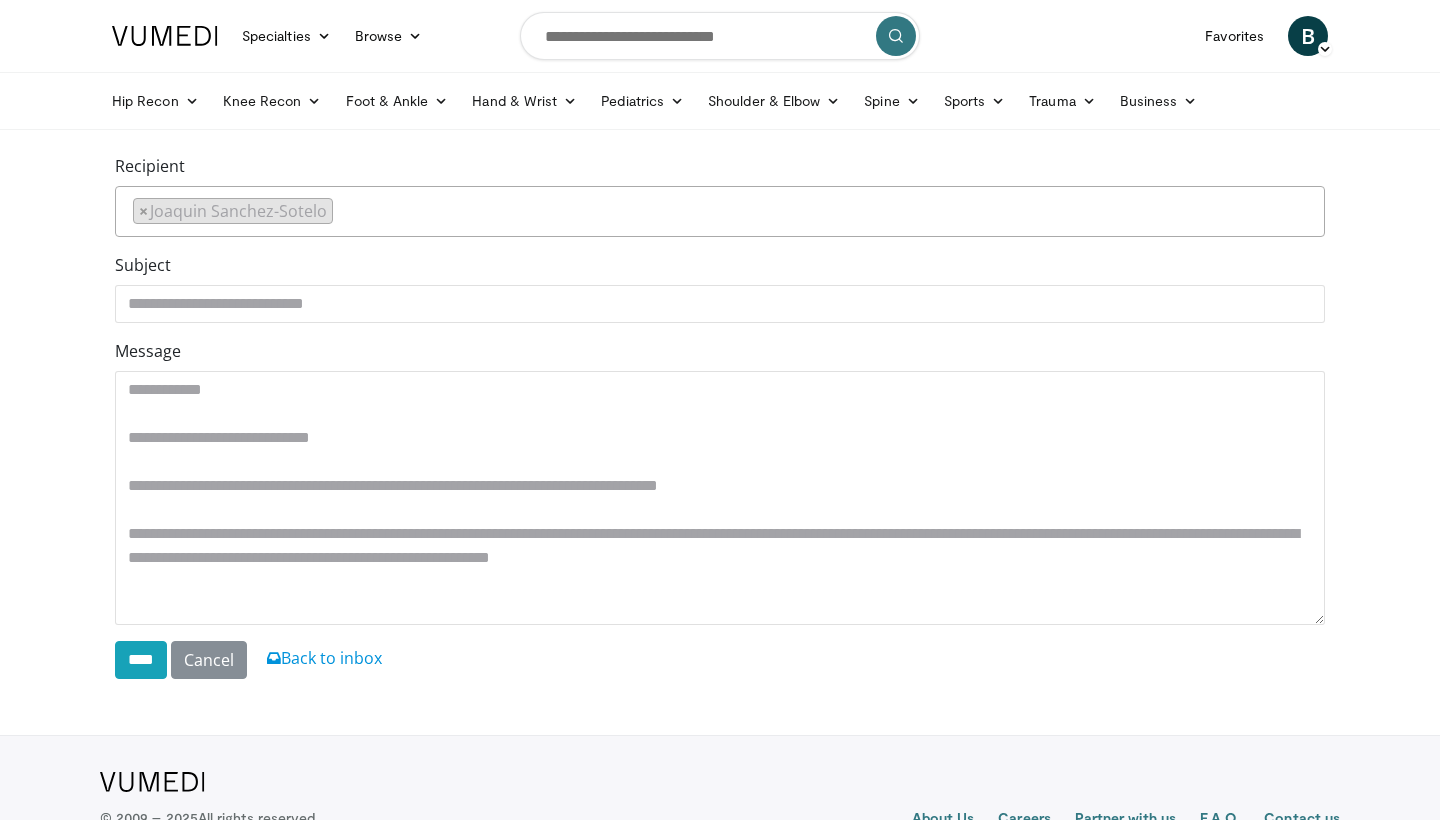click on "Specialties
Adult & Family Medicine
Allergy, Asthma, Immunology
Anesthesiology
Cardiology
Dental
Dermatology
Endocrinology
Gastroenterology & Hepatology
General Surgery
Hematology & Oncology
Infectious Disease
Nephrology
Neurology
Neurosurgery
Obstetrics & Gynecology
Ophthalmology
Oral Maxillofacial
Orthopaedics
Otolaryngology
Pediatrics
Plastic Surgery
Podiatry
Psychiatry
Pulmonology
Radiation Oncology
Radiology
Rheumatology
Urology" at bounding box center (720, 446) 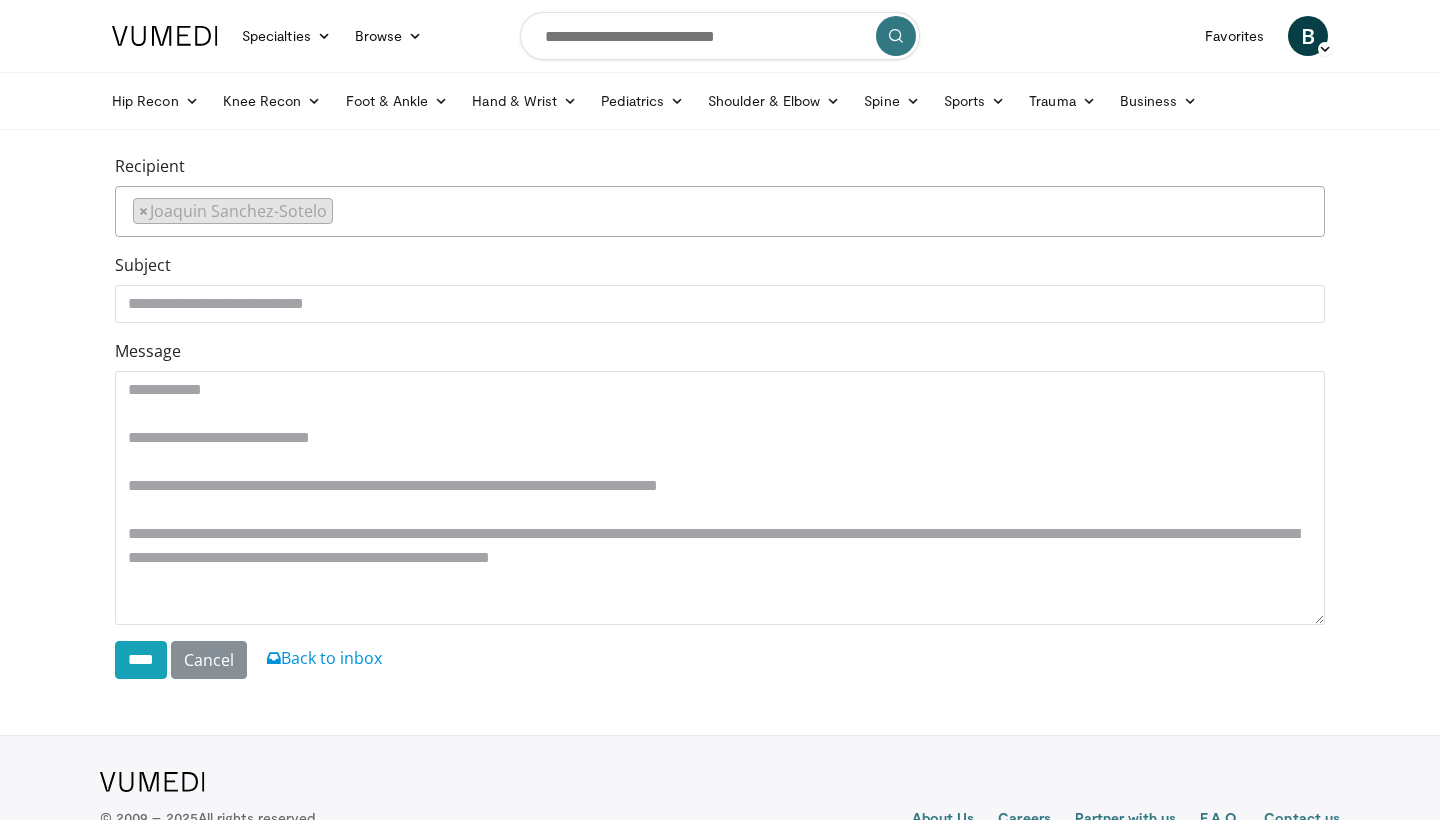 scroll, scrollTop: 0, scrollLeft: 0, axis: both 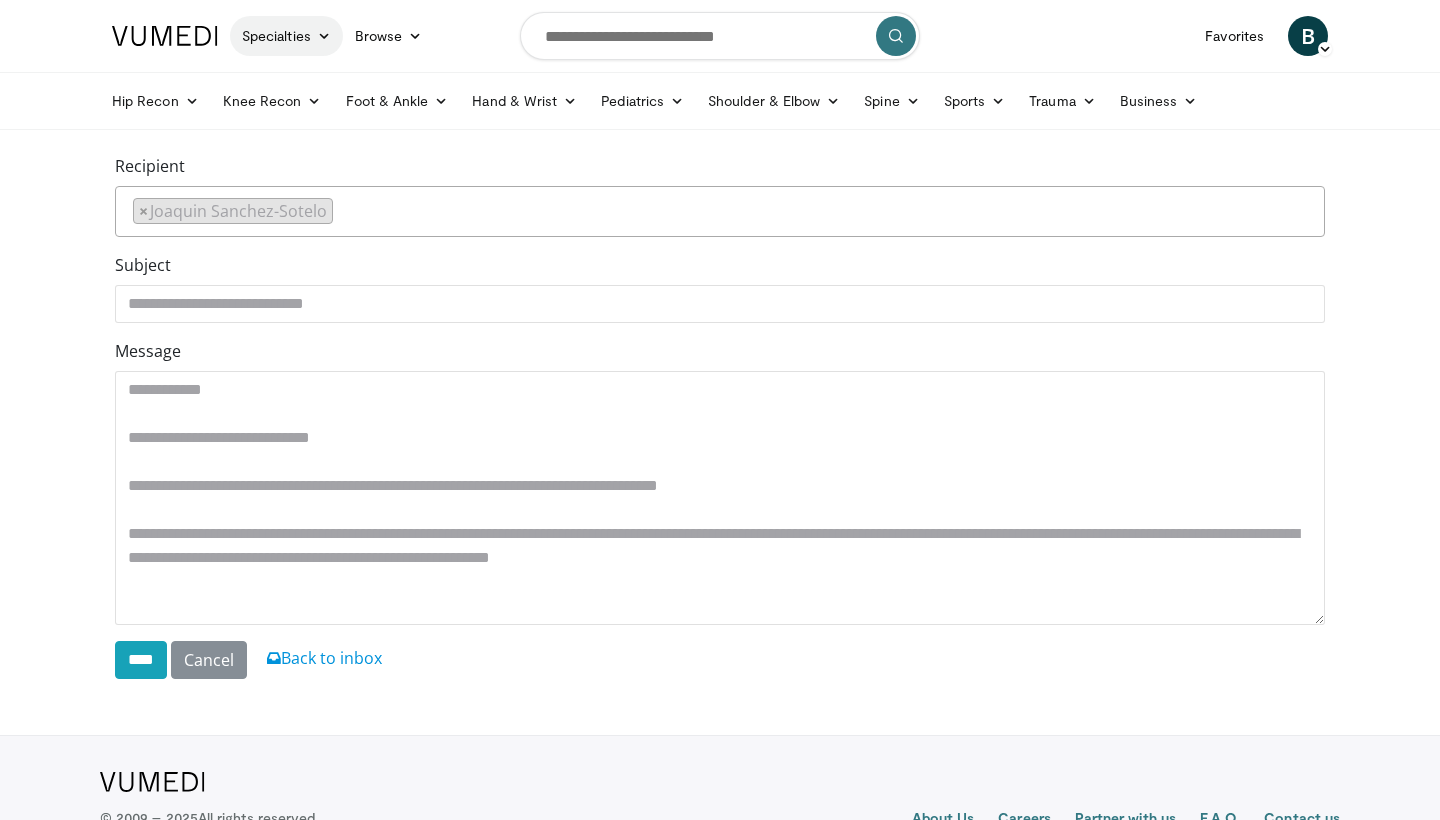 click at bounding box center [324, 36] 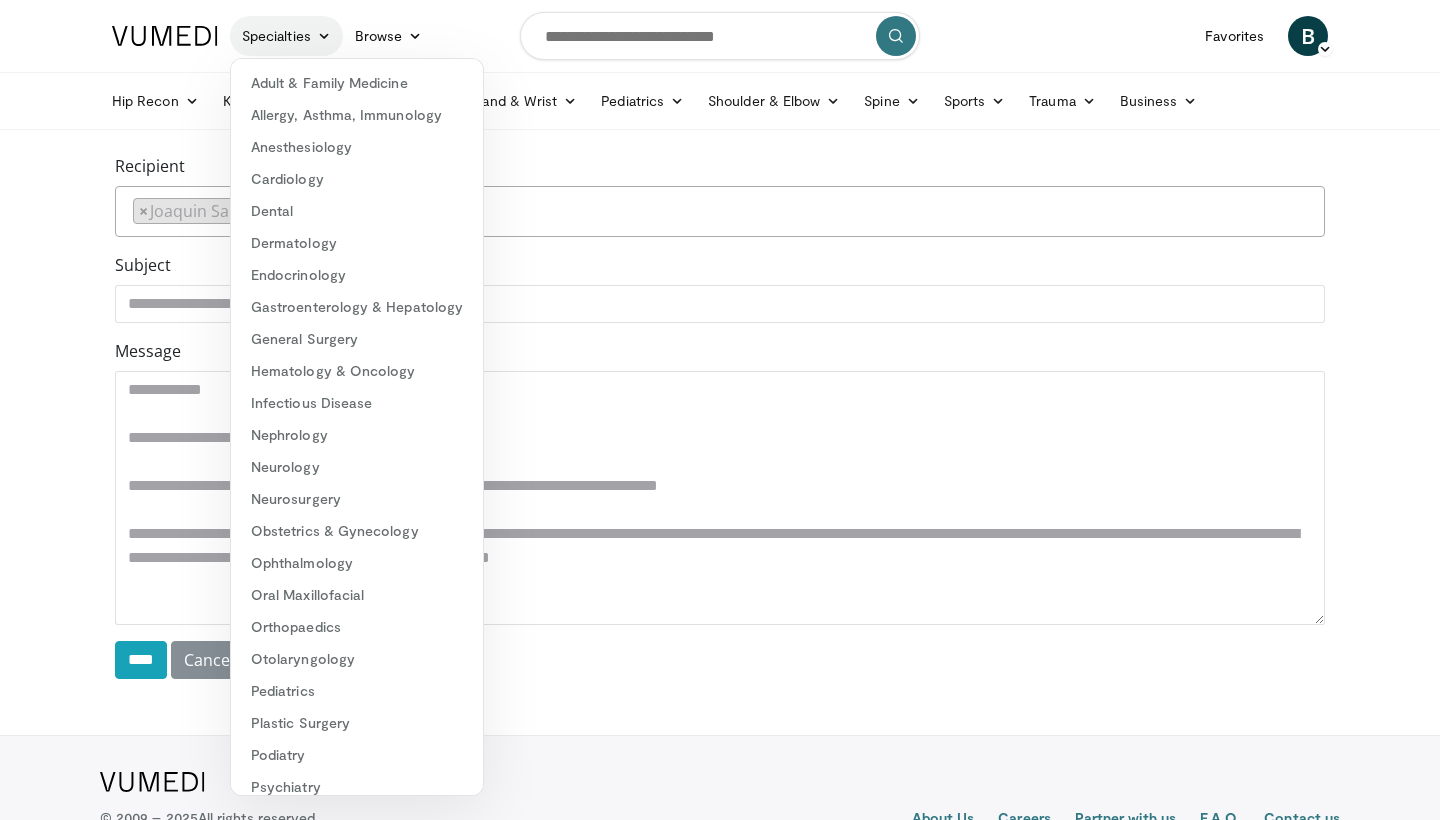 click at bounding box center [324, 36] 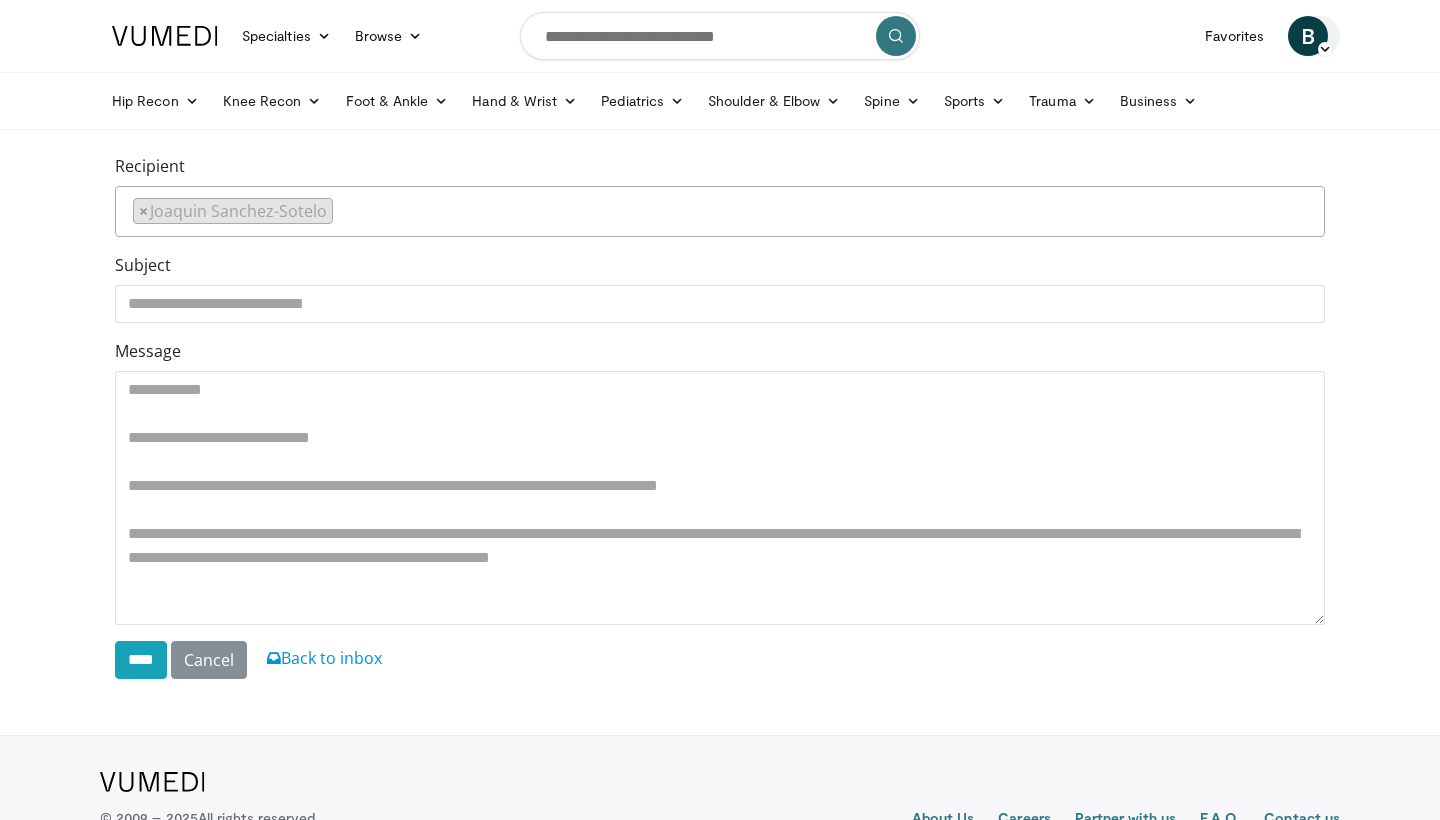 click on "B" at bounding box center [1308, 36] 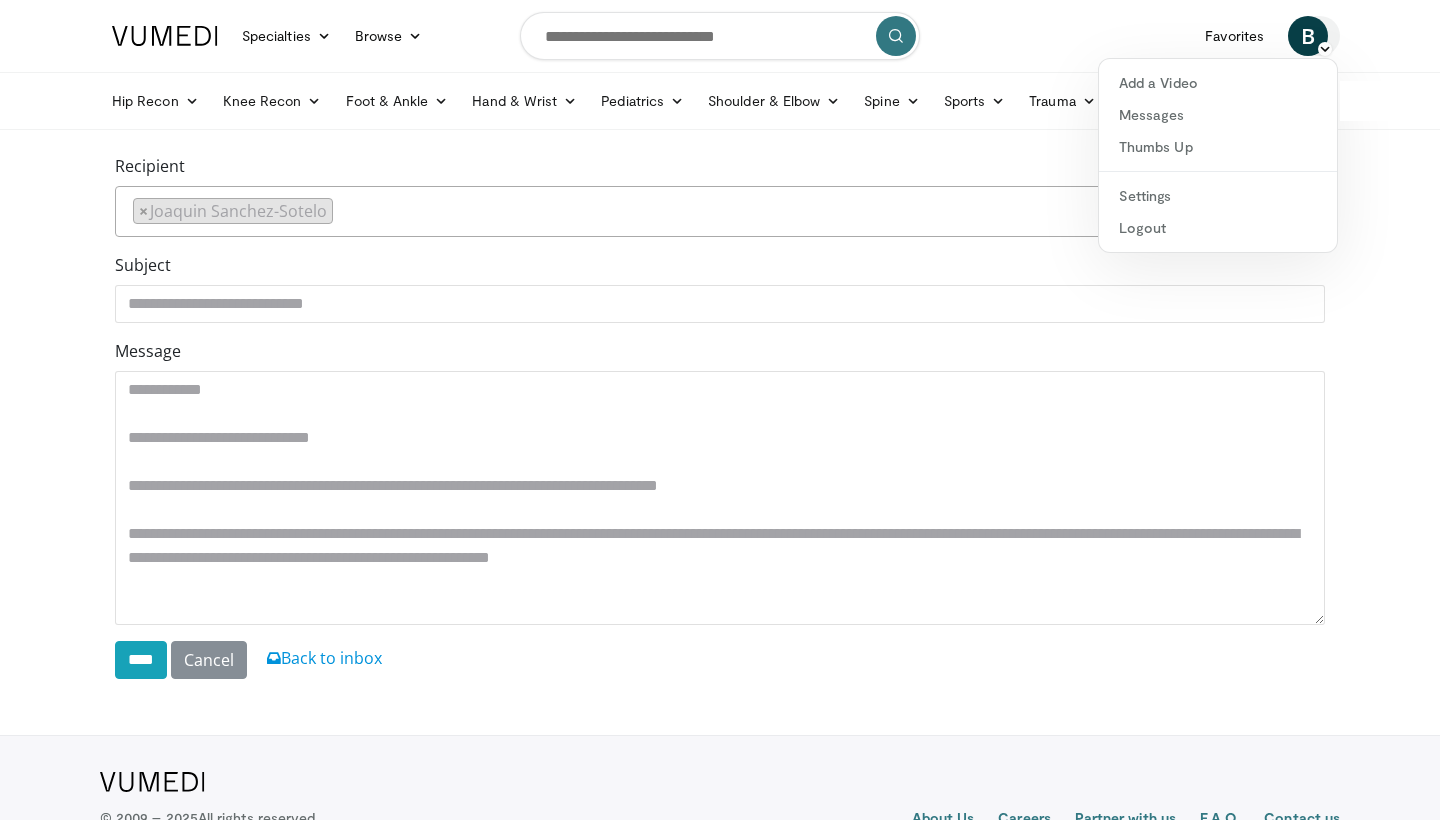 click on "B" at bounding box center (1308, 36) 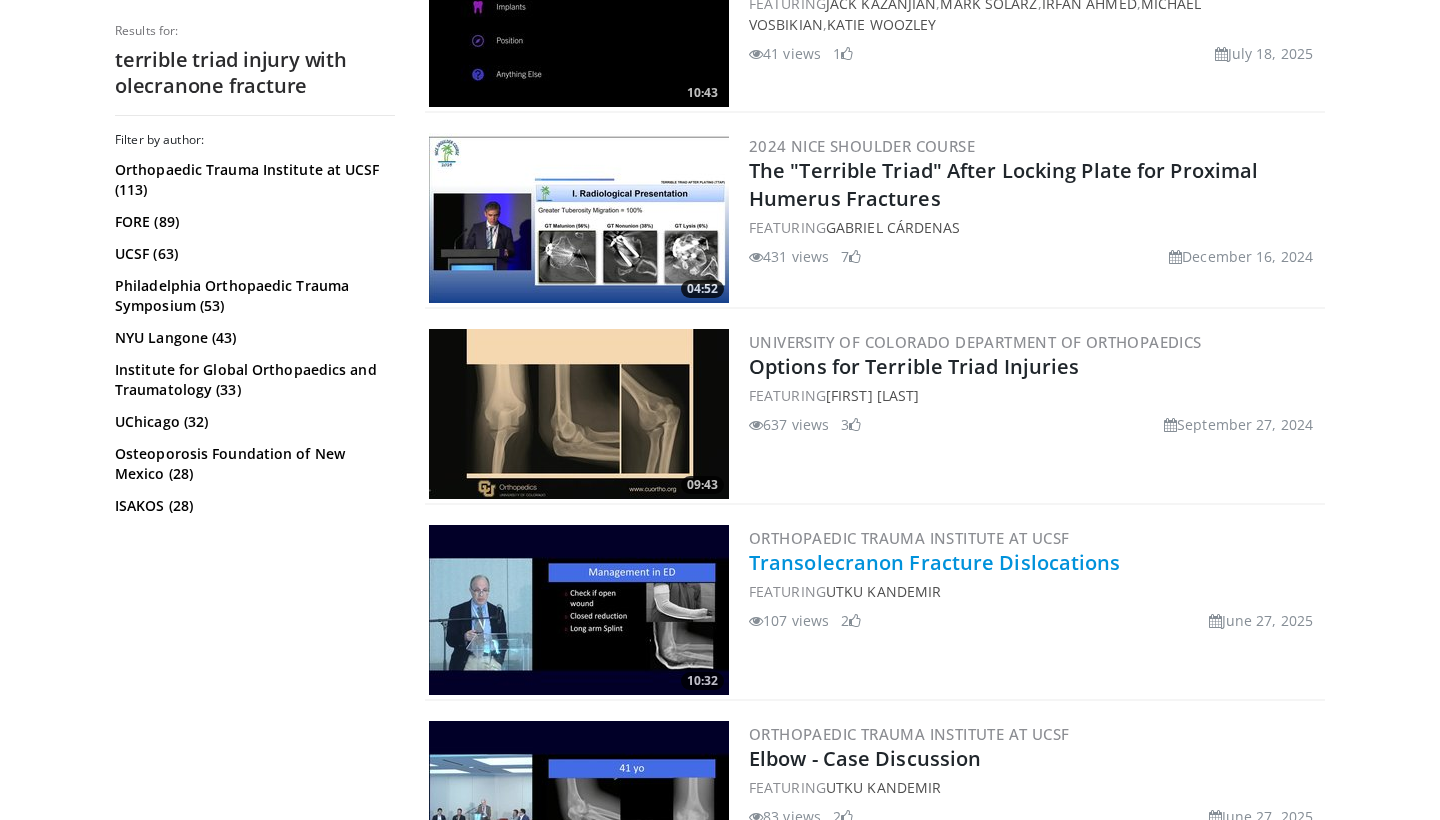 scroll, scrollTop: 898, scrollLeft: 0, axis: vertical 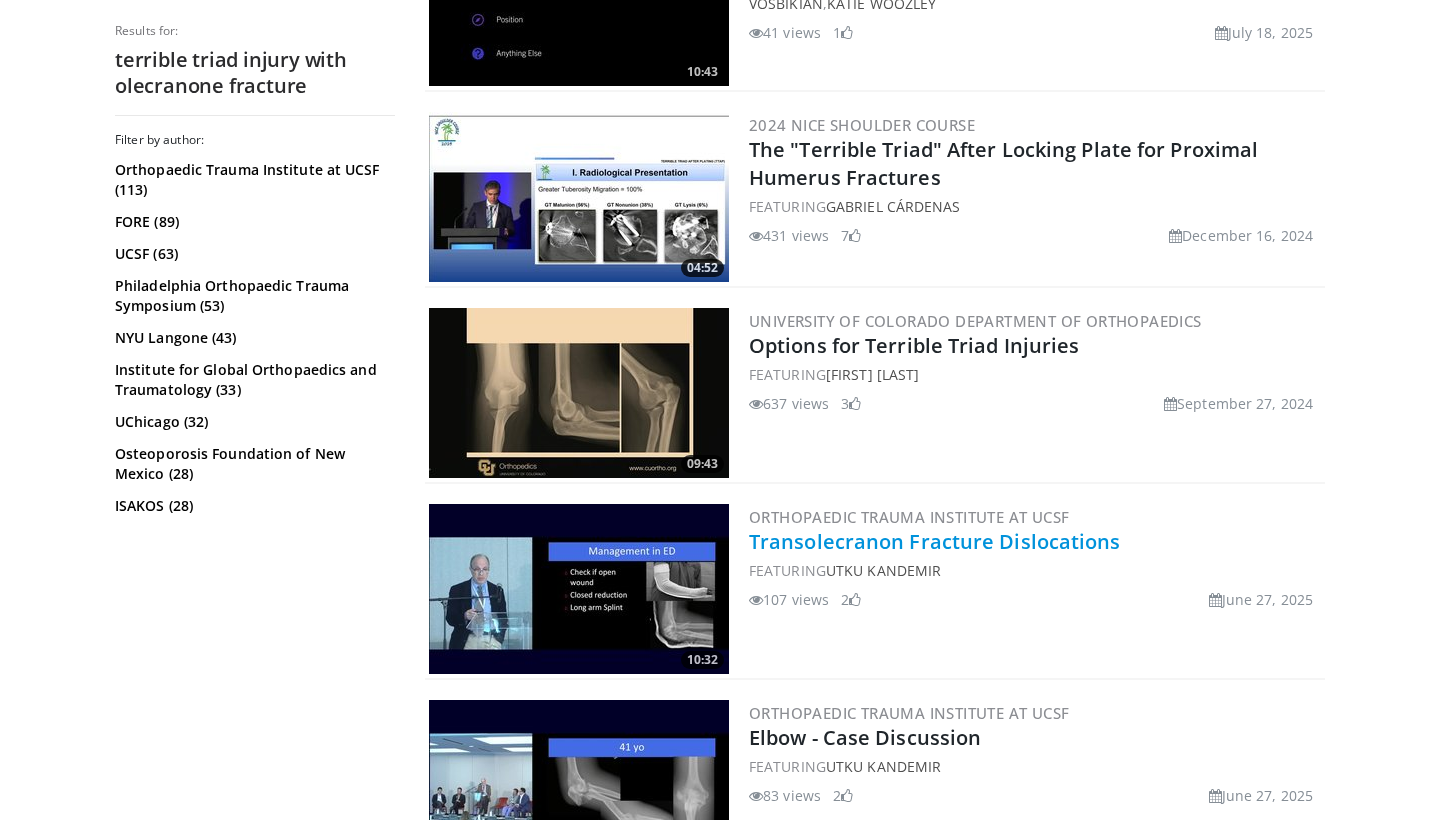 click on "Transolecranon Fracture Dislocations" at bounding box center (935, 541) 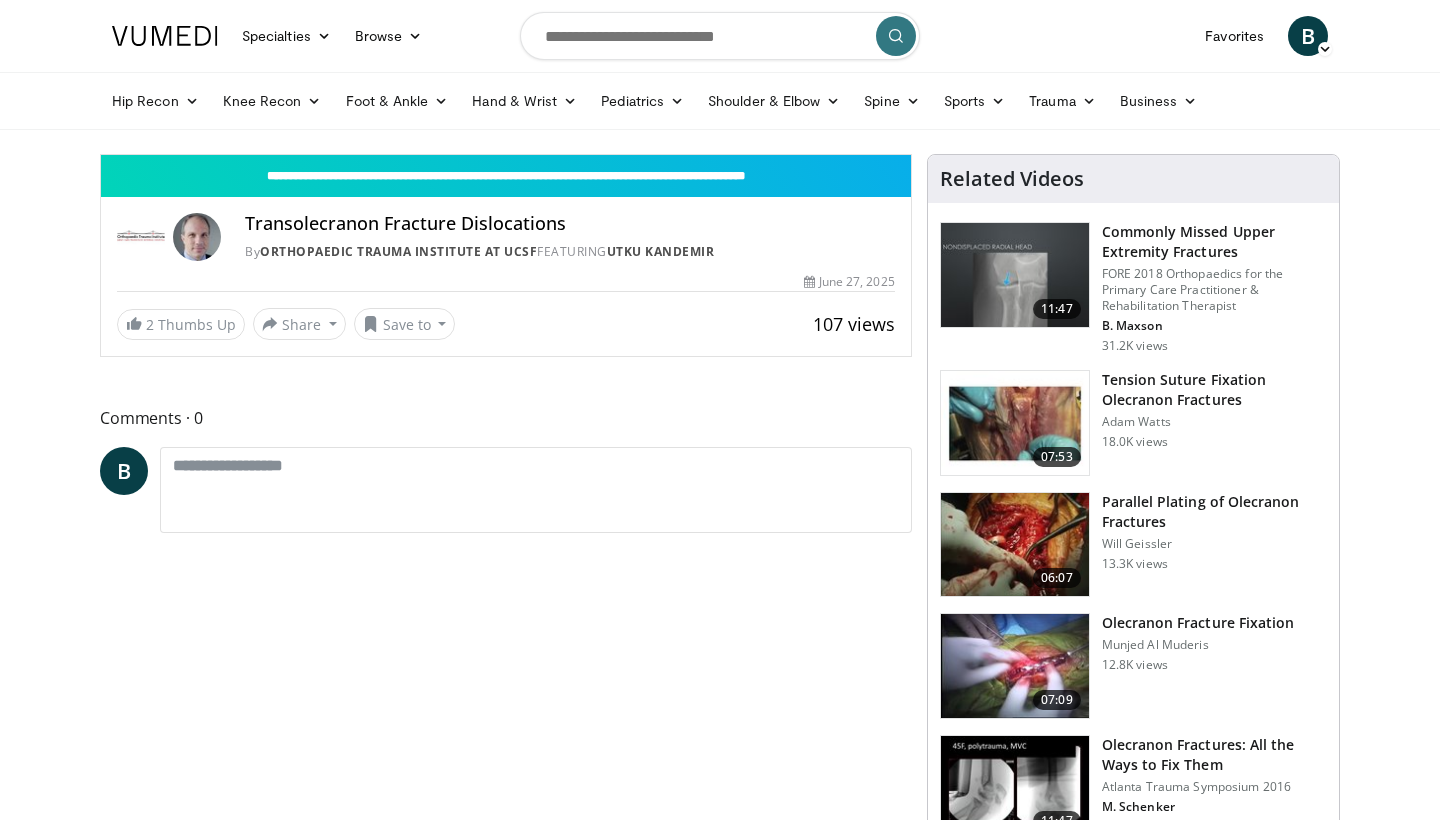 scroll, scrollTop: 0, scrollLeft: 0, axis: both 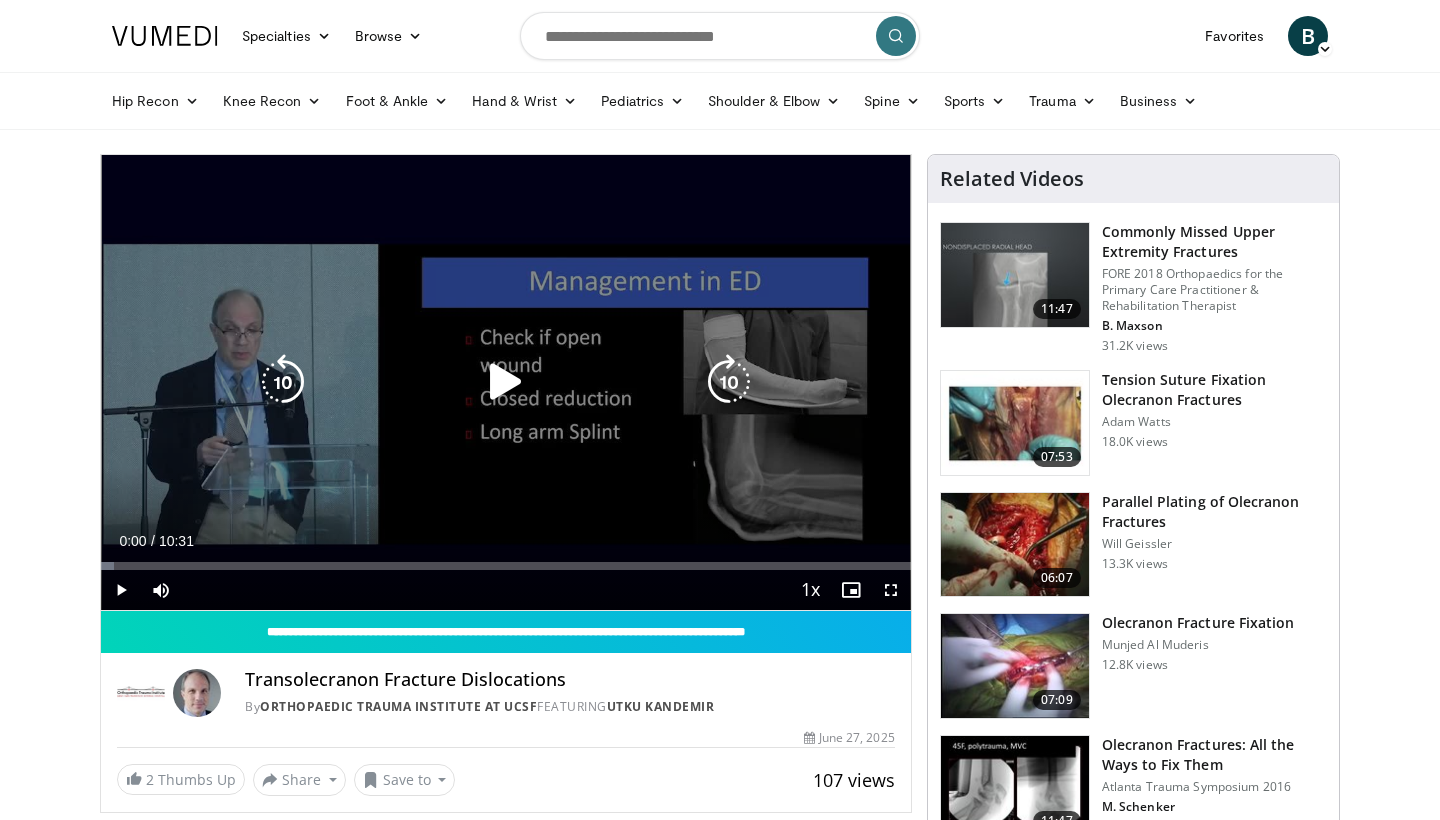 click at bounding box center (506, 382) 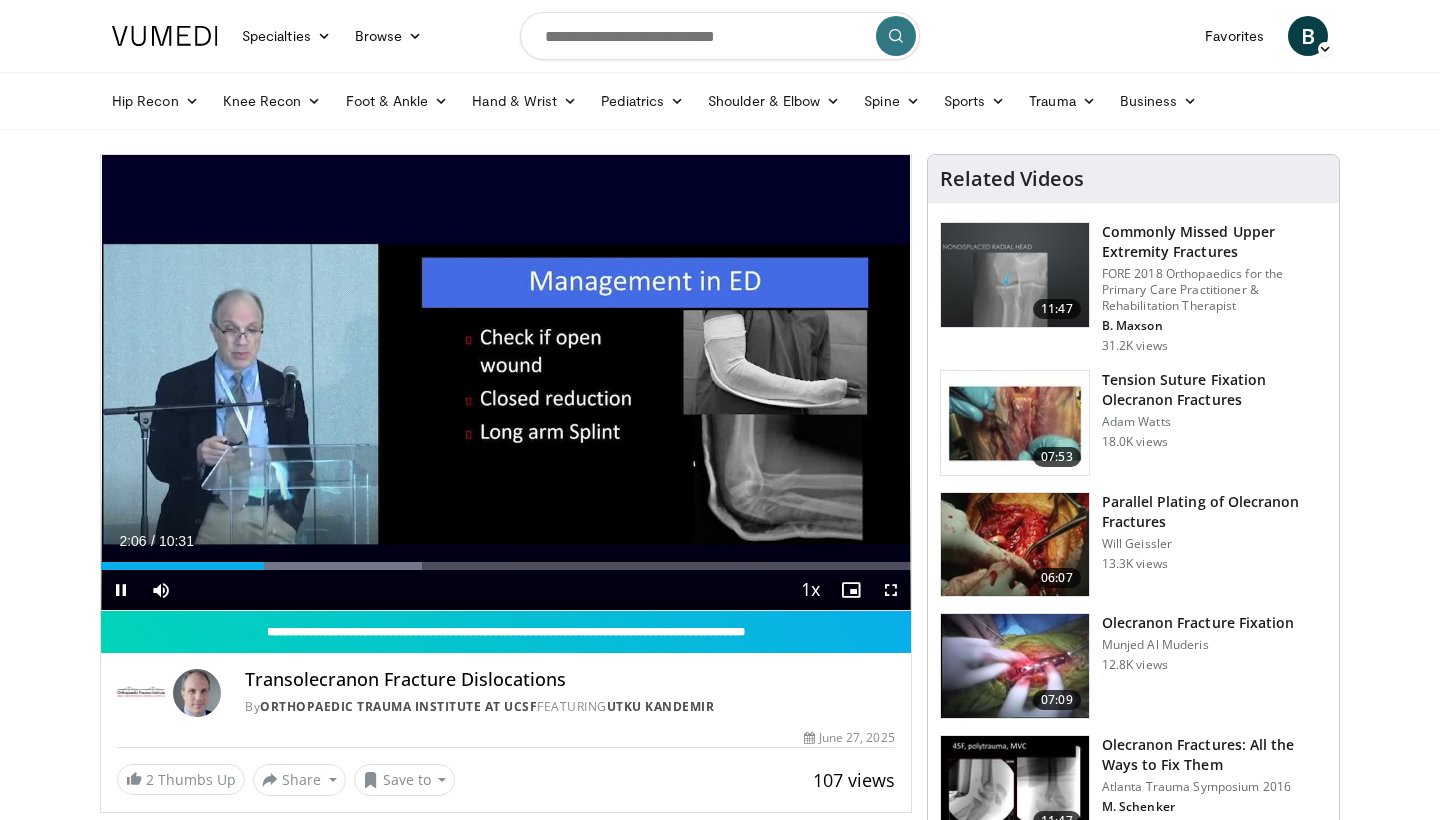 click at bounding box center [121, 590] 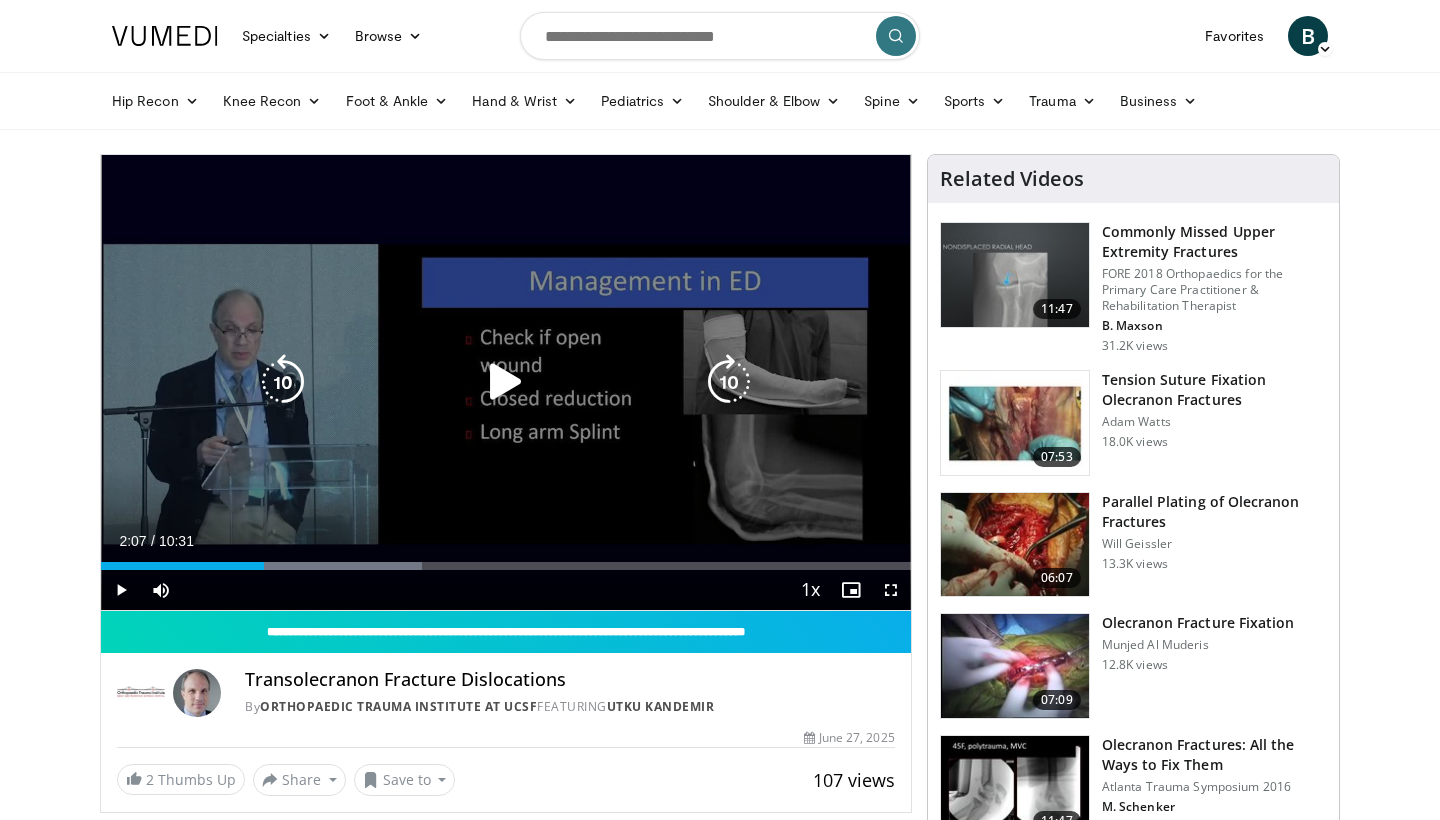 click on "10 seconds
Tap to unmute" at bounding box center [506, 382] 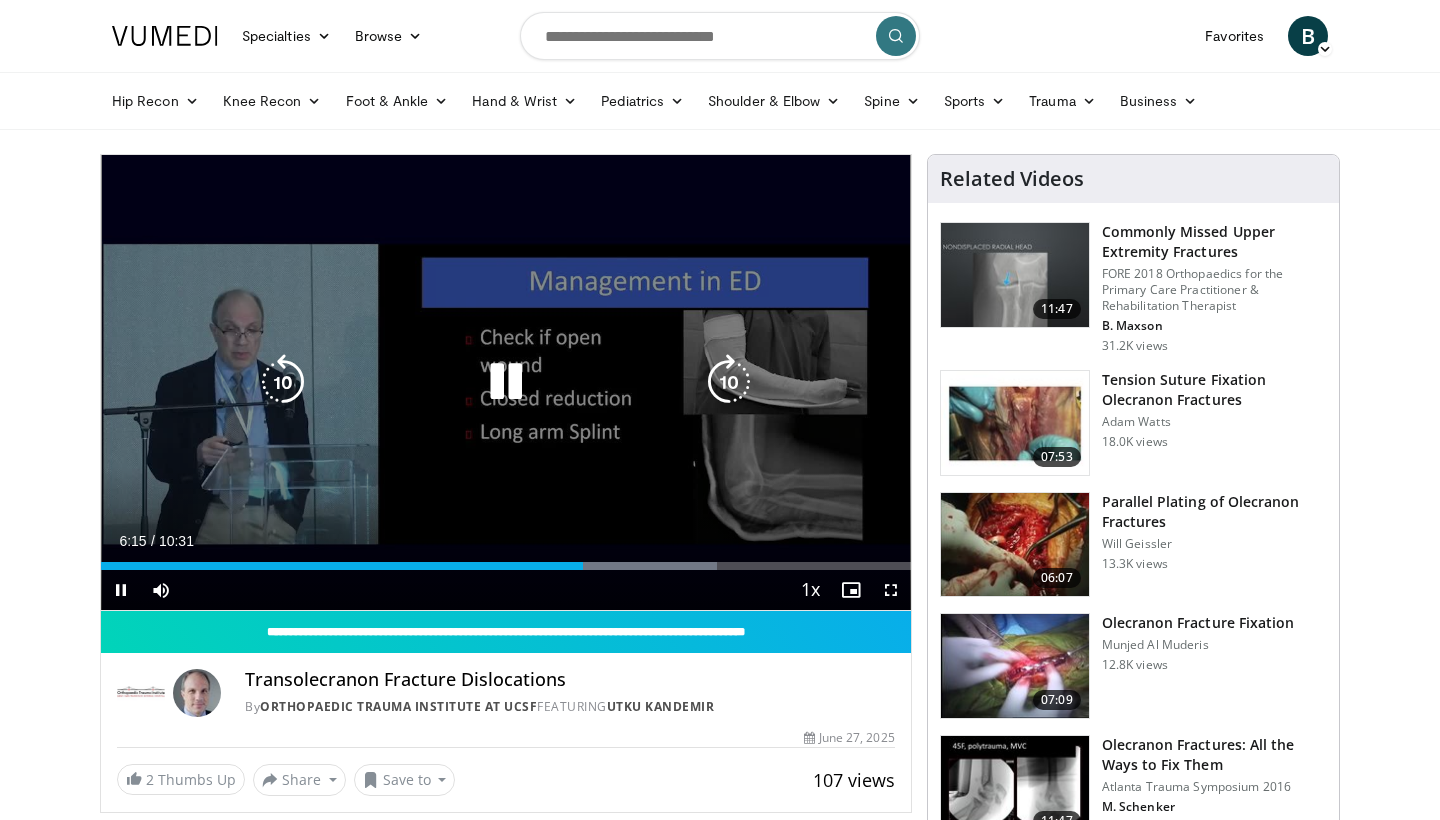 click at bounding box center [506, 382] 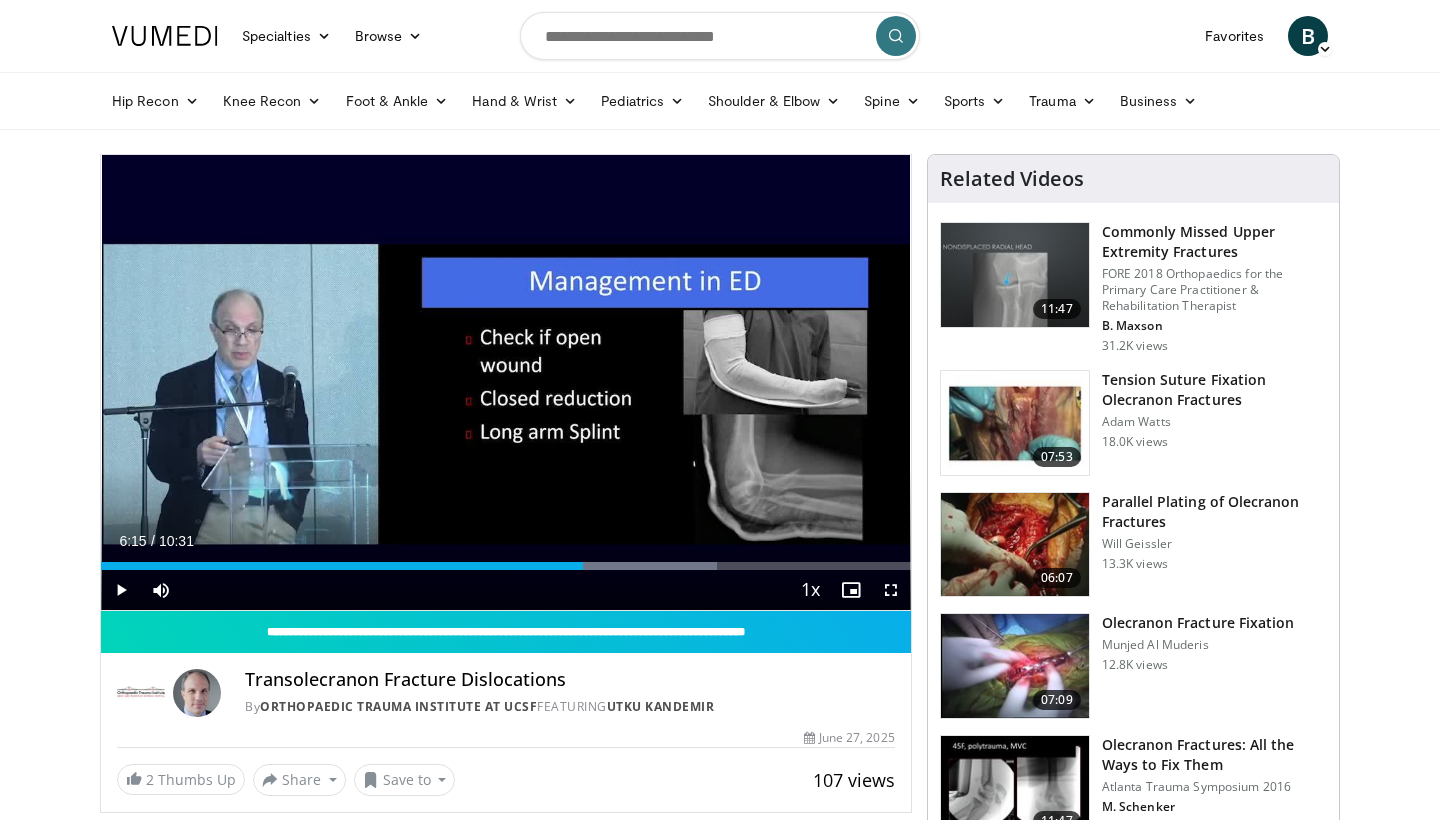 click on "Current Time  6:15 / Duration  10:31" at bounding box center (506, 541) 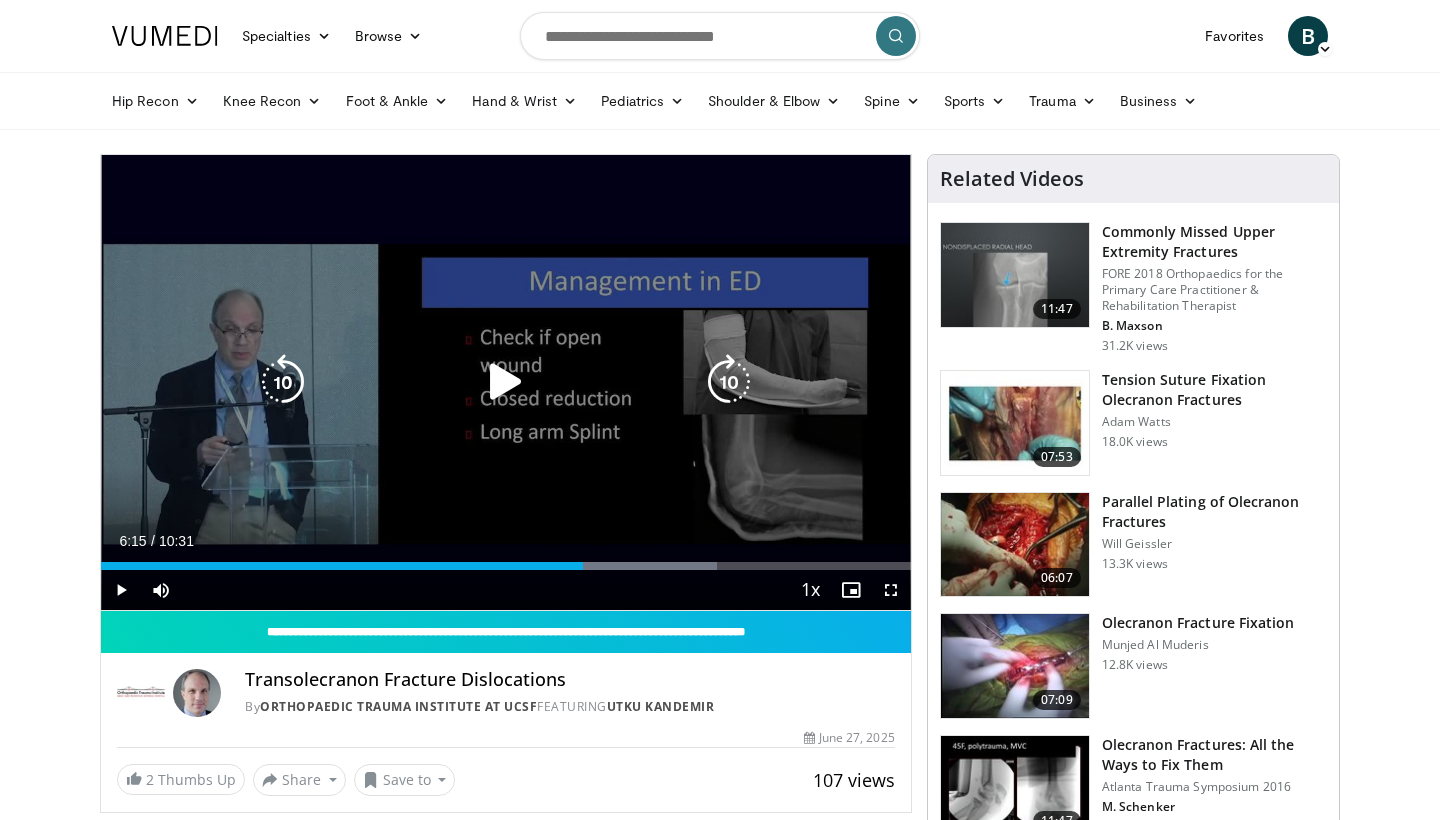 click at bounding box center (506, 382) 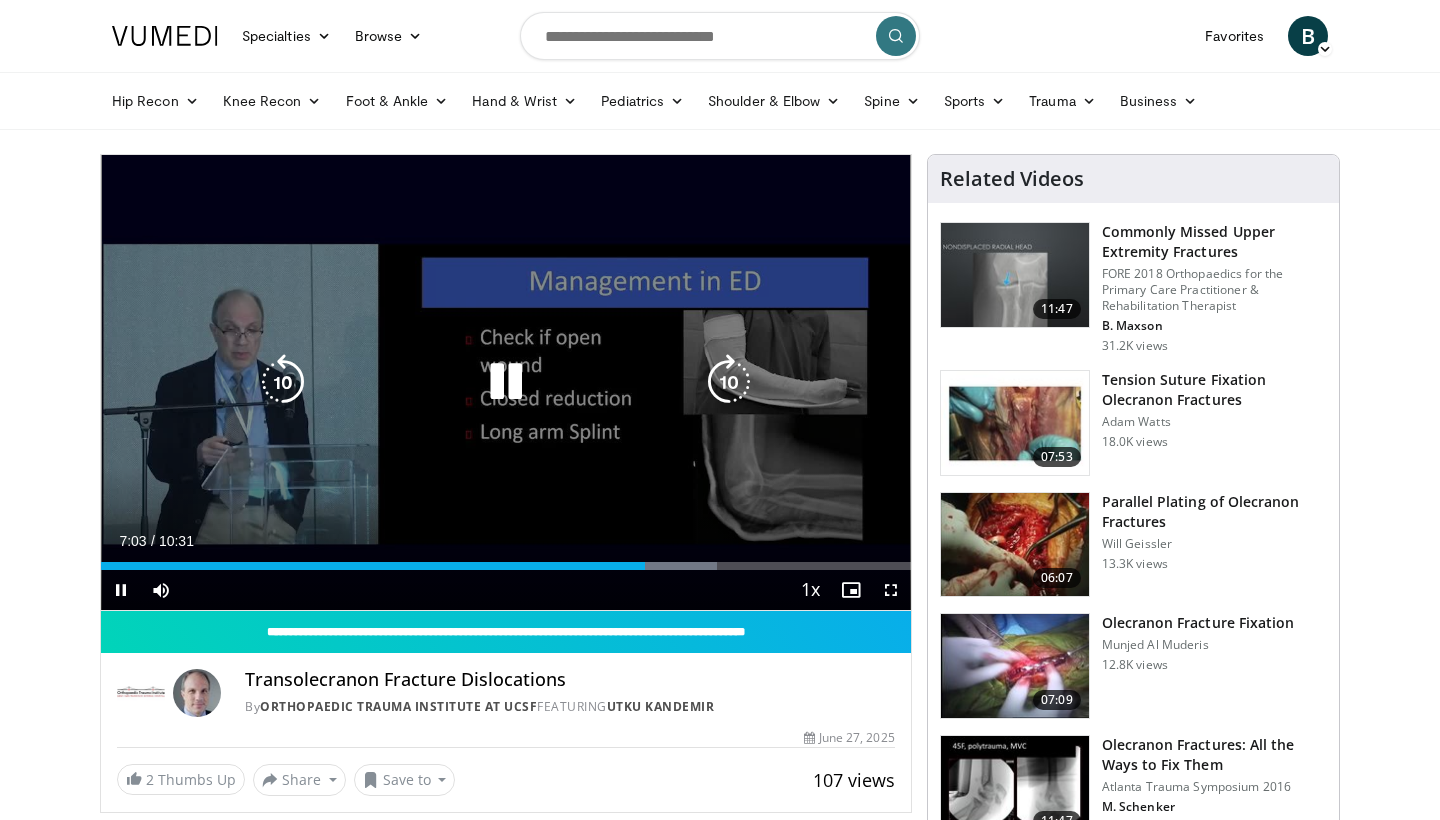click at bounding box center [506, 382] 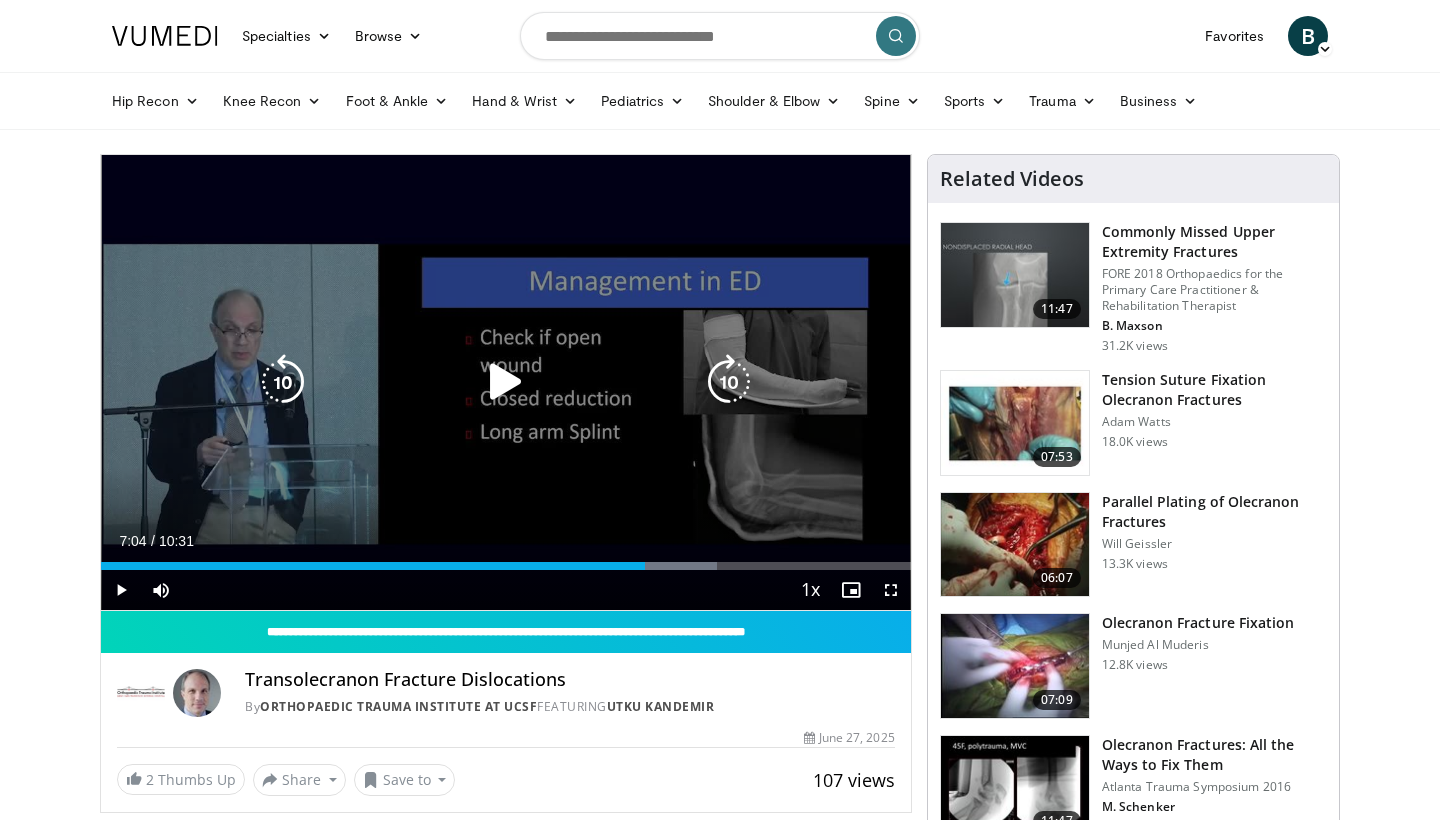 click at bounding box center (506, 382) 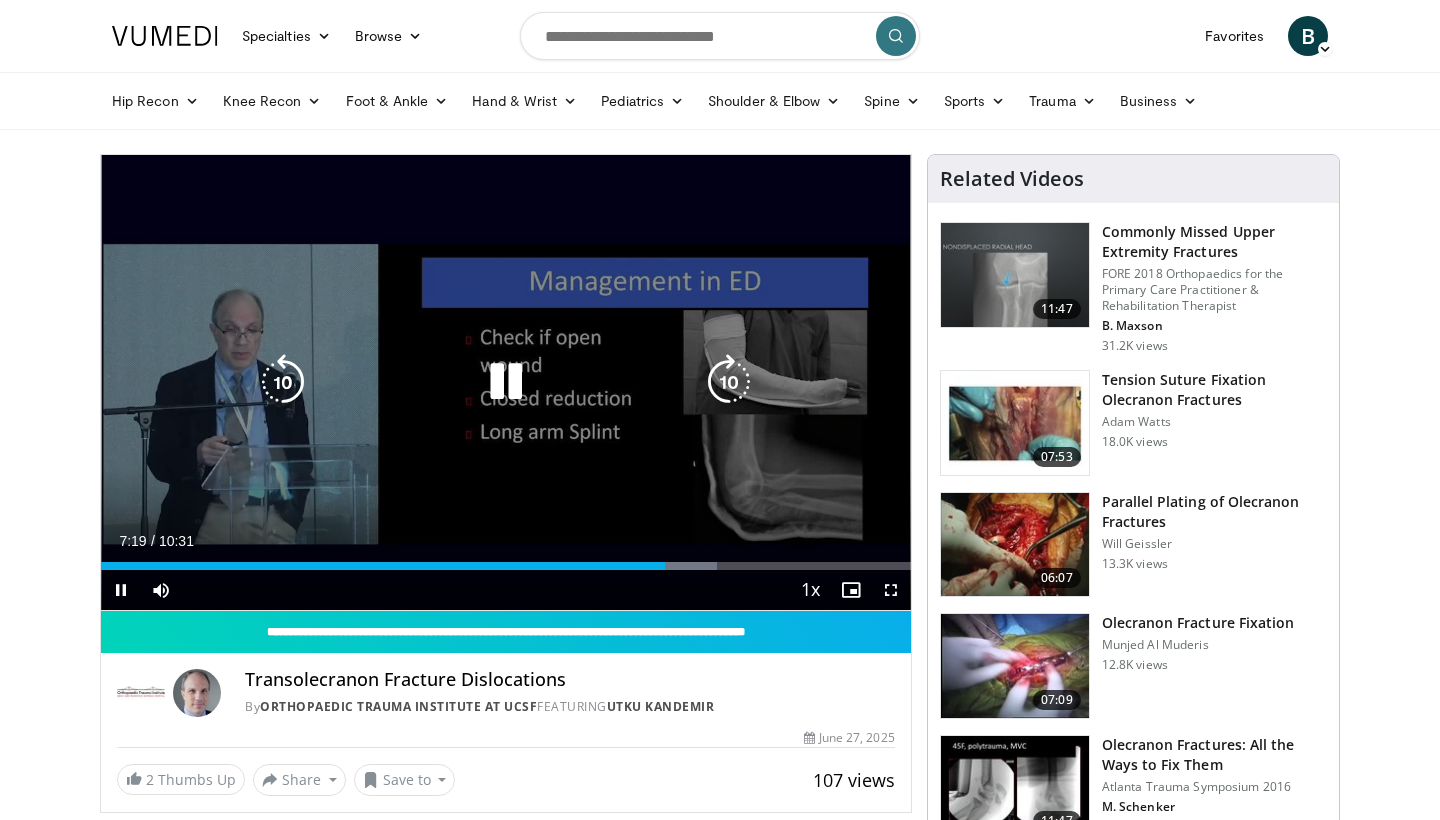 click on "10 seconds
Tap to unmute" at bounding box center (506, 382) 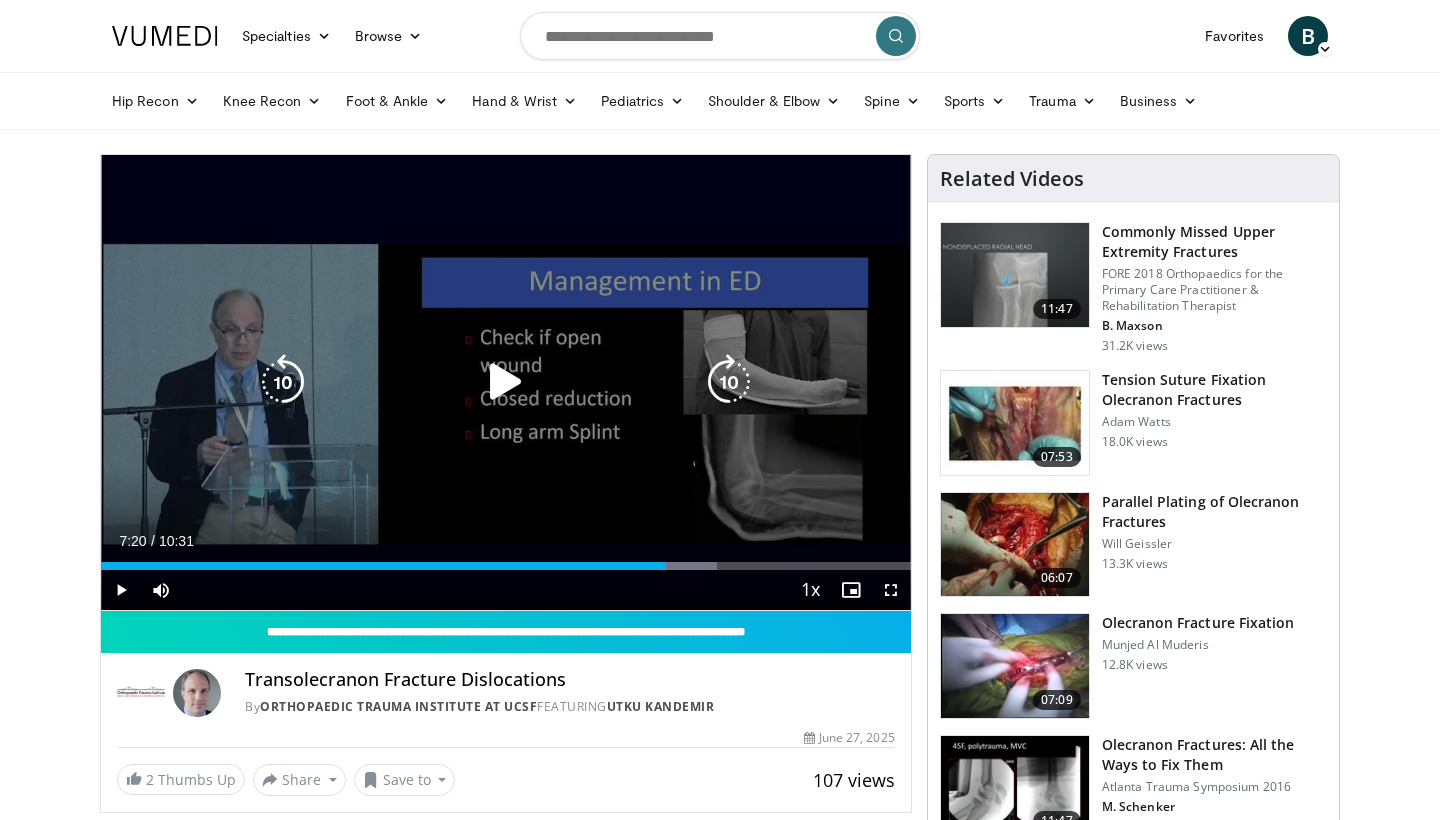 click at bounding box center (506, 382) 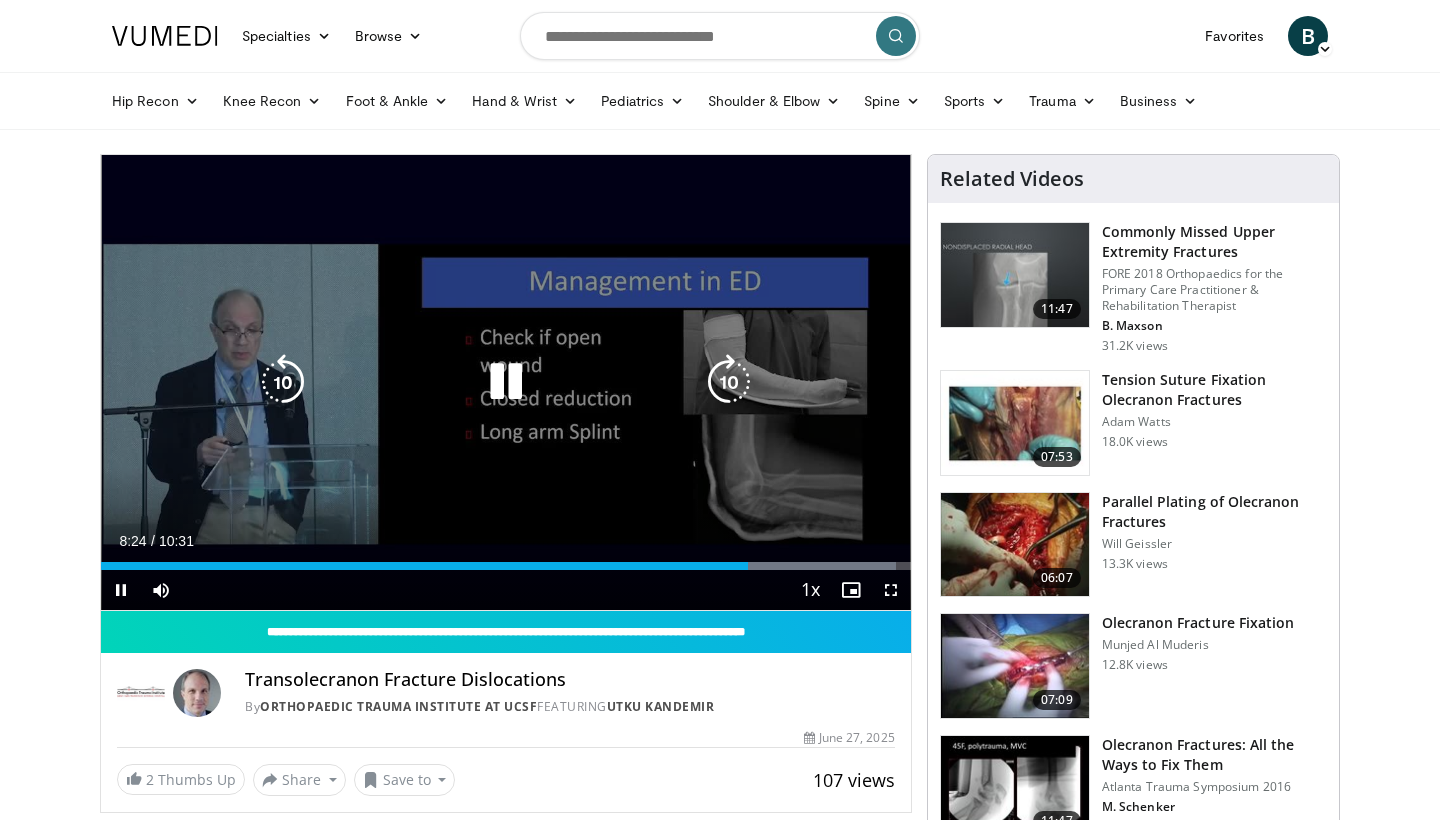 click at bounding box center (506, 382) 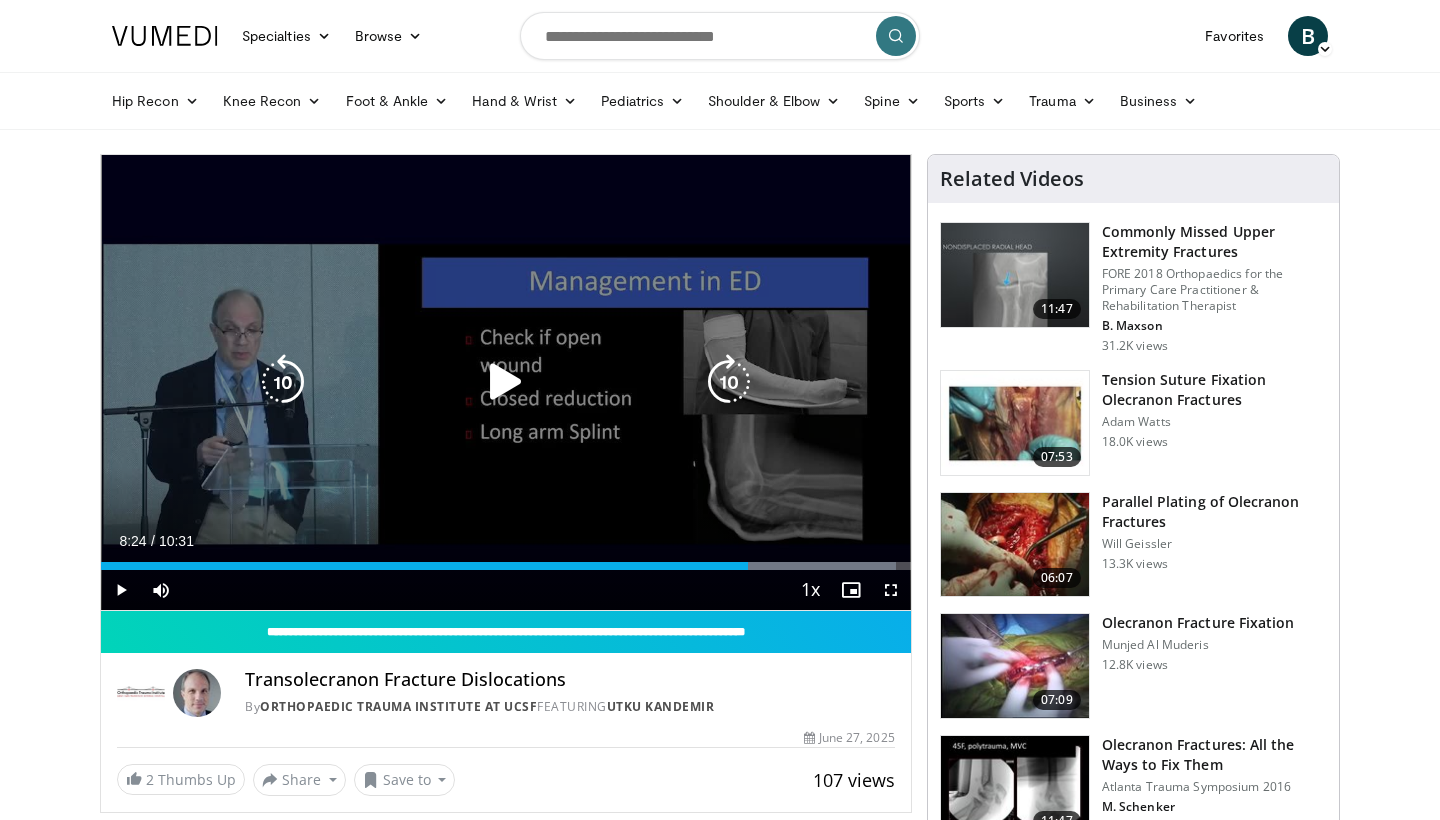 click at bounding box center (506, 382) 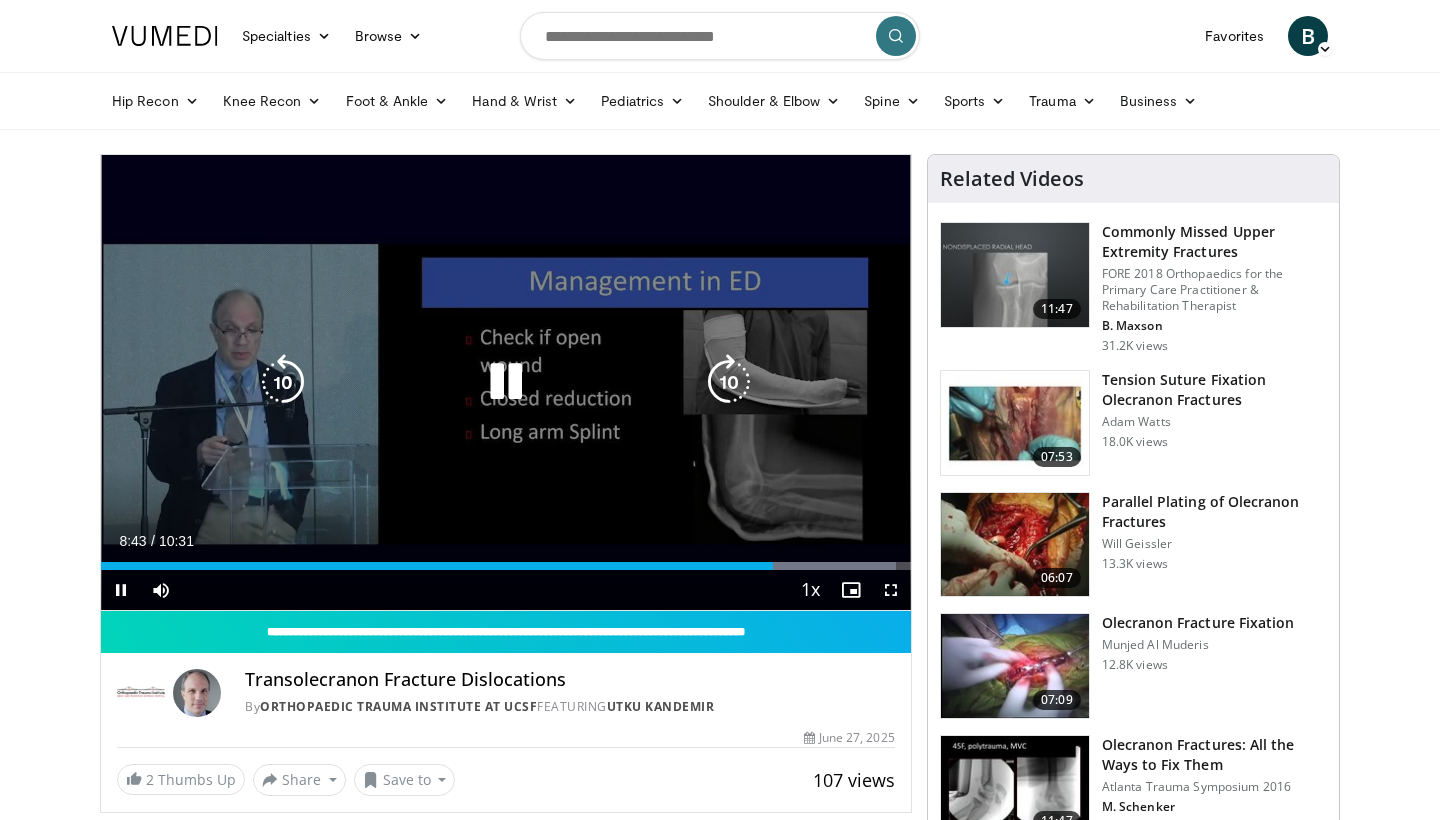 click at bounding box center [506, 382] 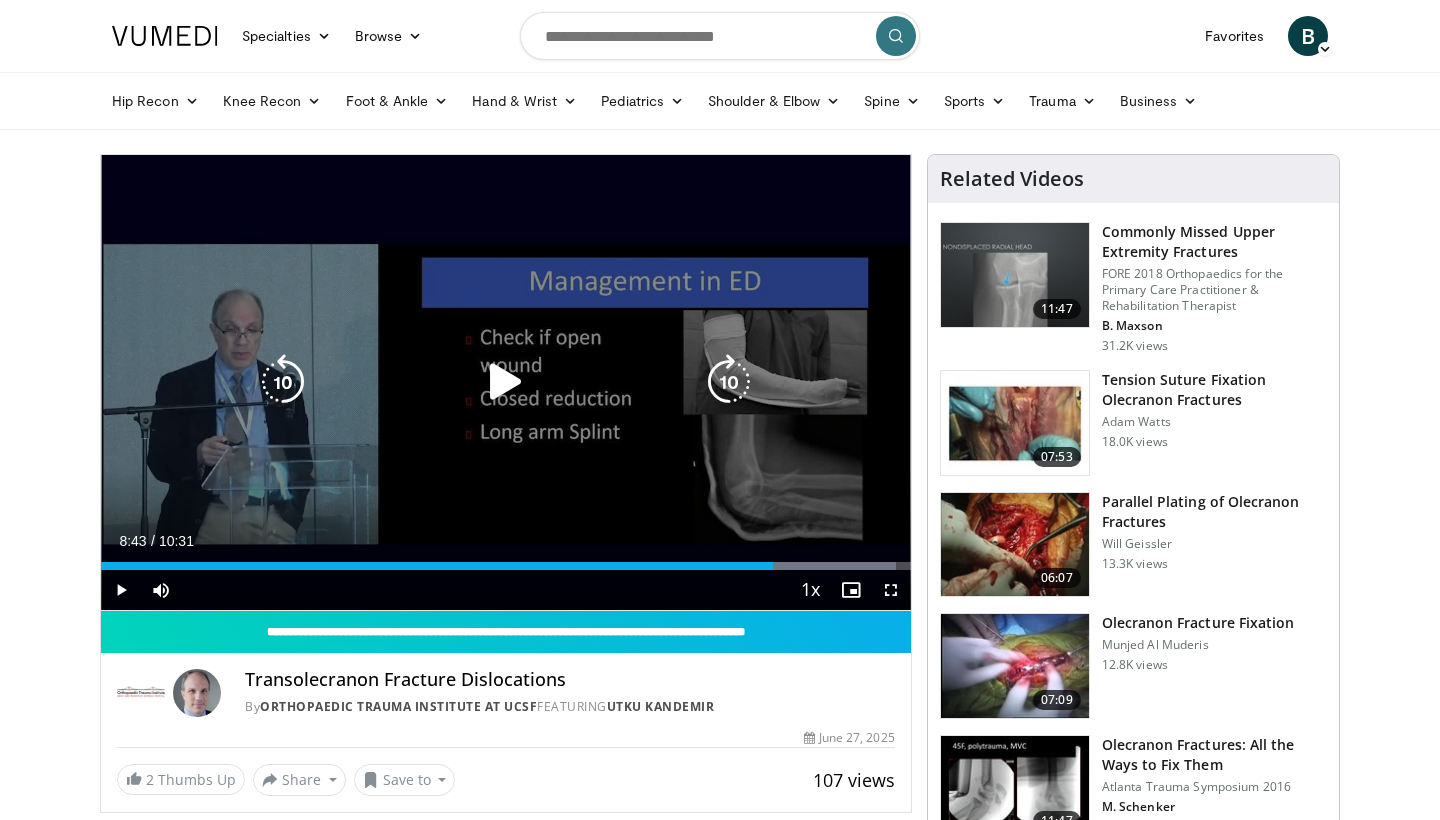click at bounding box center [506, 382] 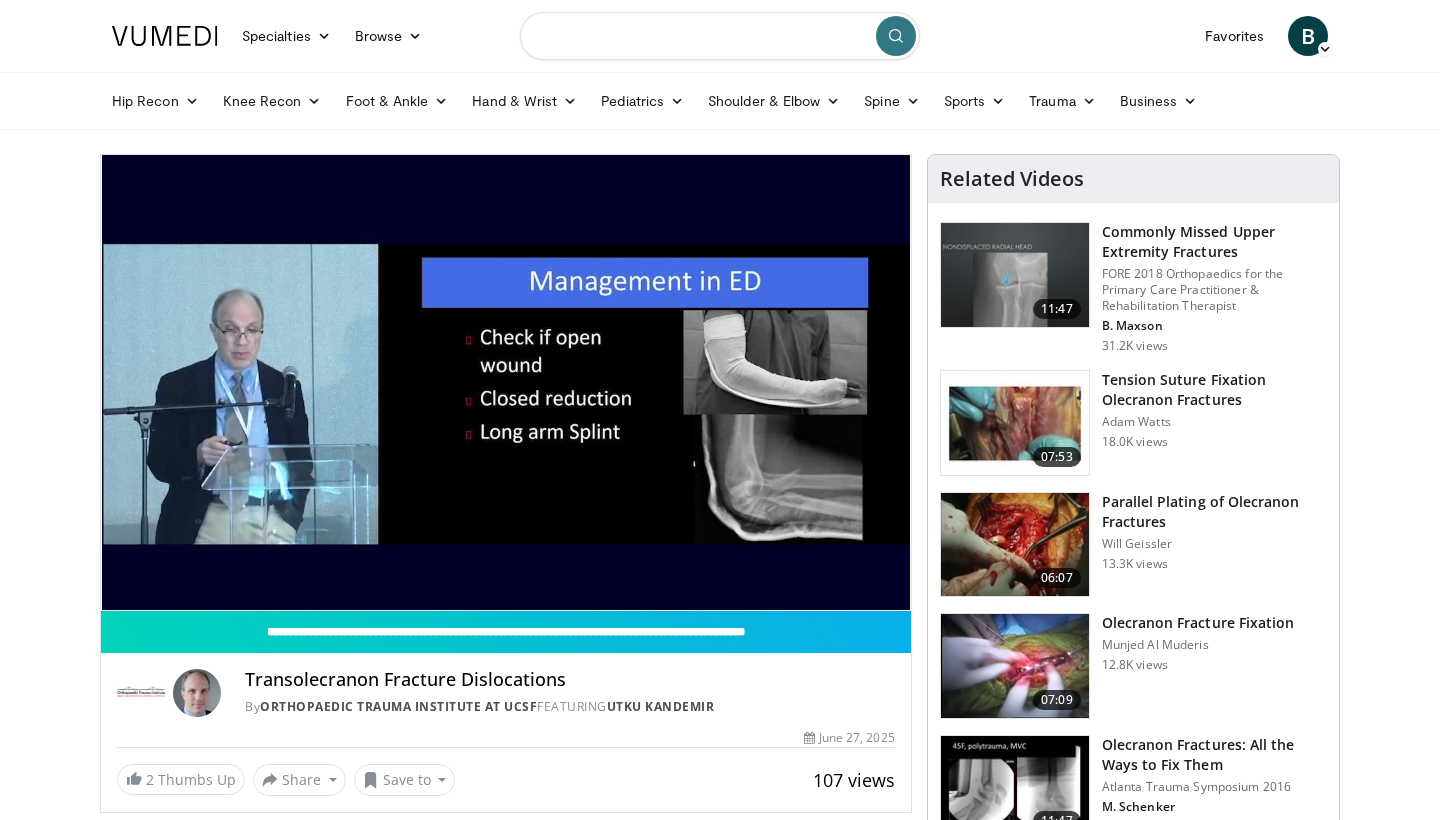 click at bounding box center (720, 36) 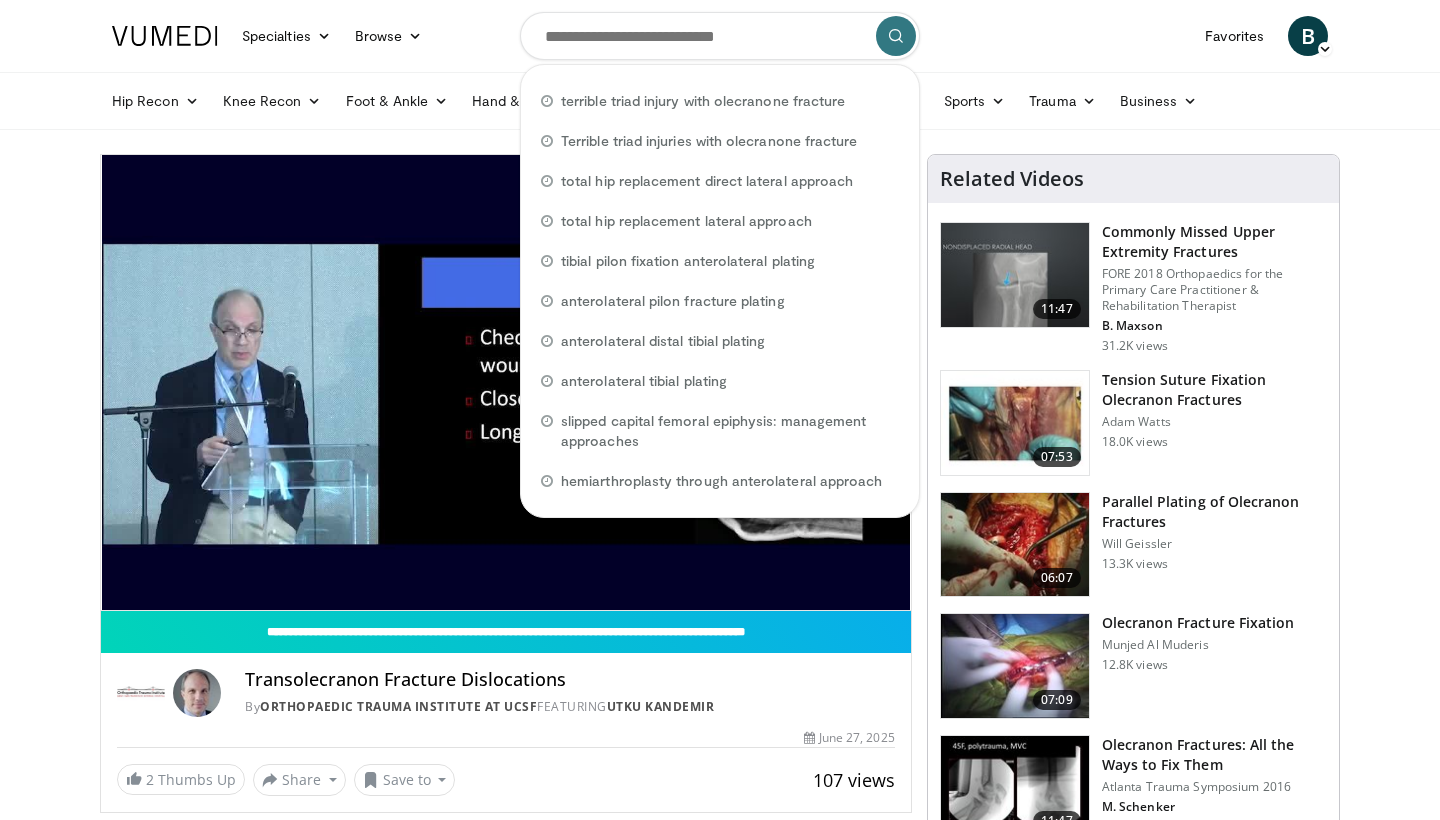 click on "Specialties
Adult & Family Medicine
Allergy, Asthma, Immunology
Anesthesiology
Cardiology
Dental
Dermatology
Endocrinology
Gastroenterology & Hepatology
General Surgery
Hematology & Oncology
Infectious Disease
Nephrology
Neurology
Neurosurgery
Obstetrics & Gynecology
Ophthalmology
Oral Maxillofacial
Orthopaedics
Otolaryngology
Pediatrics
Plastic Surgery
Podiatry
Psychiatry
Pulmonology
Radiation Oncology
Radiology
Rheumatology
Urology" at bounding box center [720, 1539] 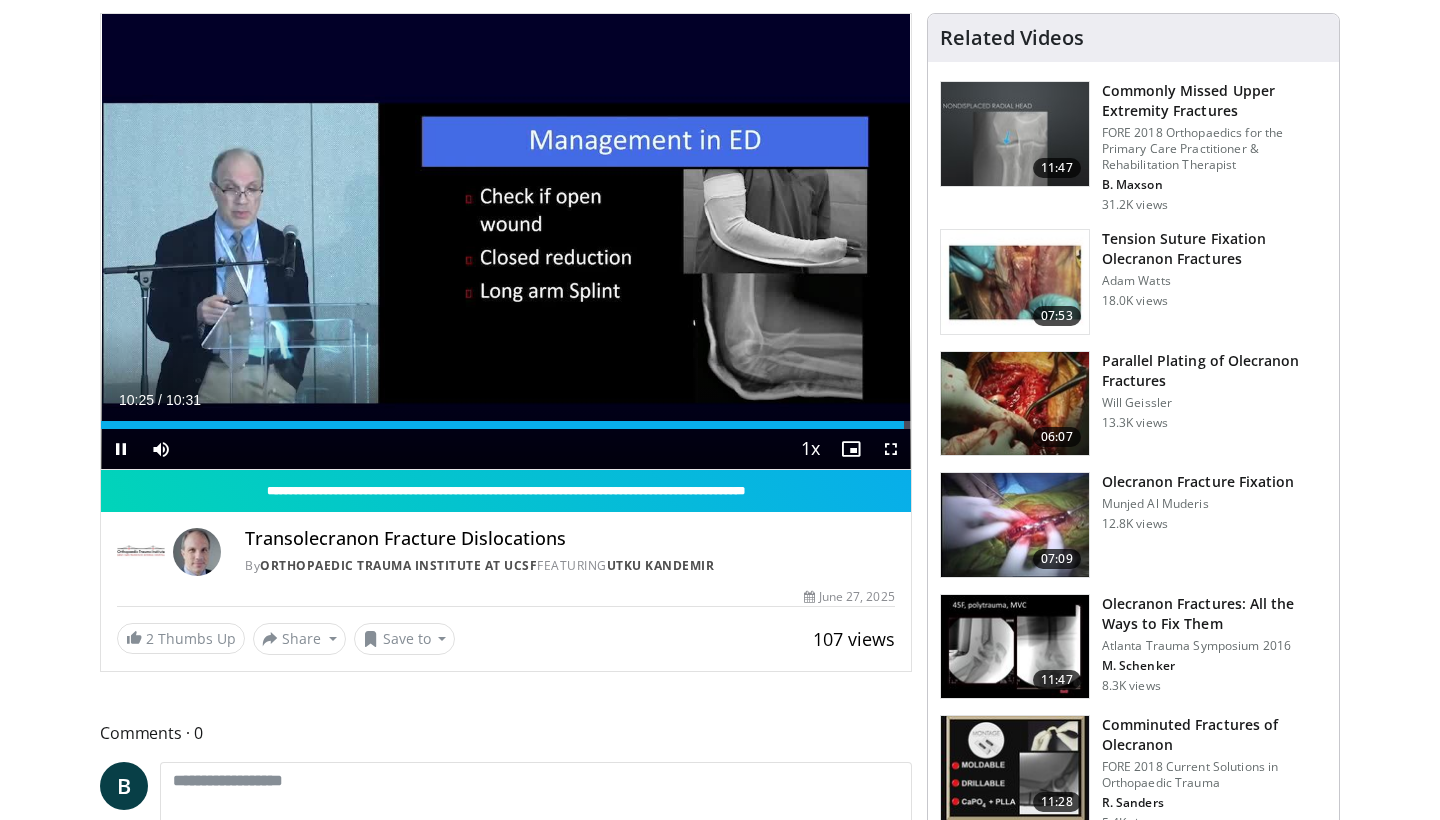 scroll, scrollTop: 143, scrollLeft: 0, axis: vertical 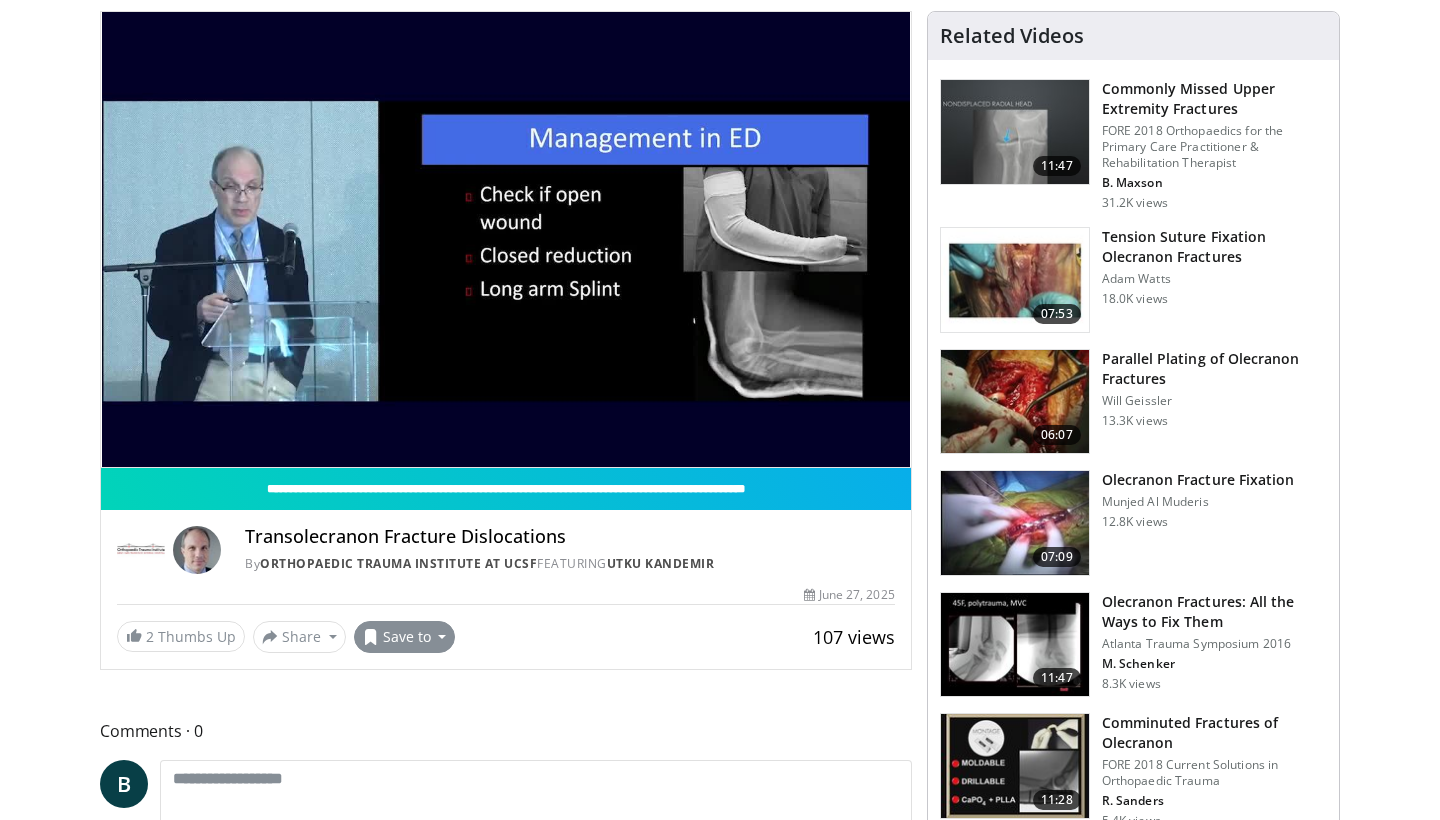 click on "Save to" at bounding box center [405, 637] 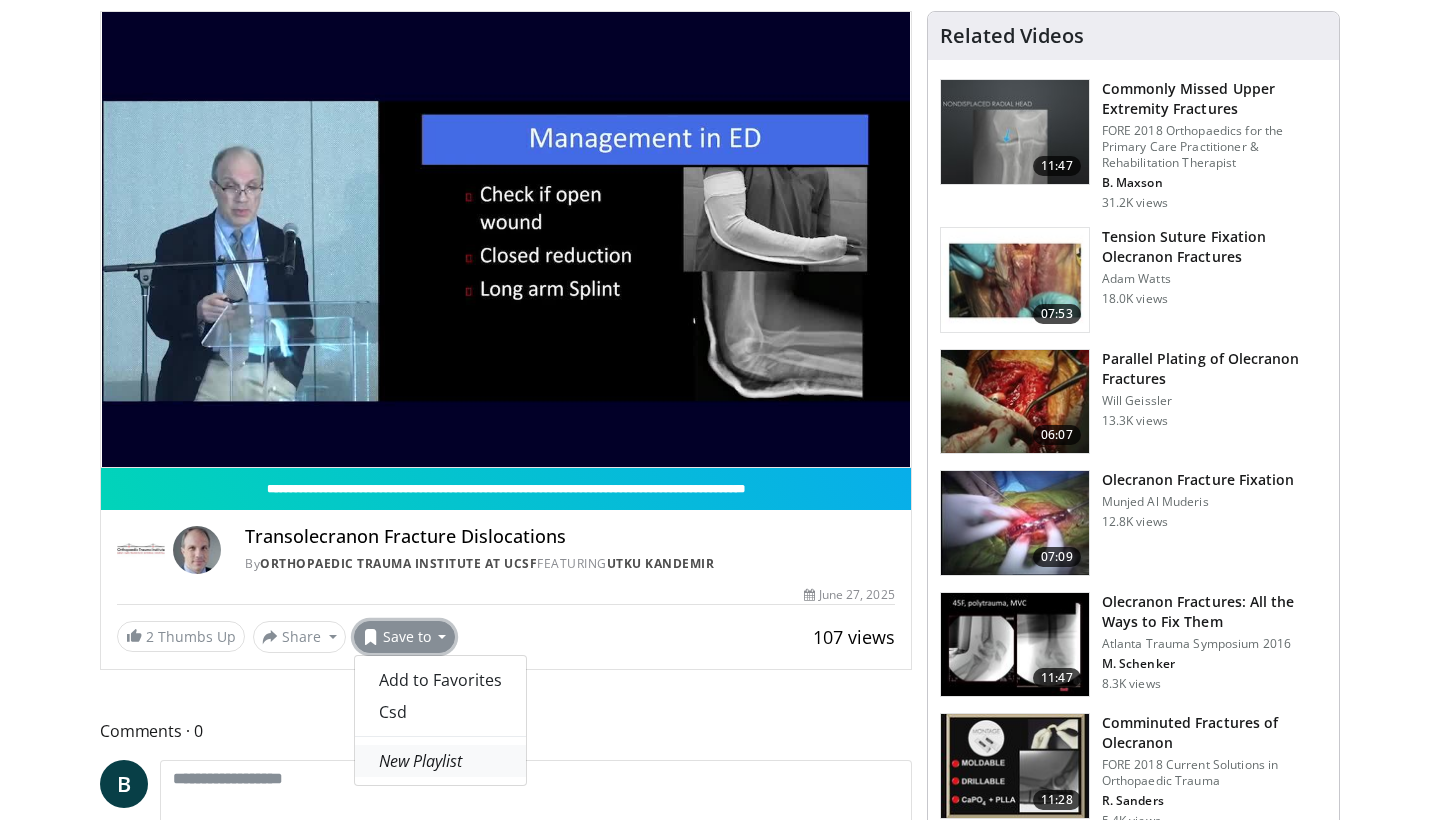 click on "New Playlist" at bounding box center [420, 761] 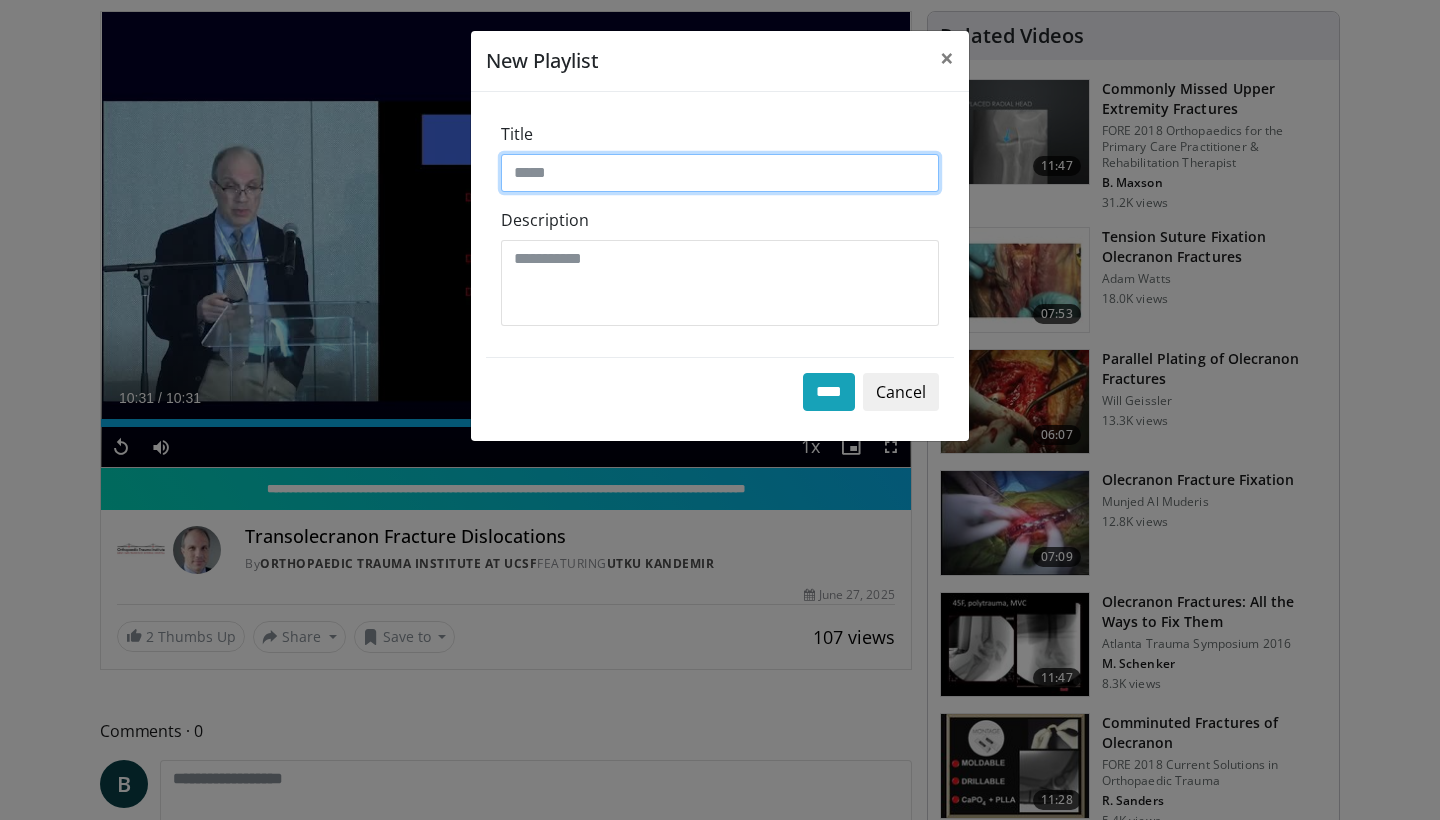 click on "Title" at bounding box center [720, 173] 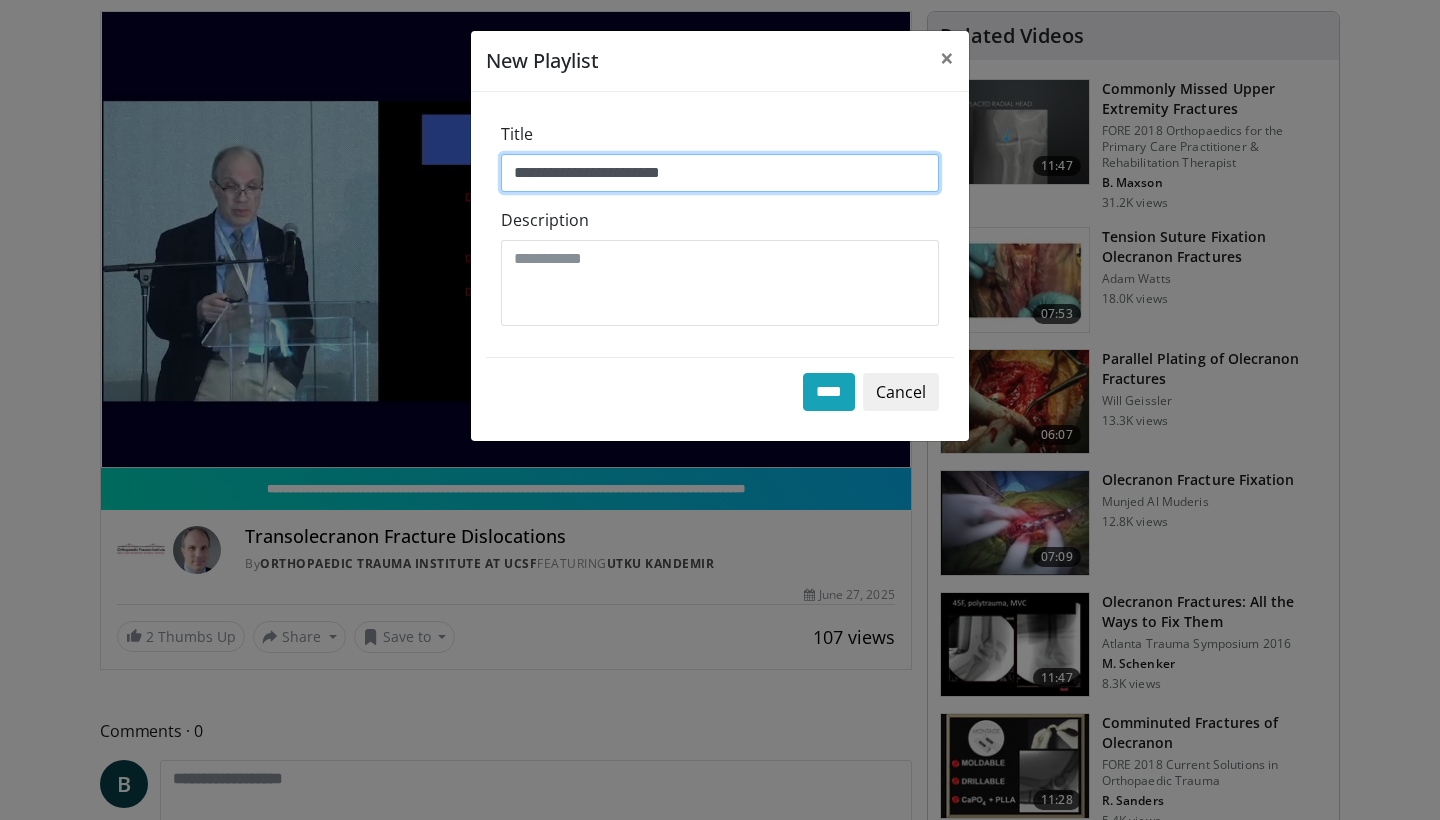 type on "**********" 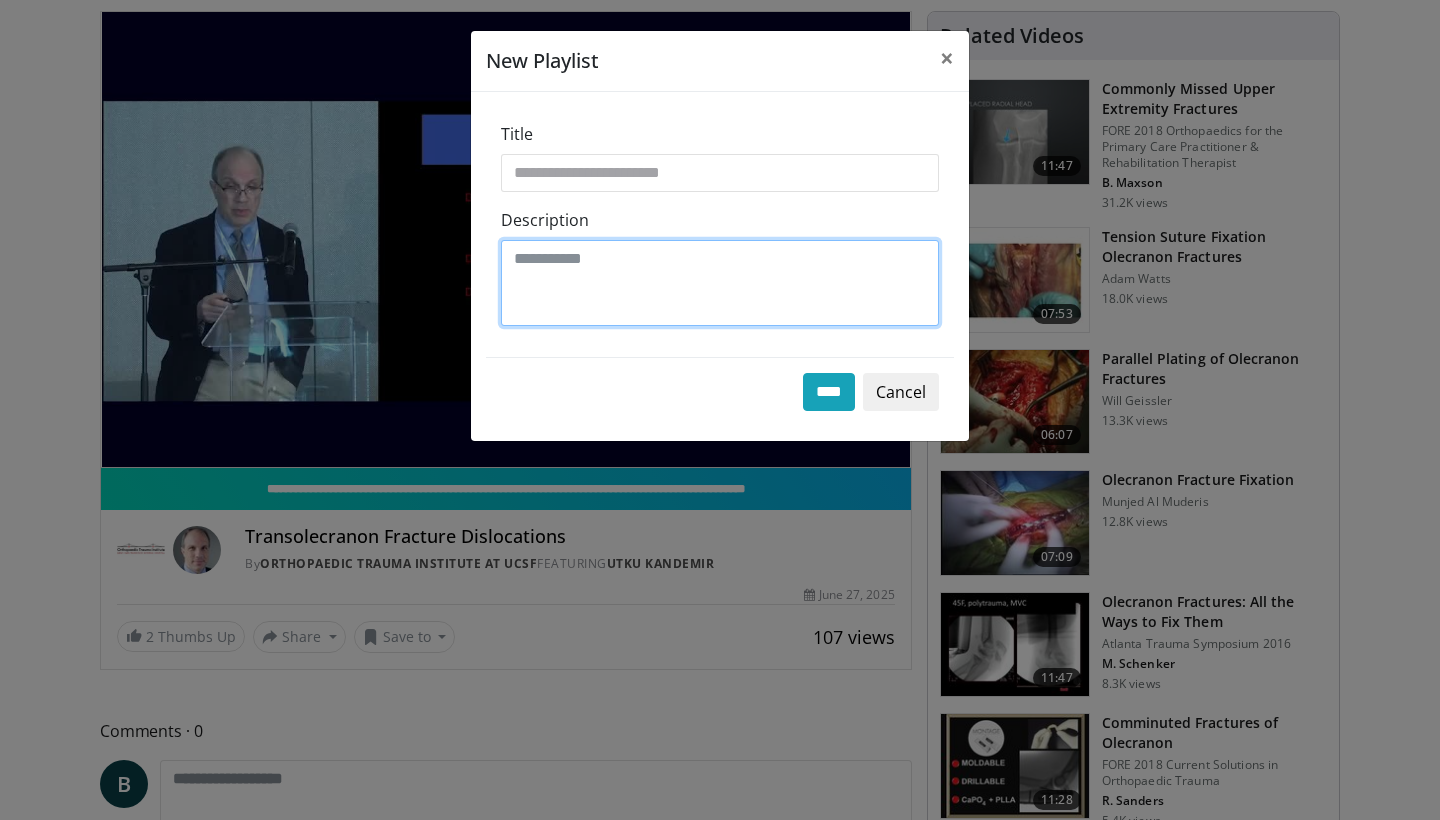 click on "Description" at bounding box center (720, 283) 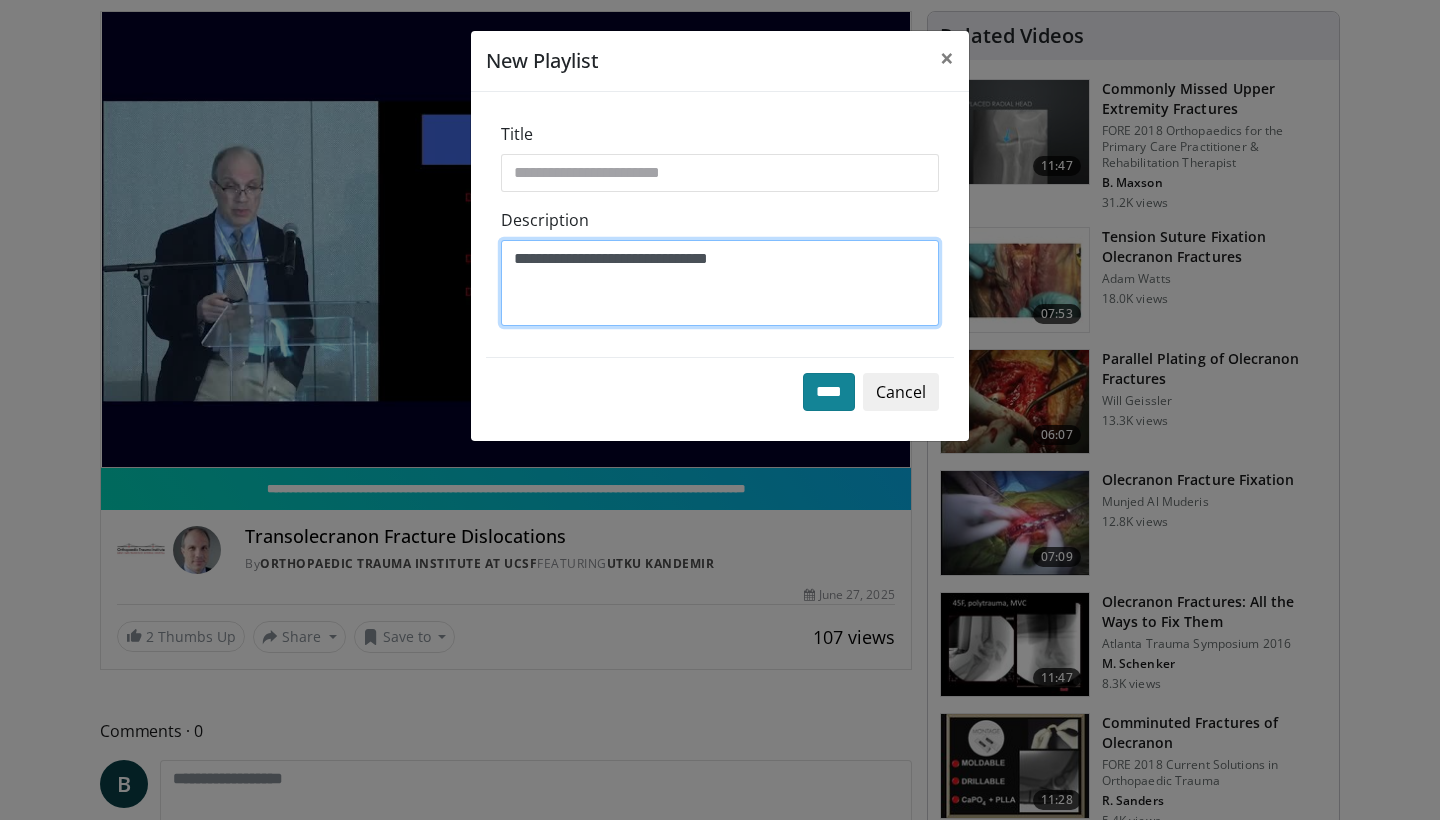 type on "**********" 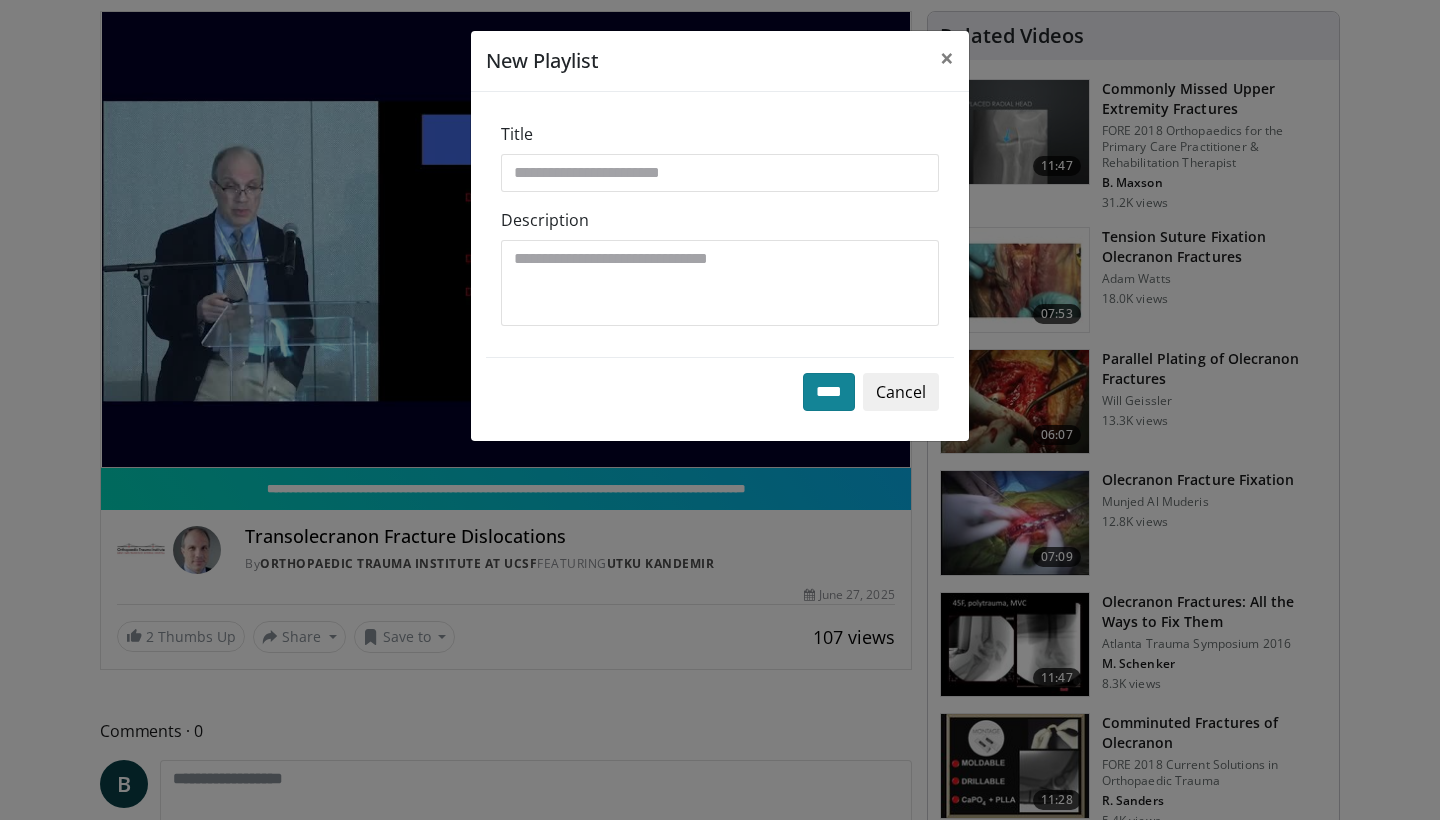 click on "****" at bounding box center (829, 392) 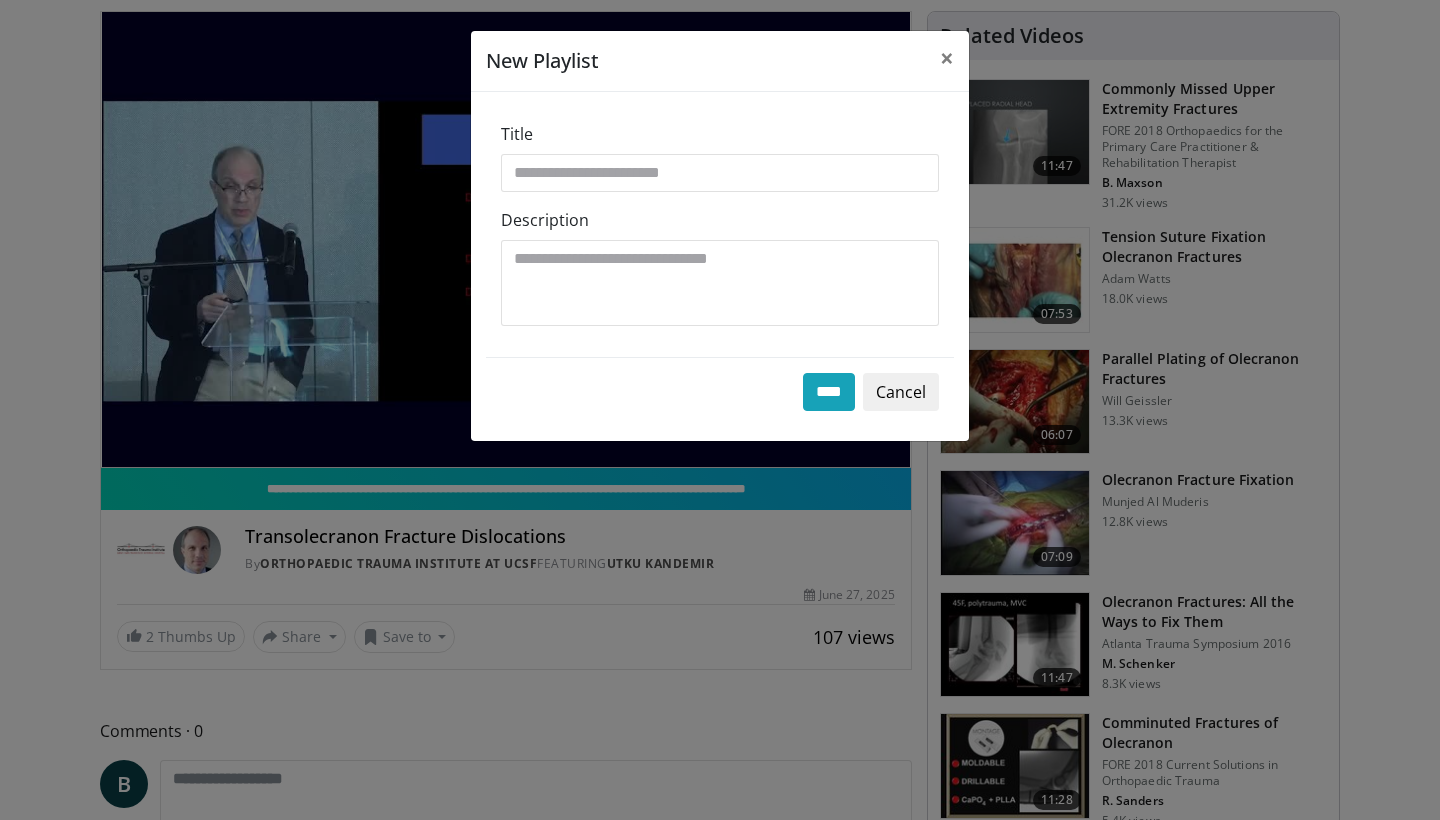click on "Cancel" at bounding box center [901, 392] 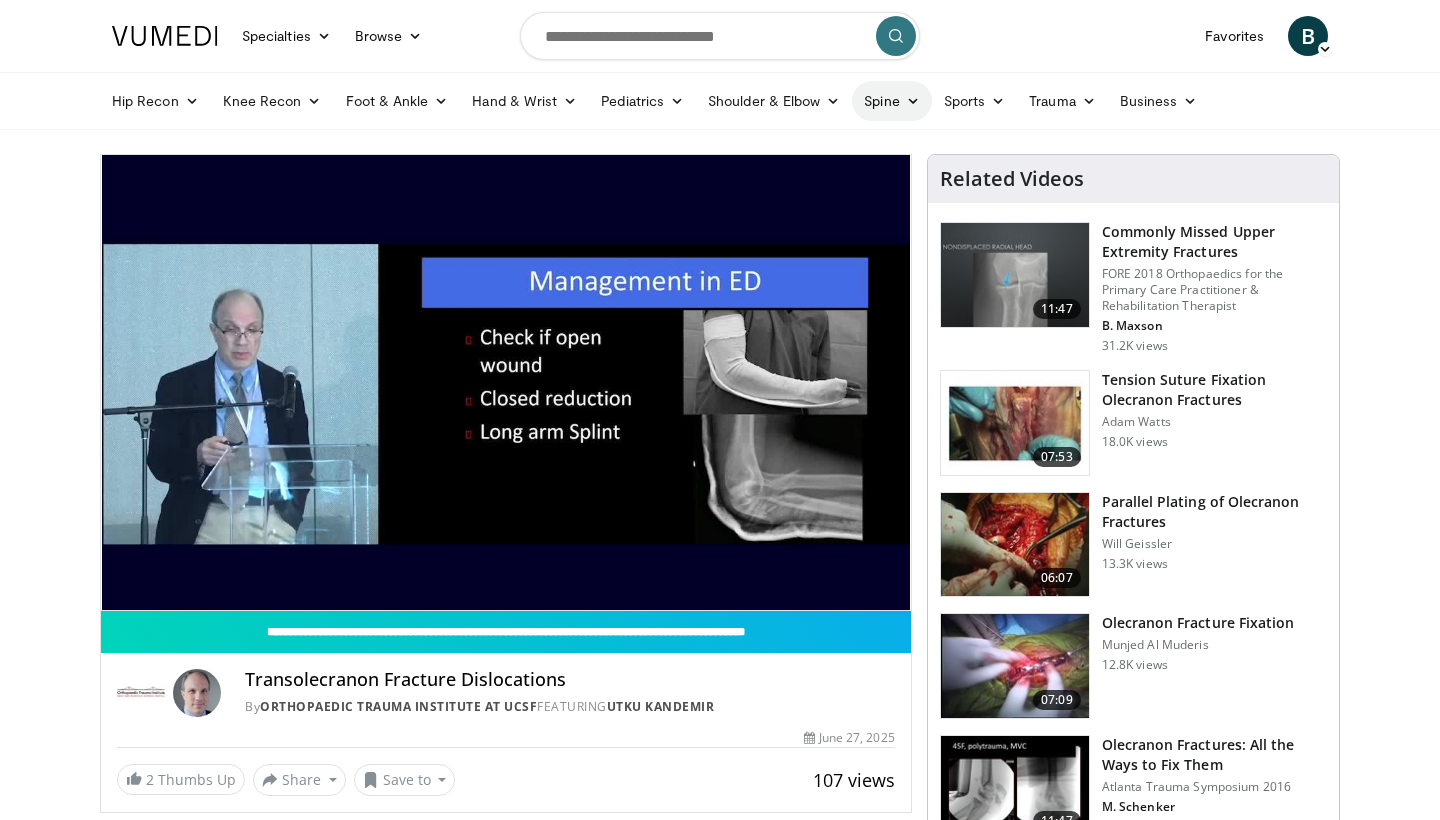 scroll, scrollTop: 0, scrollLeft: 0, axis: both 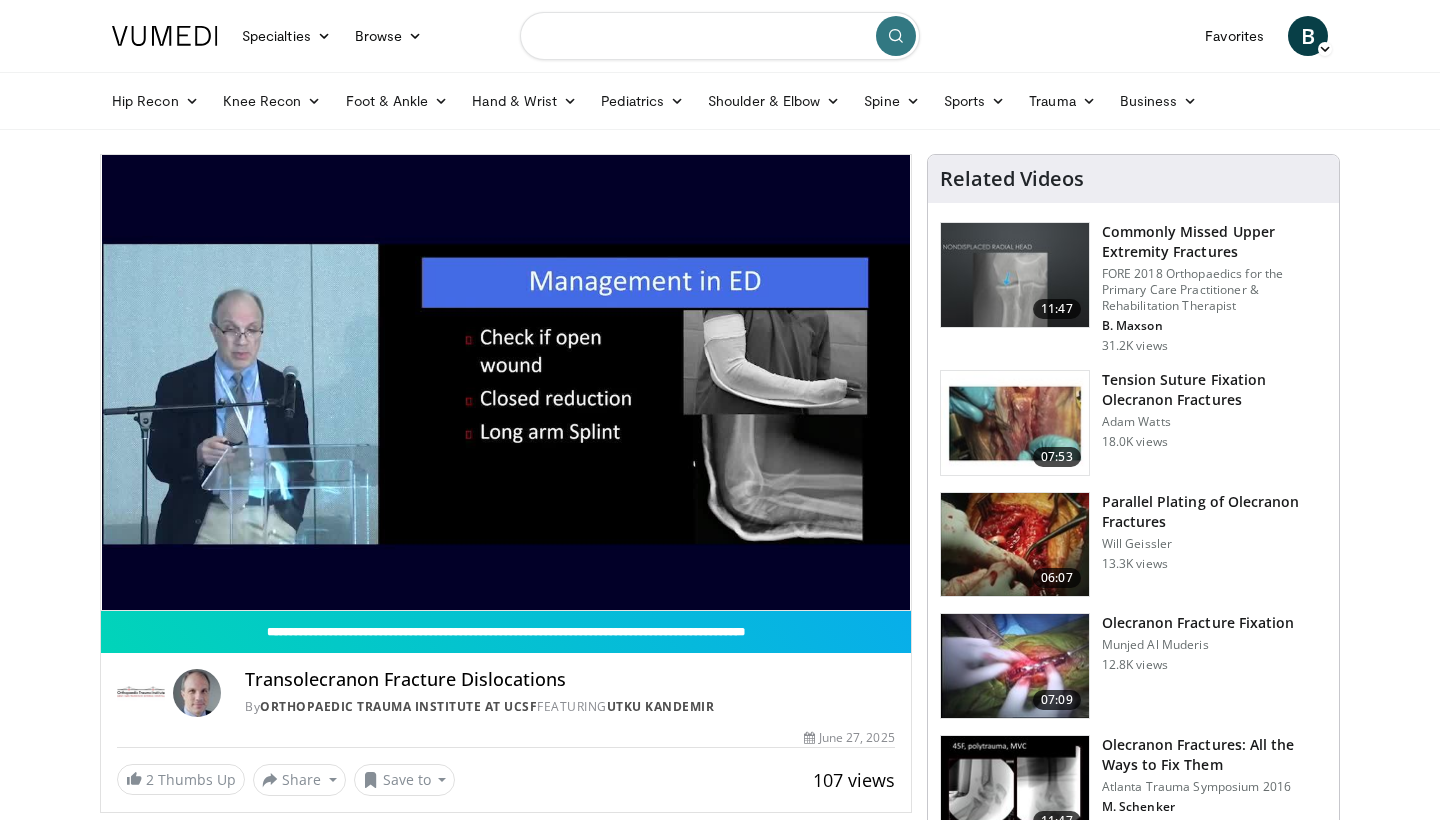 click at bounding box center (720, 36) 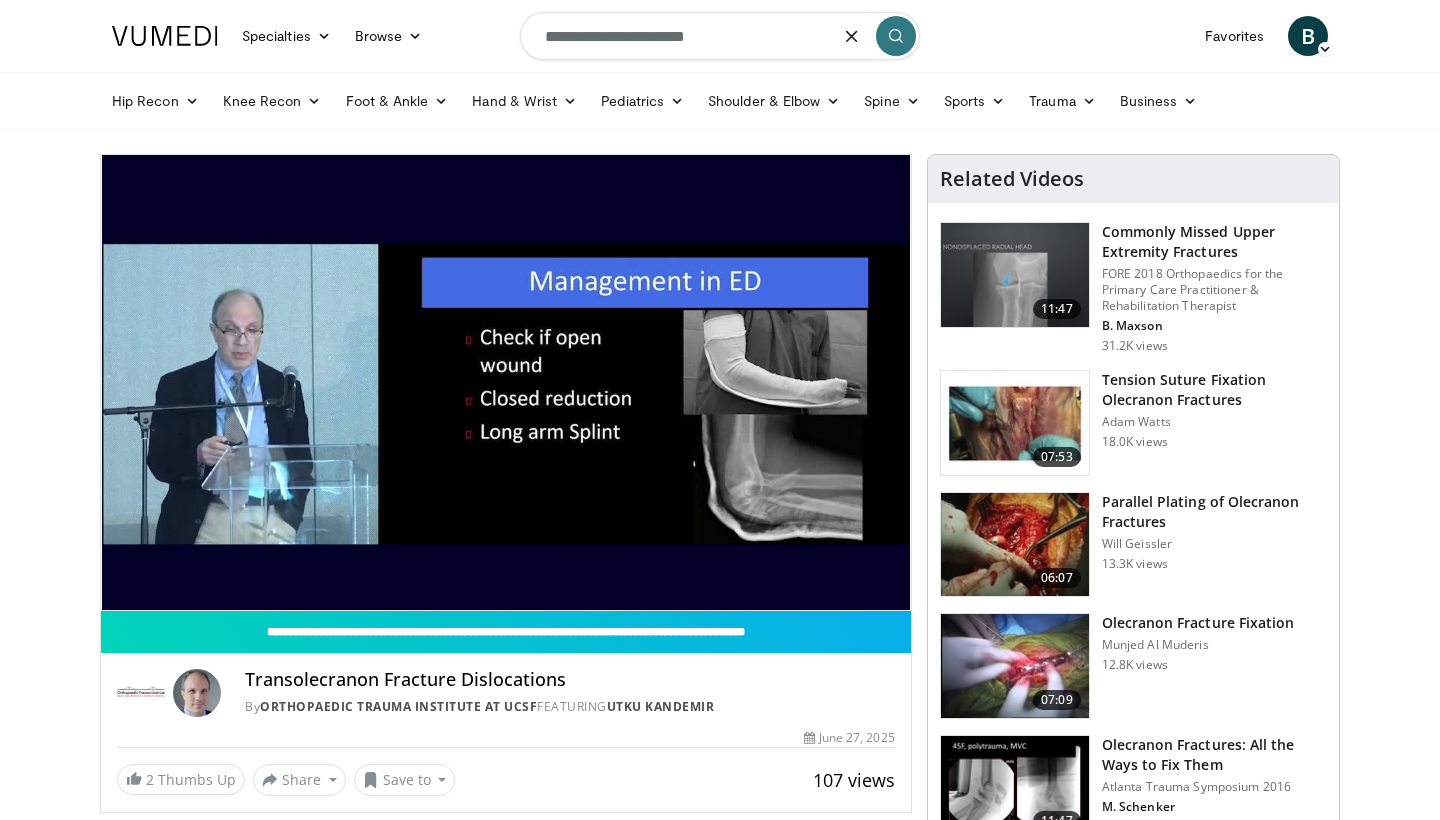 type on "**********" 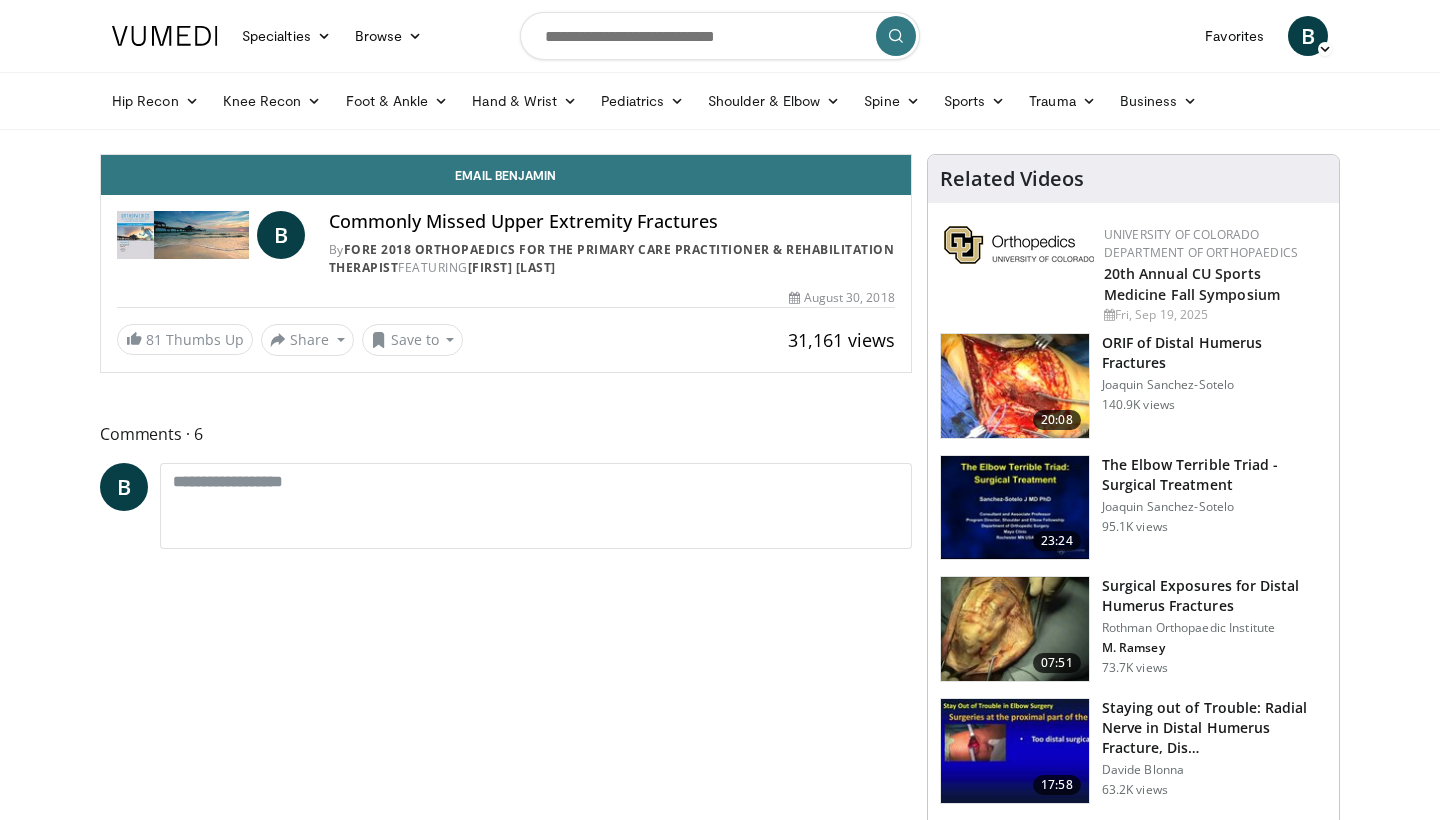 scroll, scrollTop: 0, scrollLeft: 0, axis: both 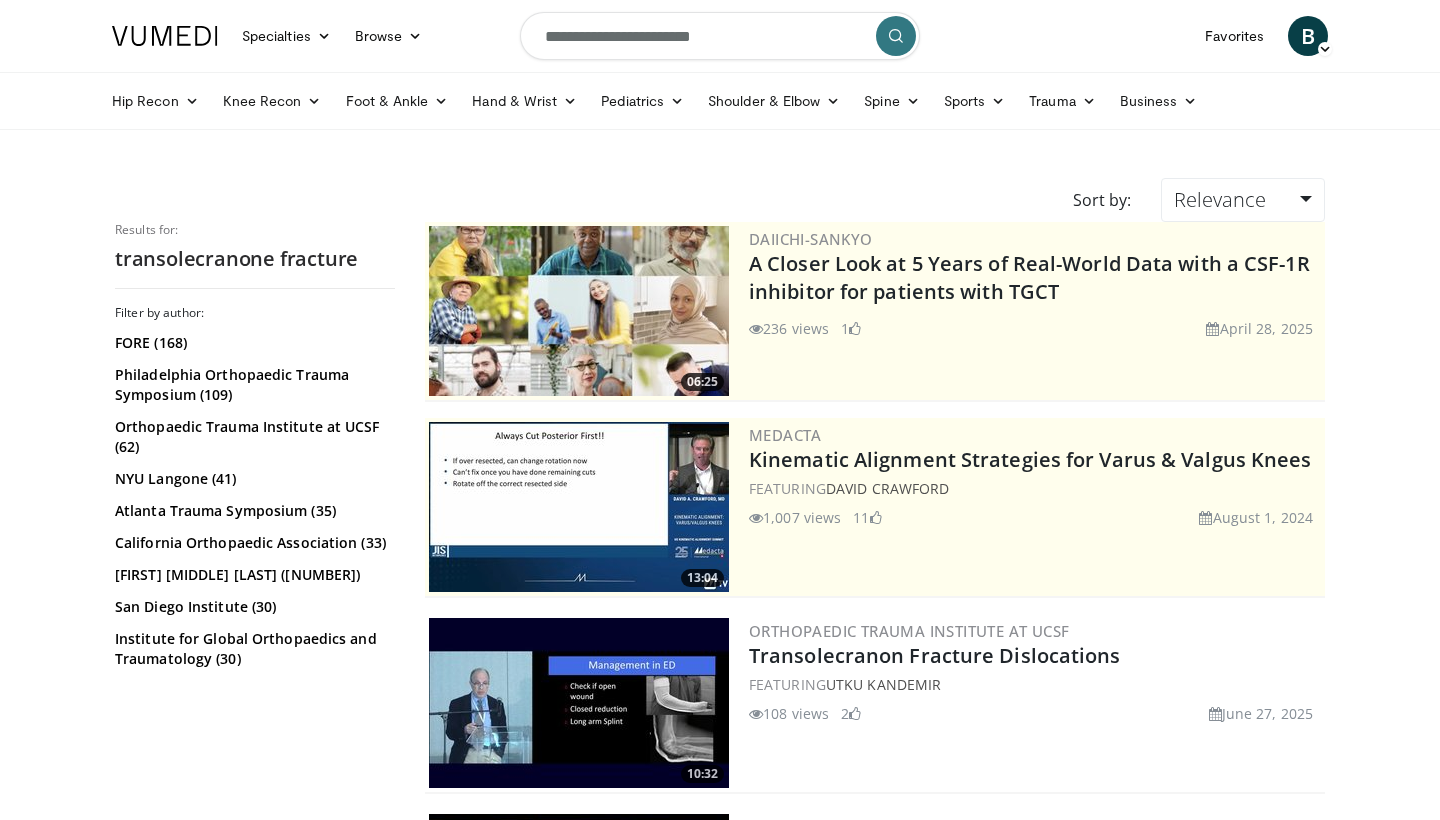 click on "**********" at bounding box center [720, 36] 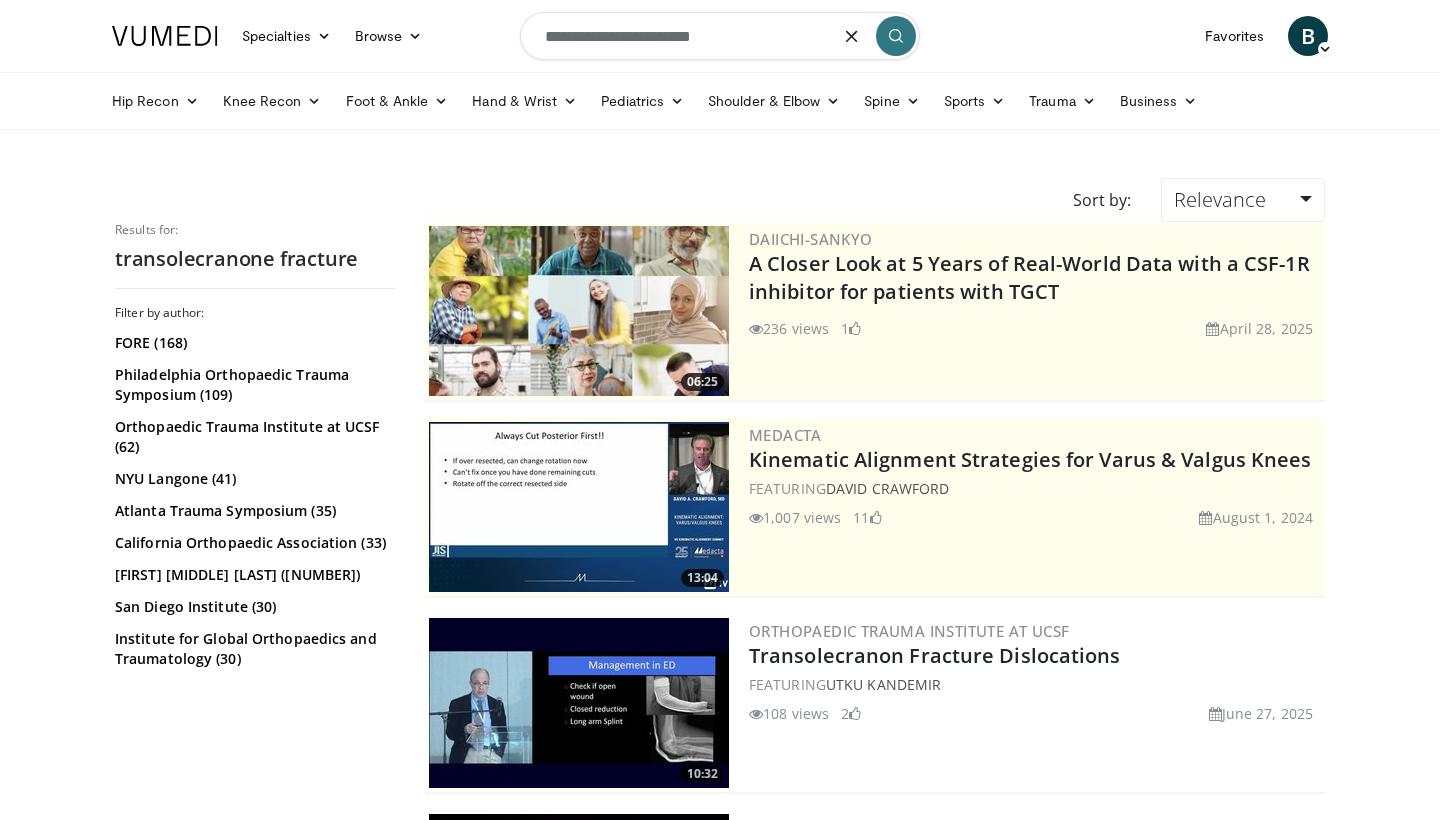 drag, startPoint x: 663, startPoint y: 39, endPoint x: 526, endPoint y: 32, distance: 137.17871 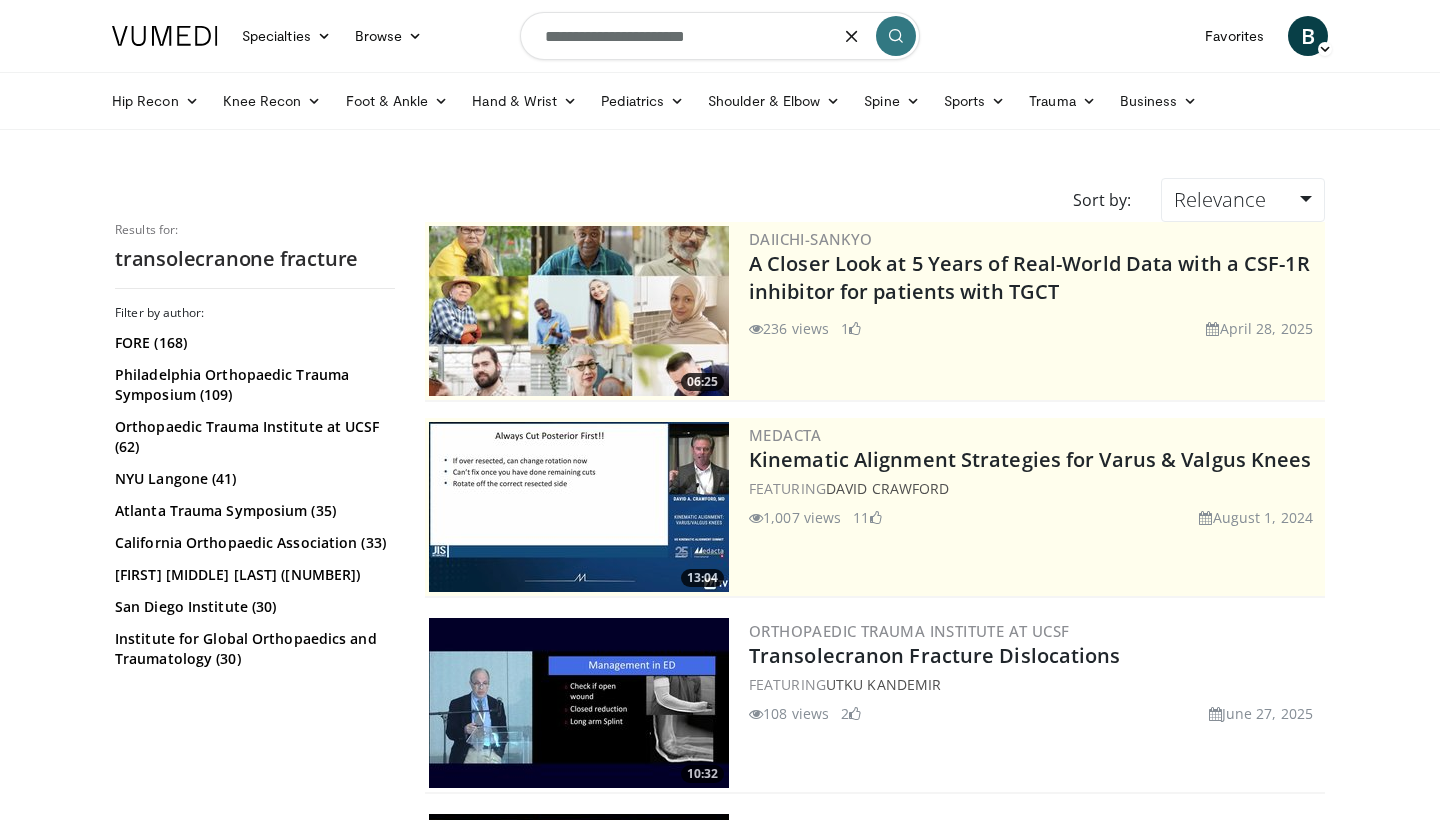 type on "**********" 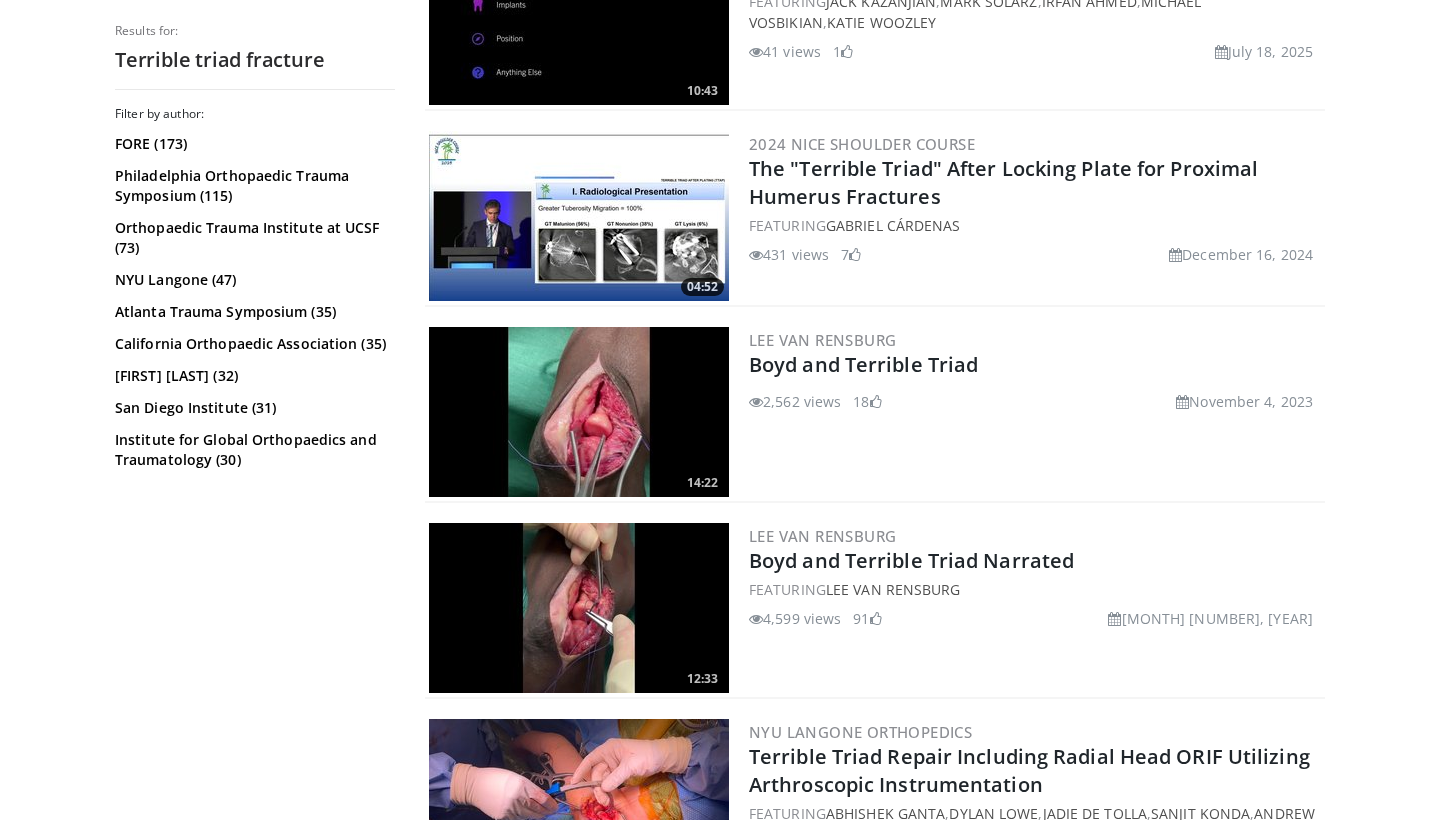scroll, scrollTop: 864, scrollLeft: 0, axis: vertical 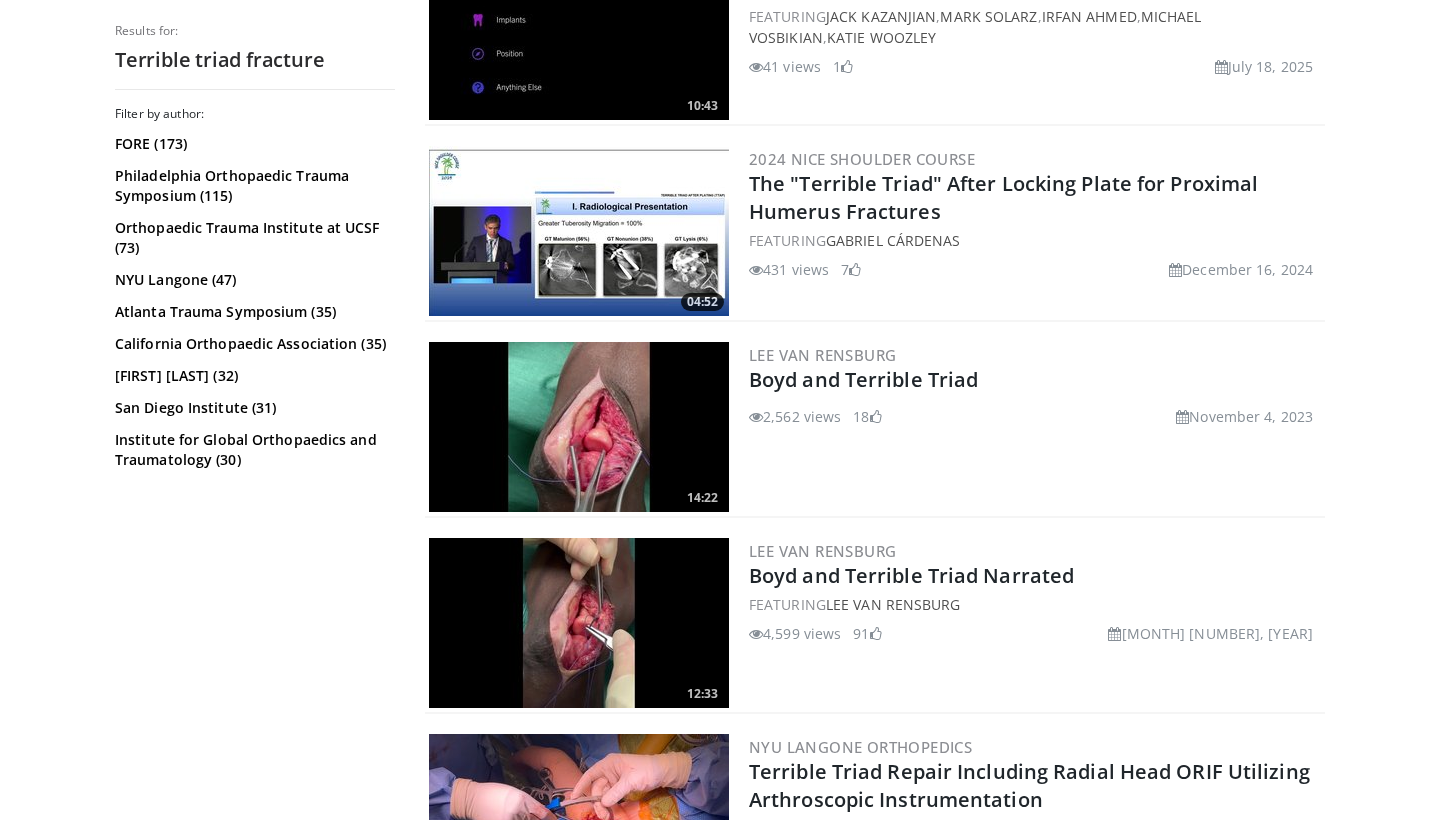click on "FEATURING
Lee Van Rensburg" at bounding box center [1035, 604] 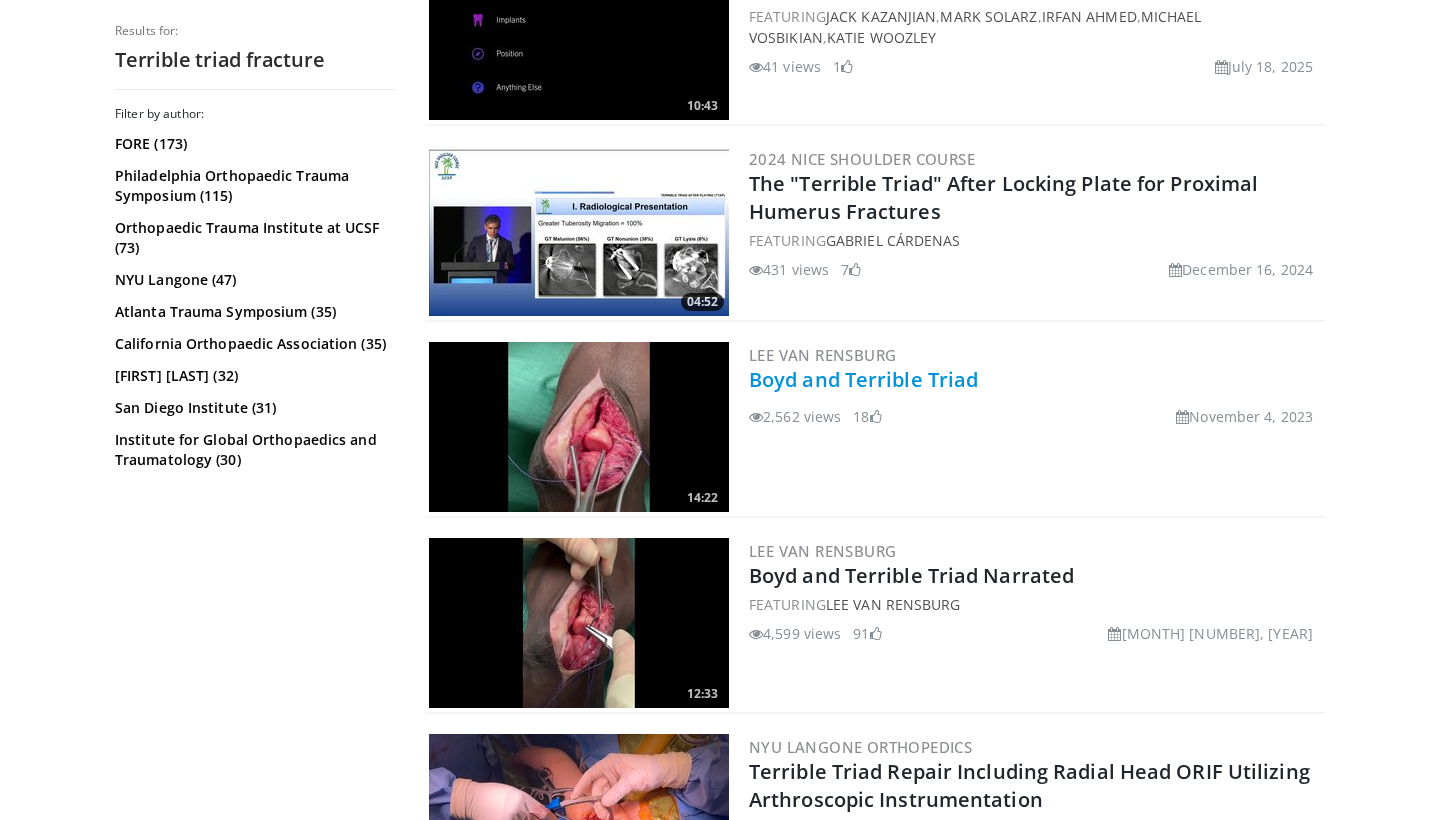 click on "Boyd and Terrible Triad" at bounding box center (863, 379) 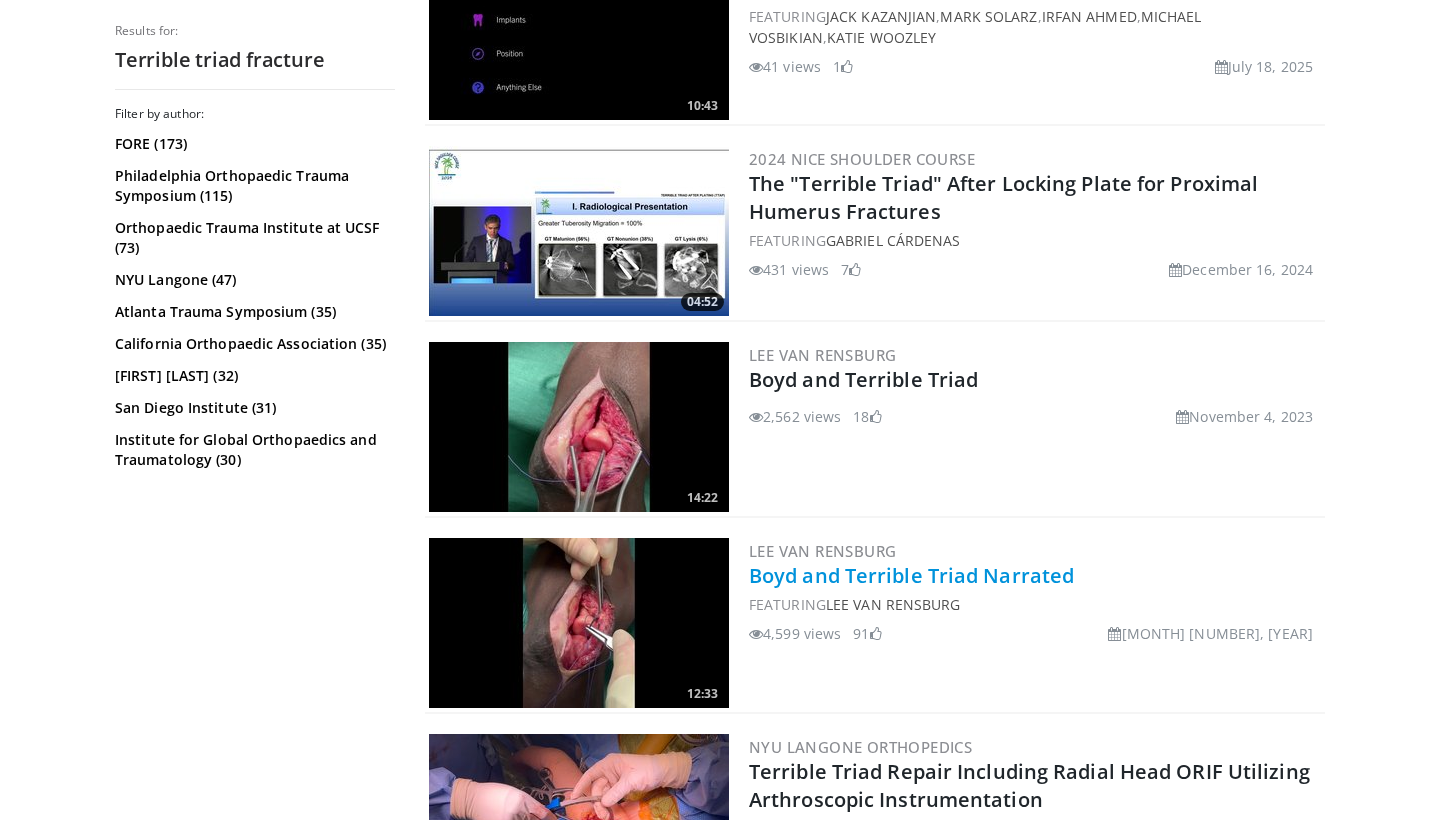 click on "Boyd and Terrible Triad Narrated" at bounding box center [911, 575] 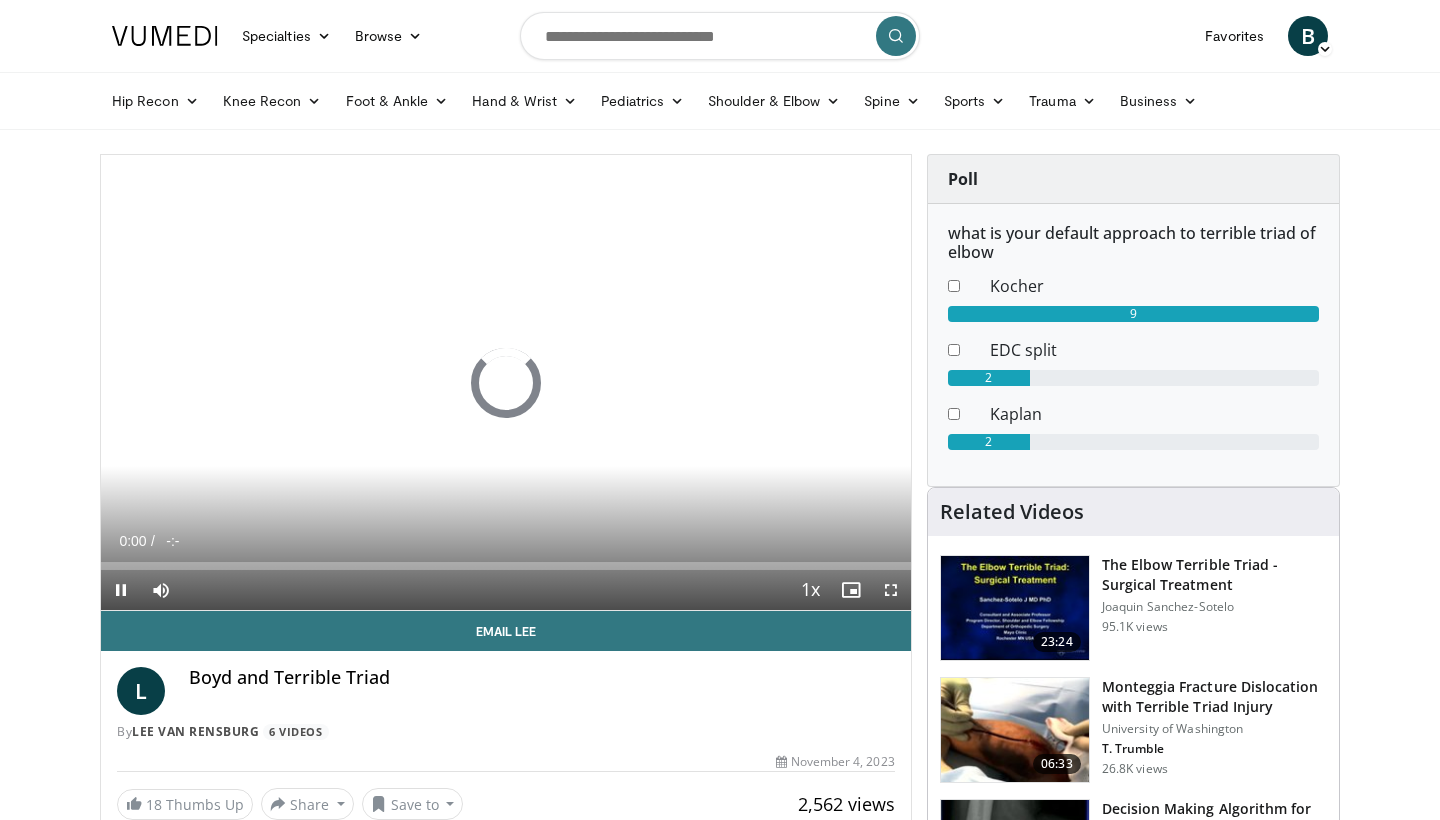 scroll, scrollTop: 0, scrollLeft: 0, axis: both 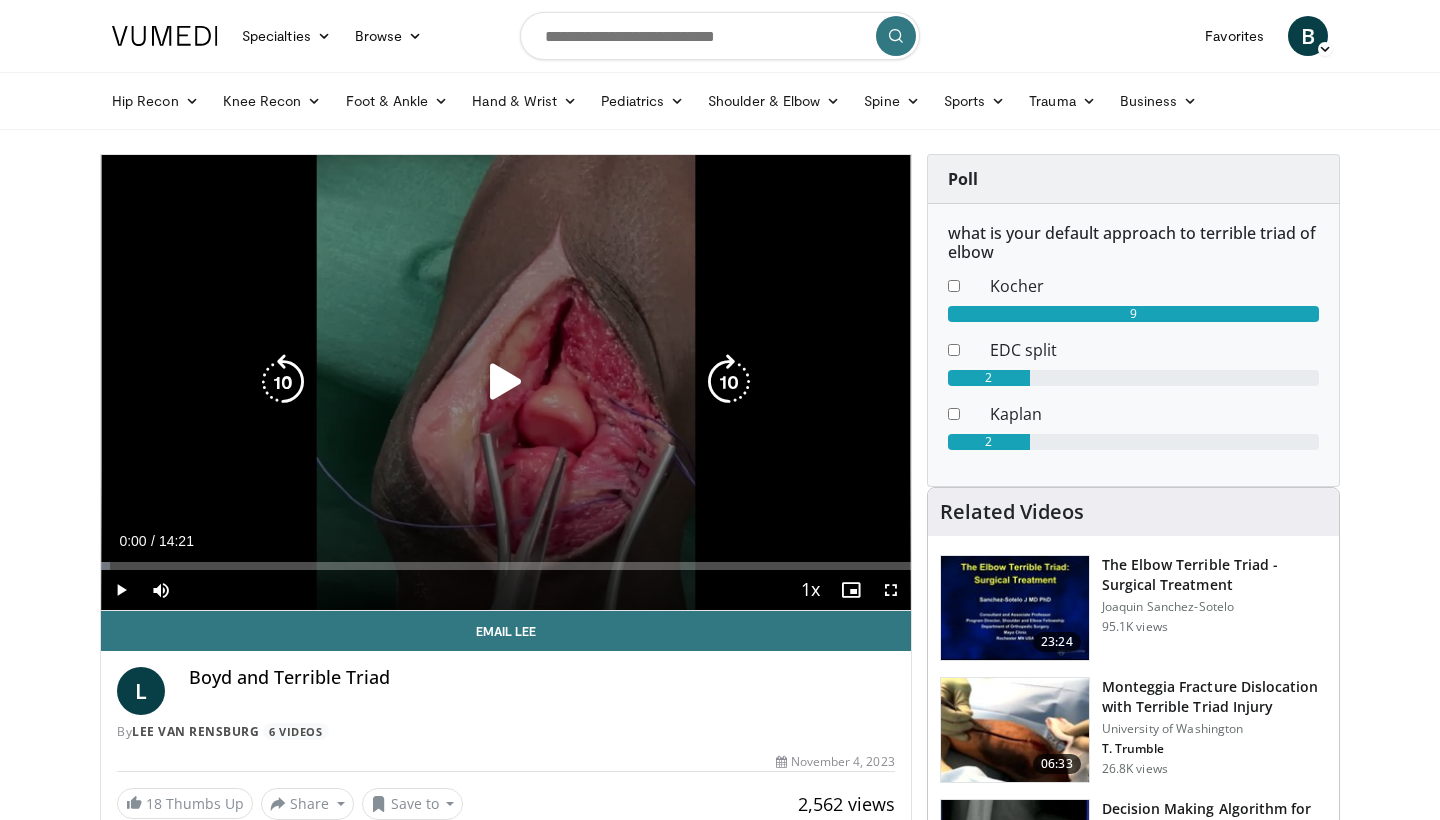 click on "10 seconds
Tap to unmute" at bounding box center (506, 382) 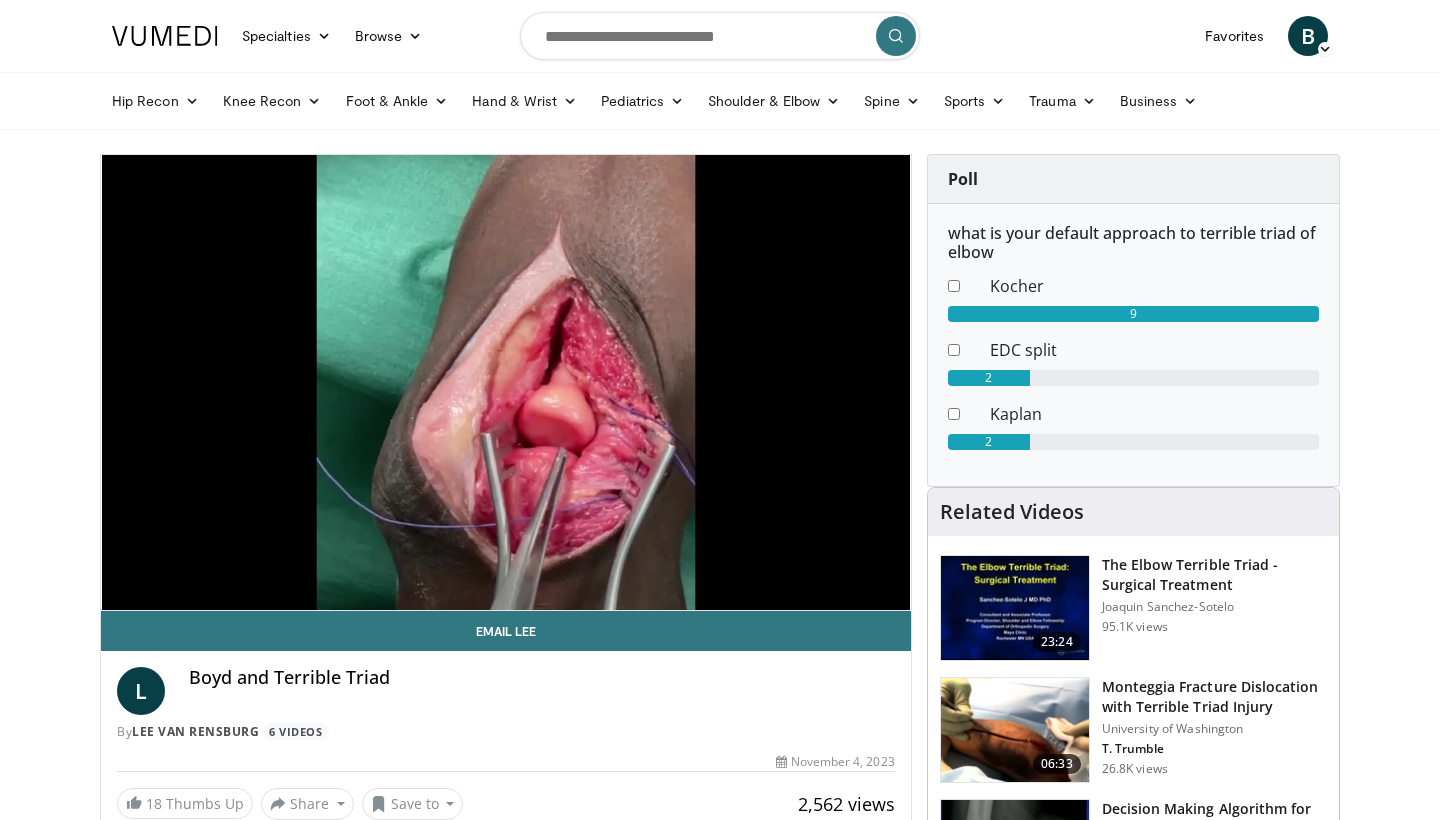 scroll, scrollTop: 0, scrollLeft: 0, axis: both 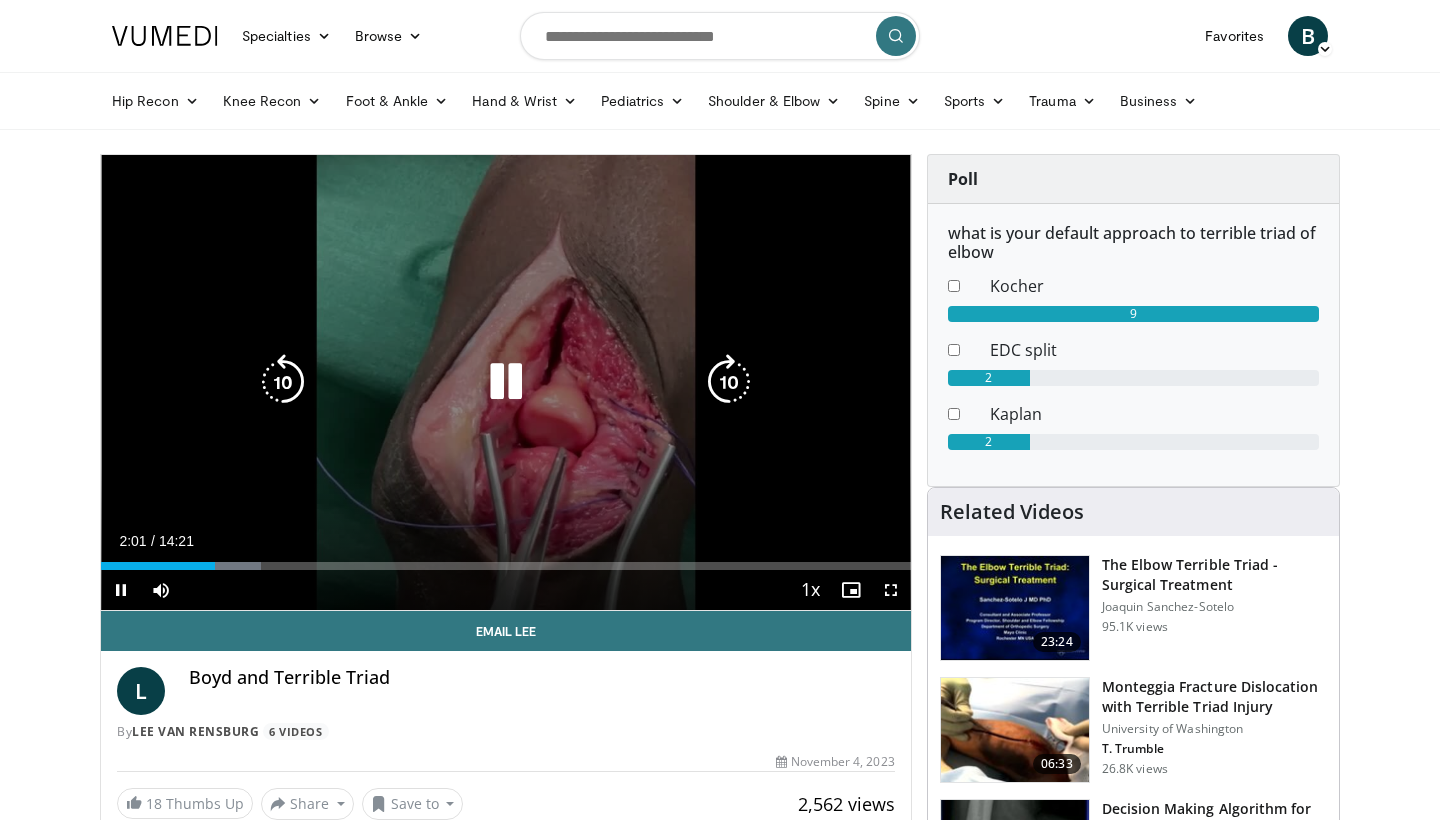 click on "10 seconds
Tap to unmute" at bounding box center [506, 382] 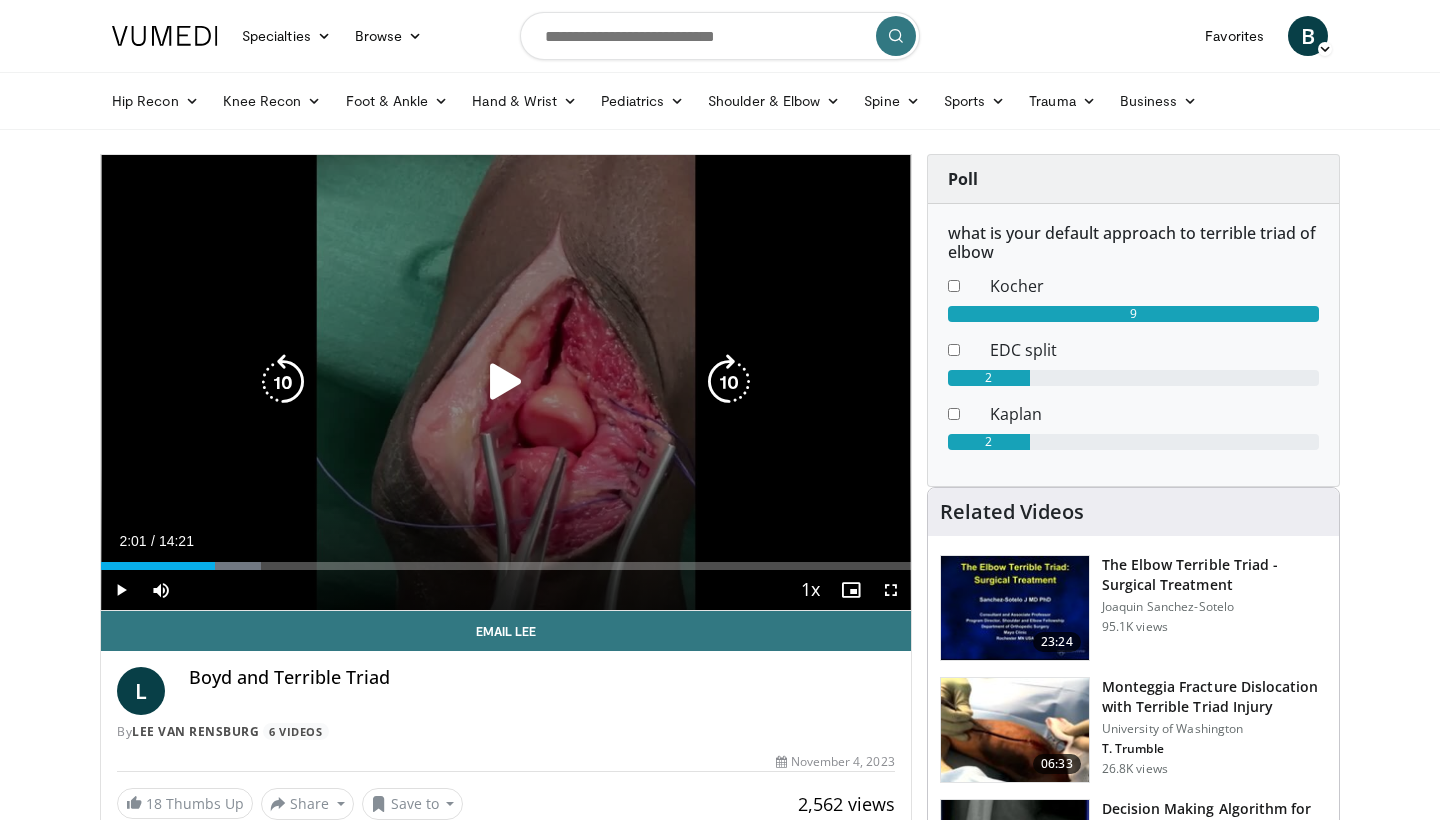 click at bounding box center (506, 382) 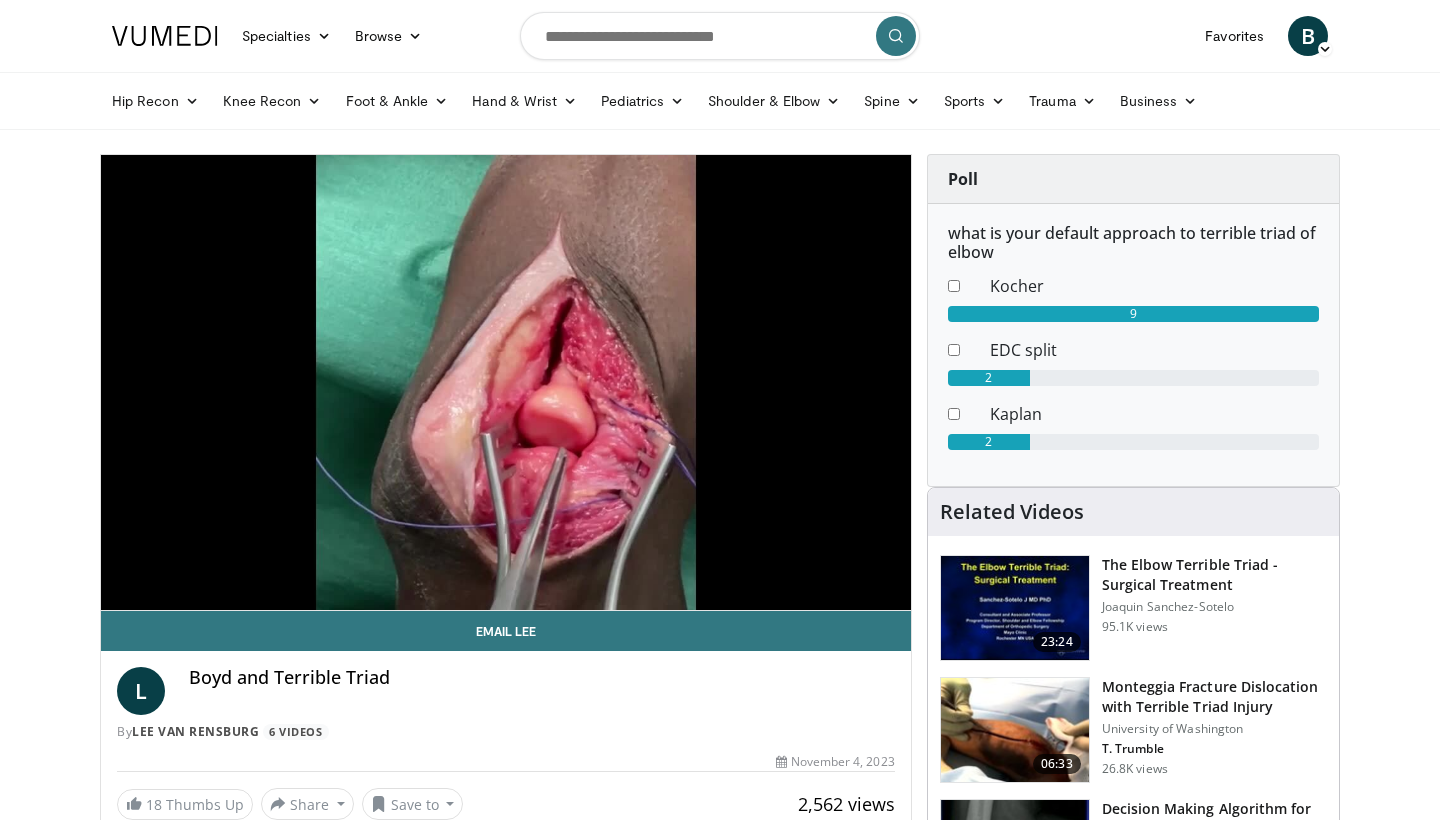 scroll, scrollTop: 0, scrollLeft: 0, axis: both 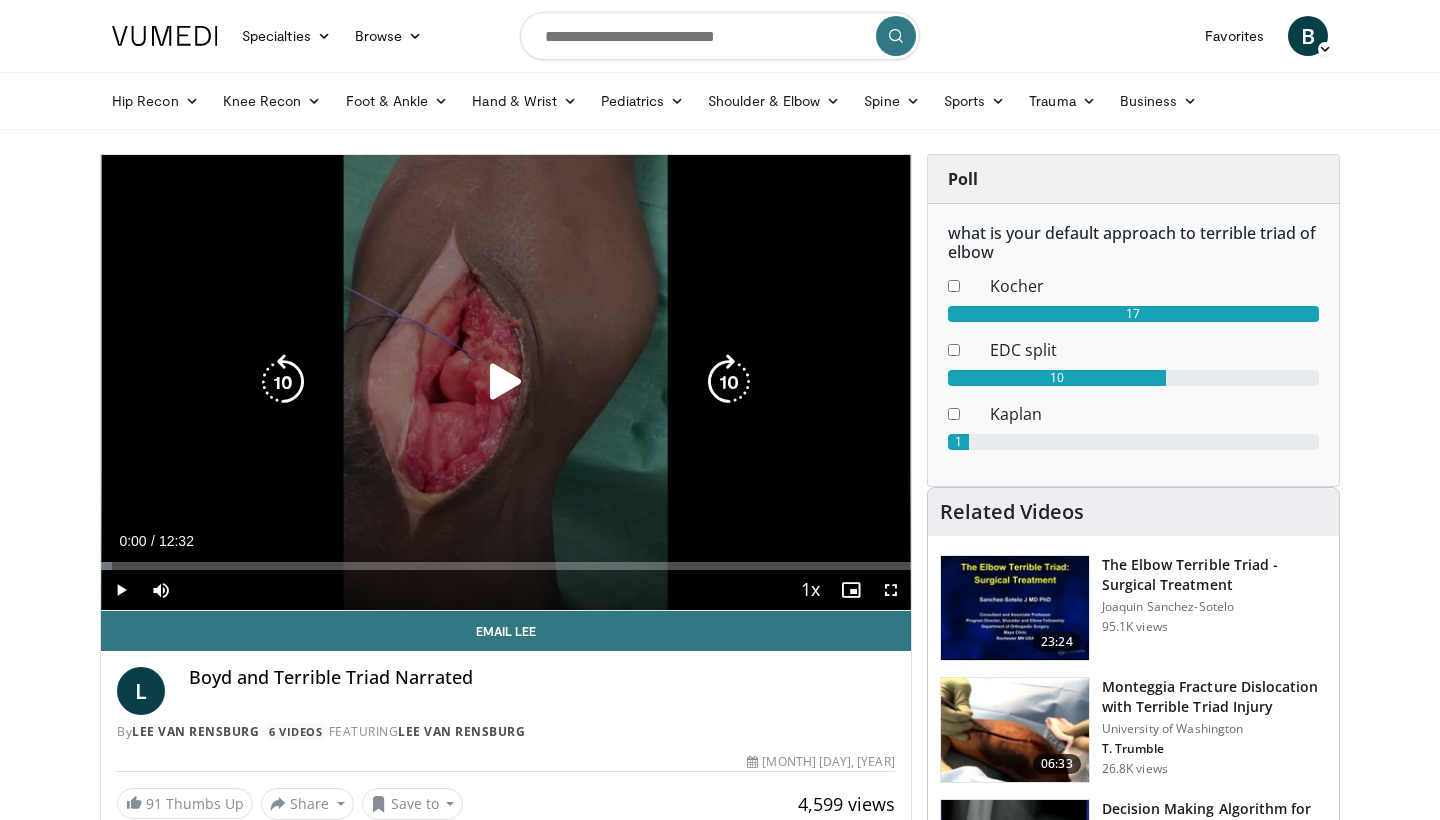 click at bounding box center [506, 382] 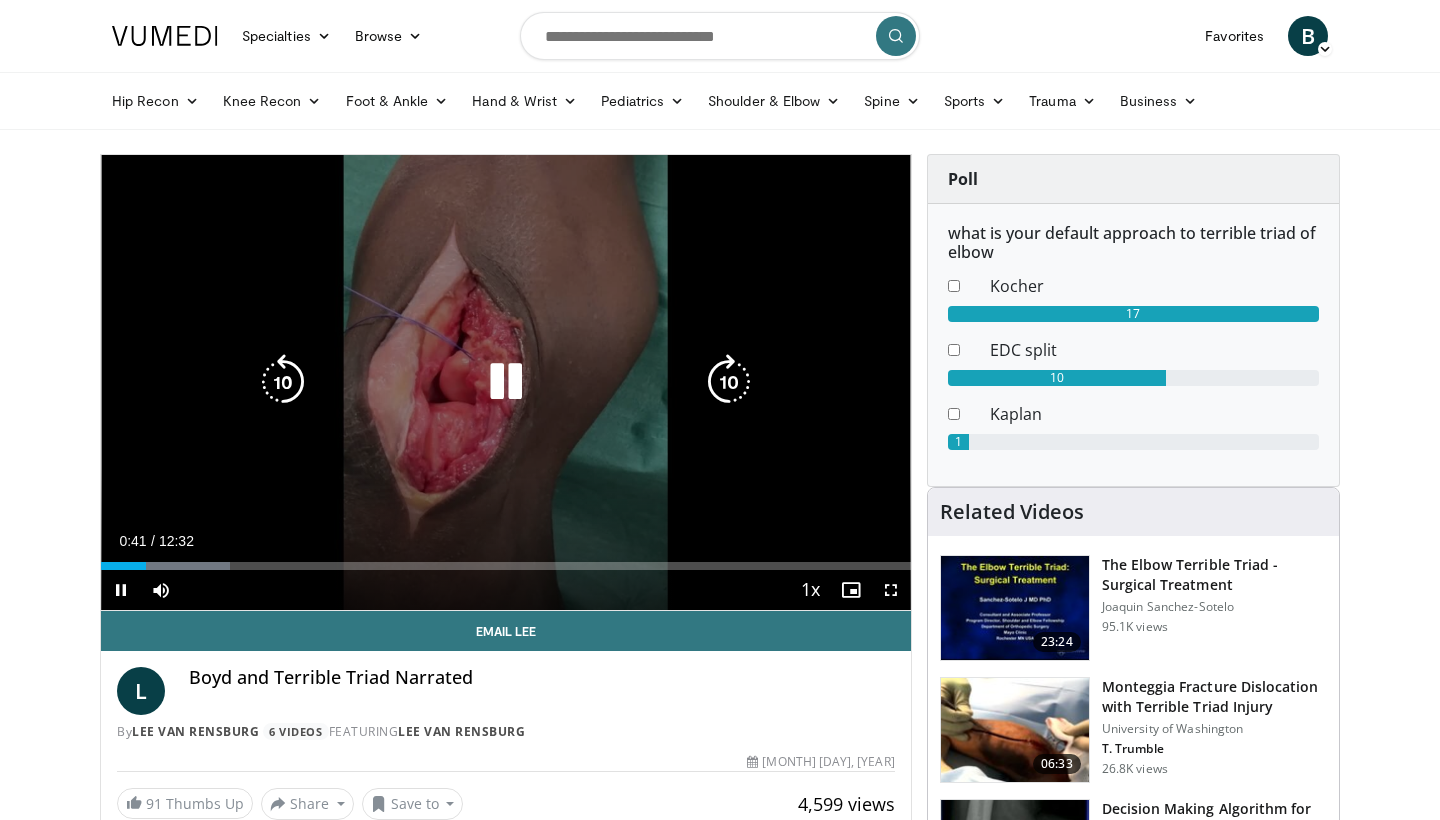 click at bounding box center (506, 382) 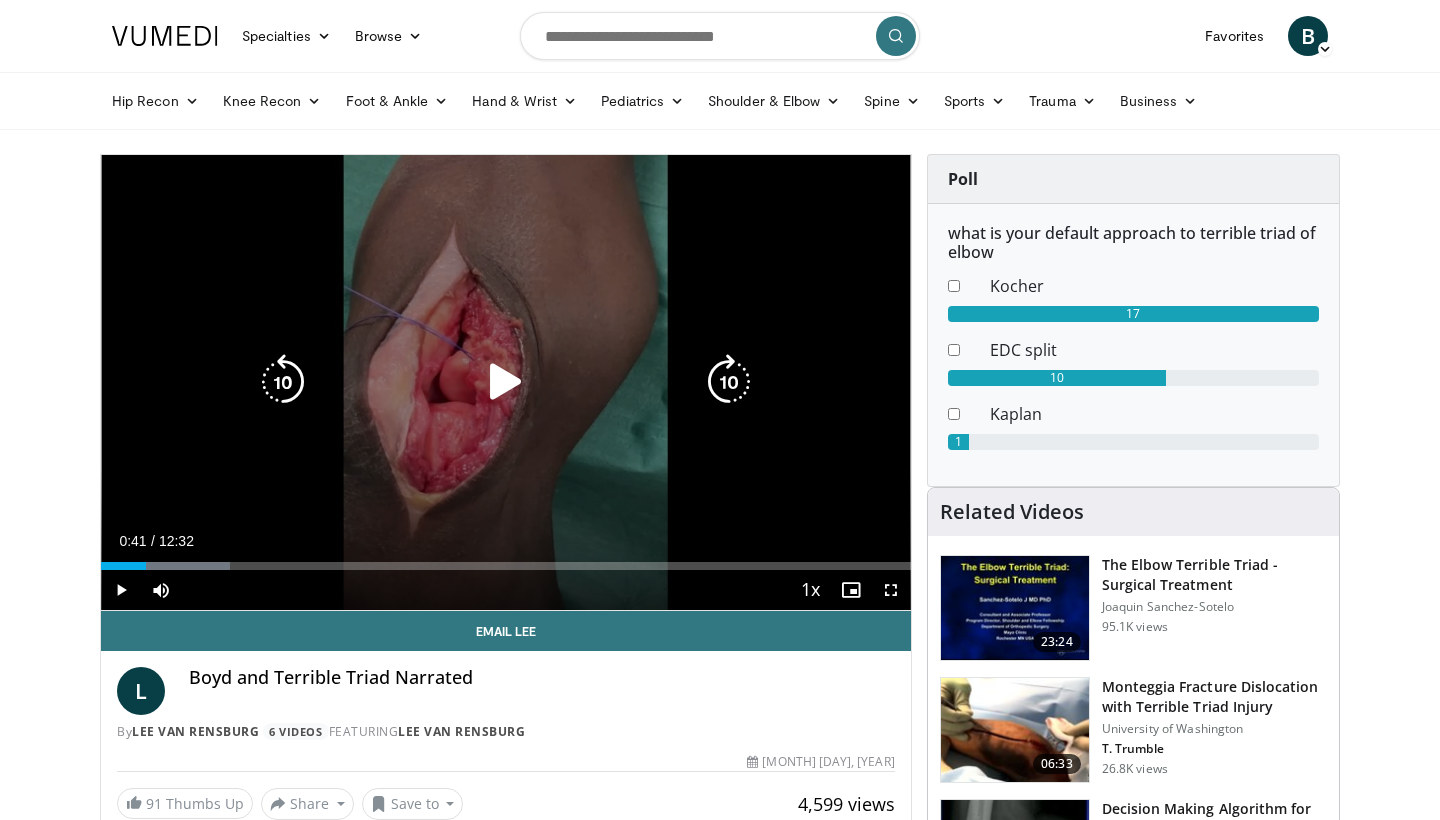 click at bounding box center [506, 382] 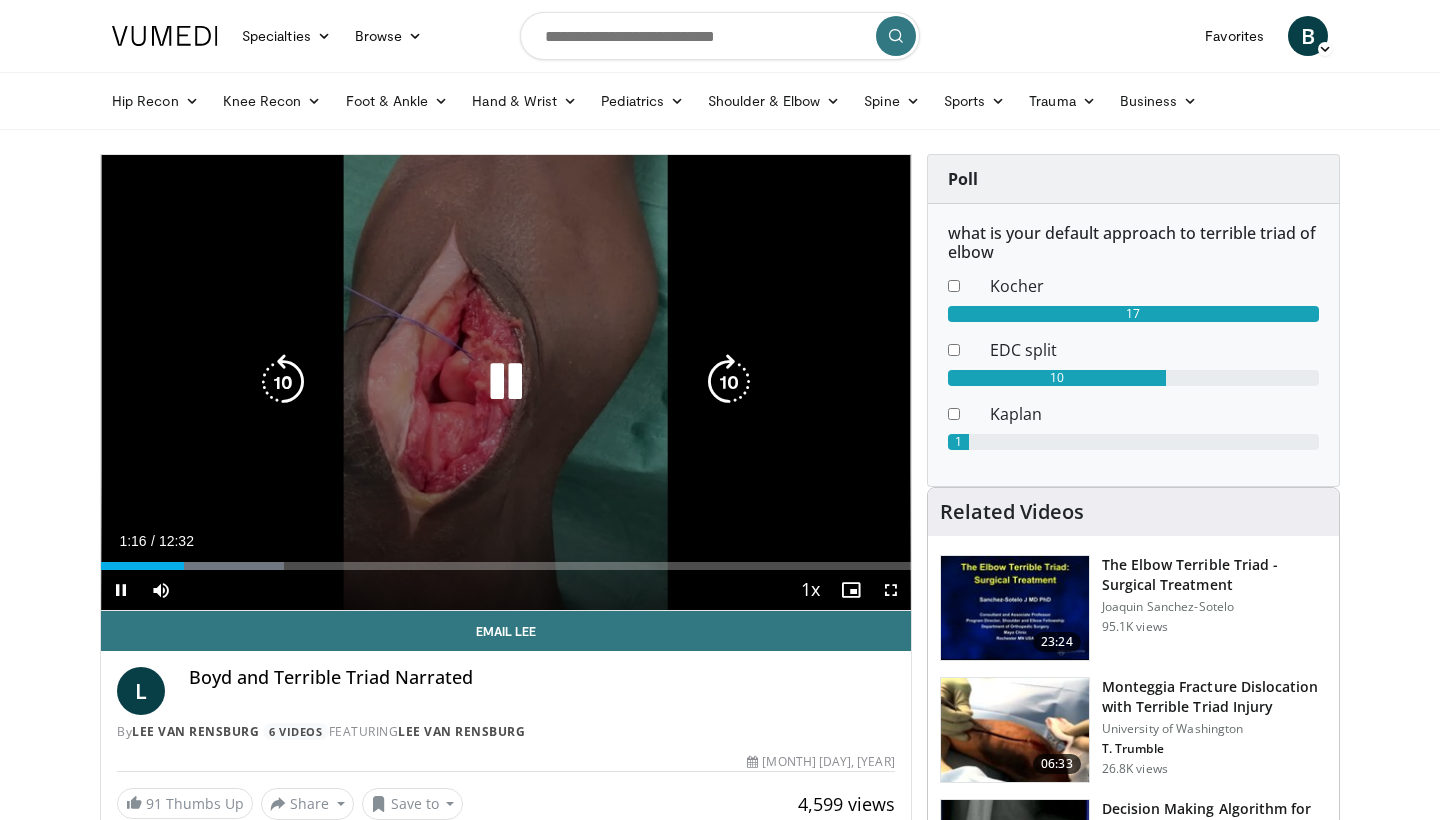 scroll, scrollTop: 4, scrollLeft: 0, axis: vertical 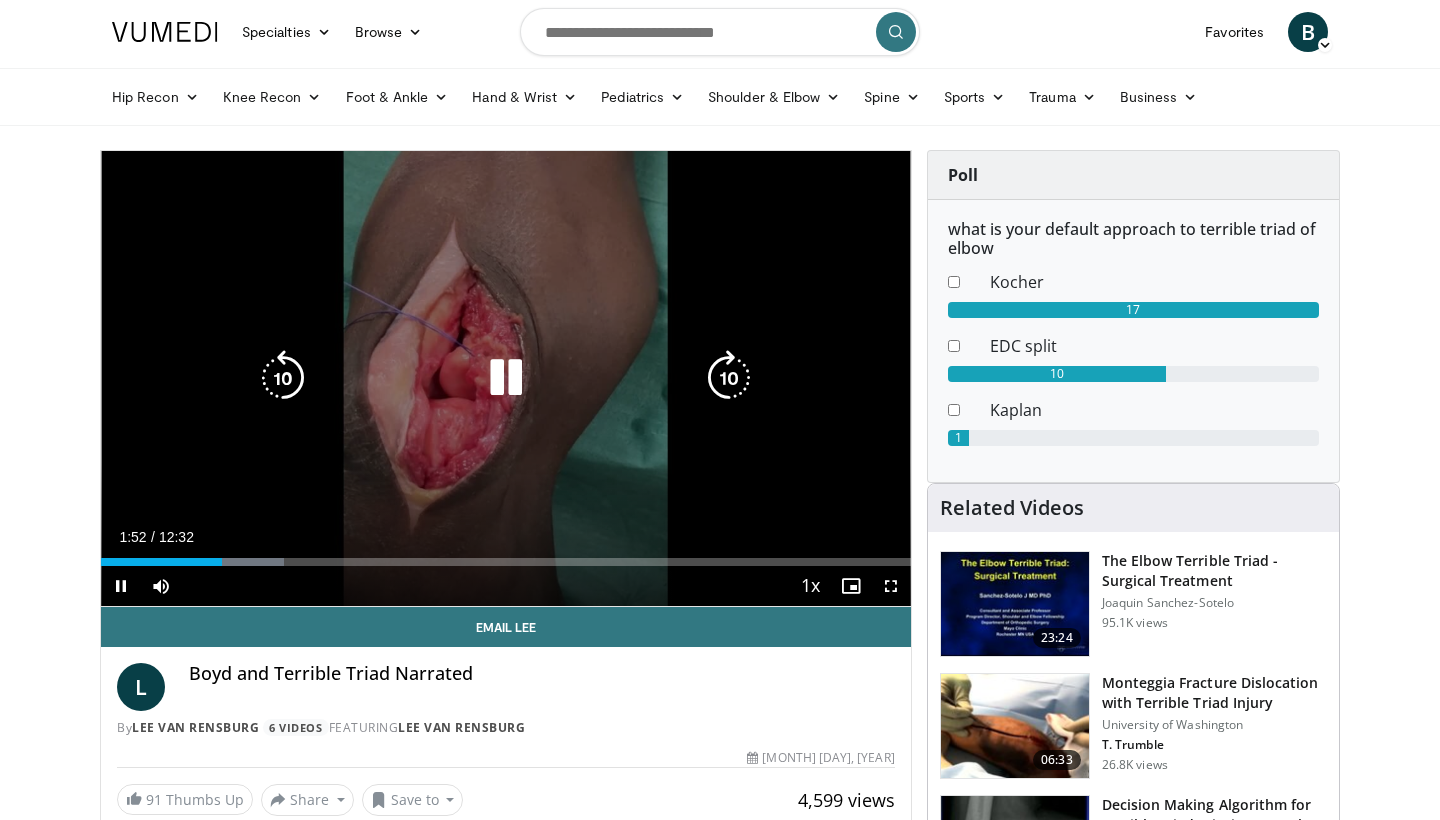 click at bounding box center (506, 378) 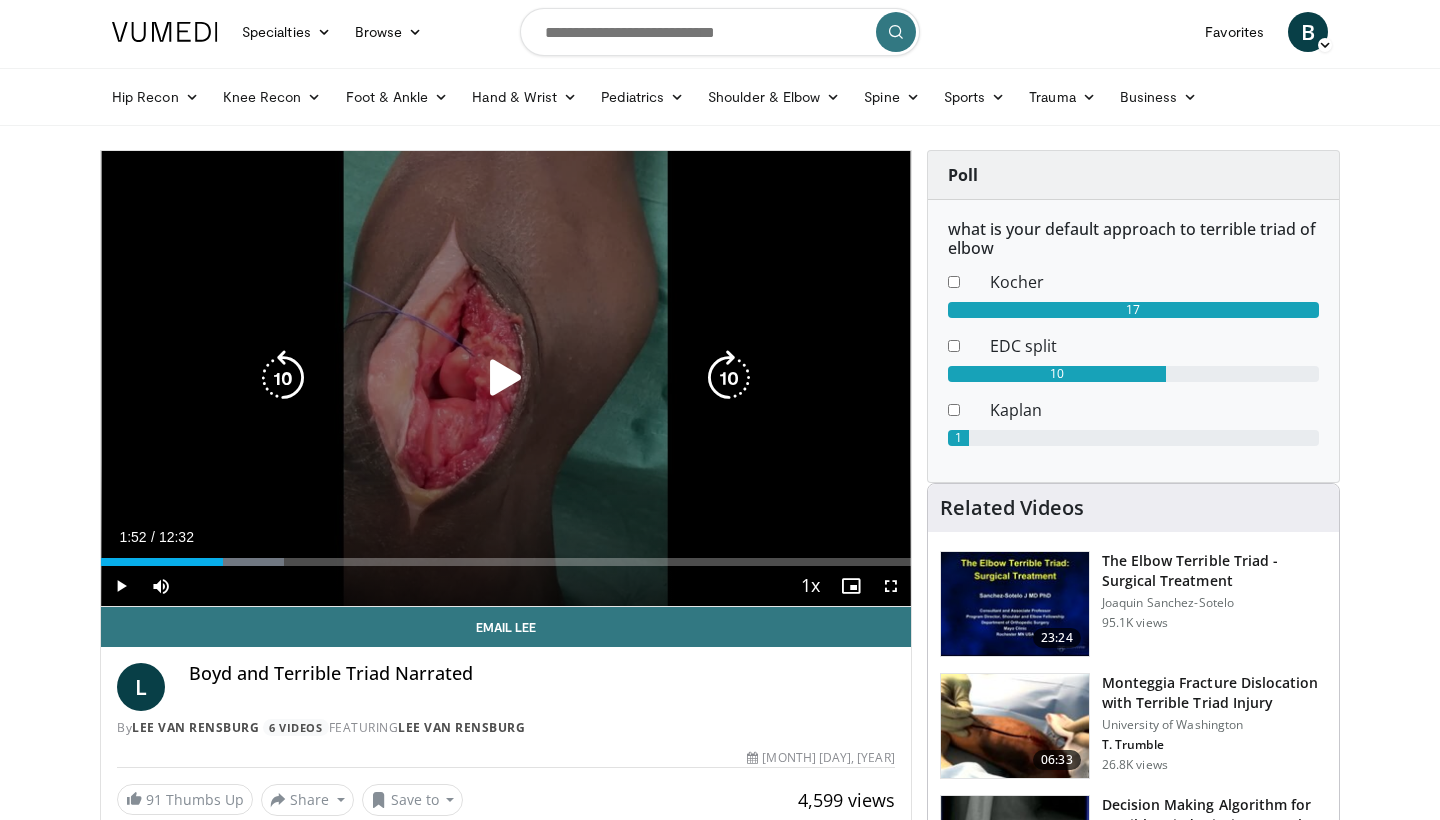 click at bounding box center (506, 378) 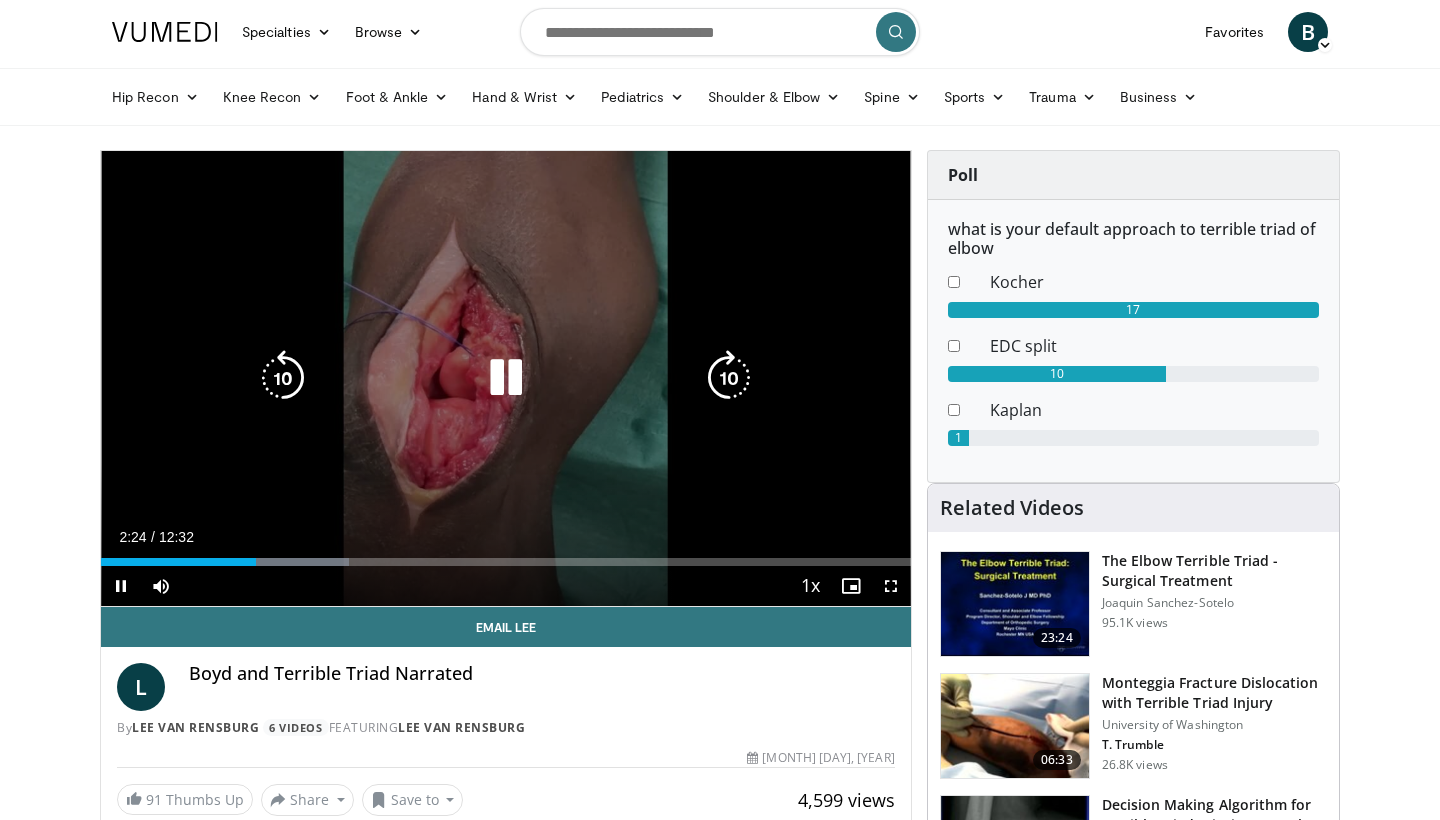 click at bounding box center (506, 378) 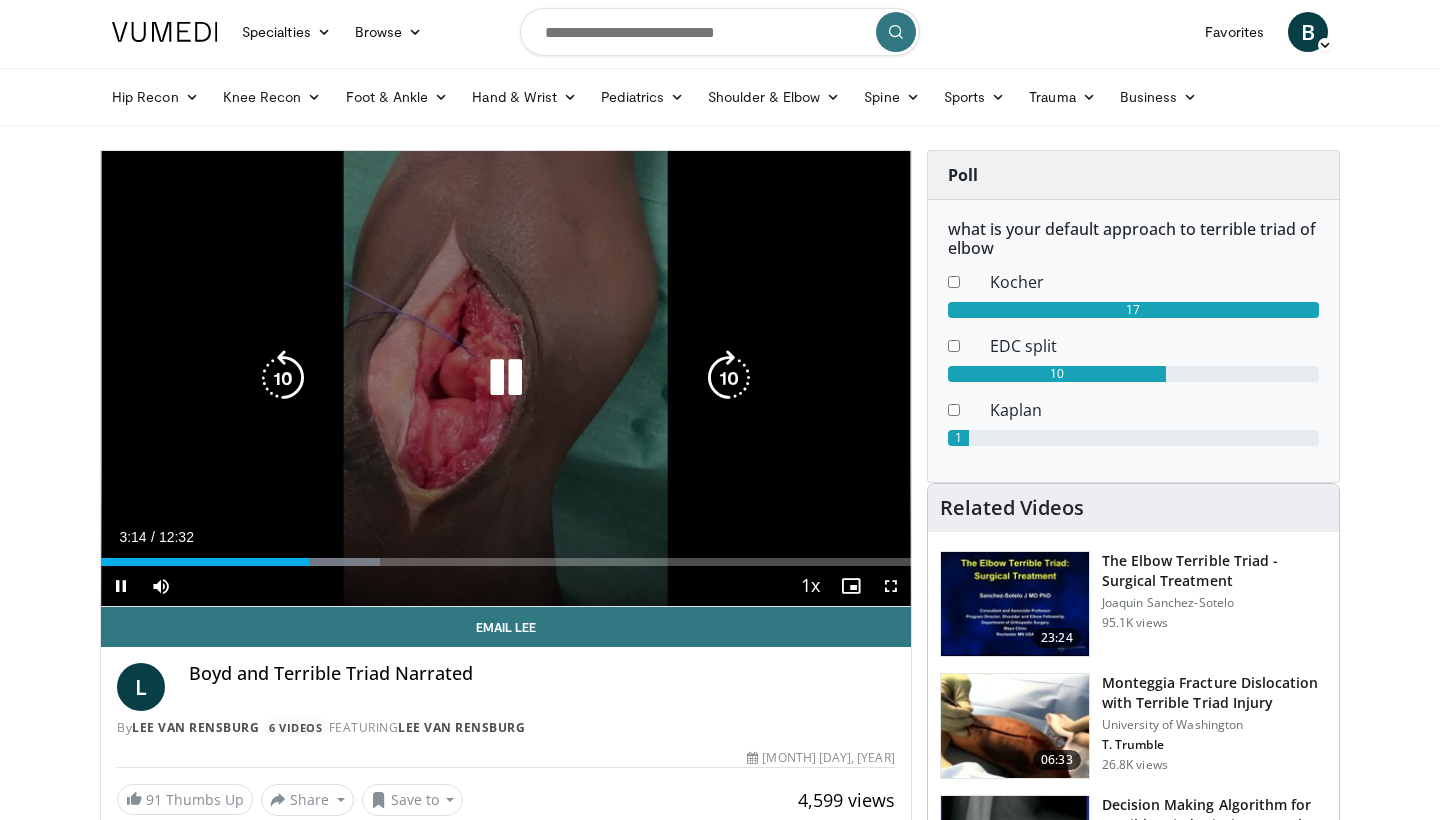 click at bounding box center (506, 378) 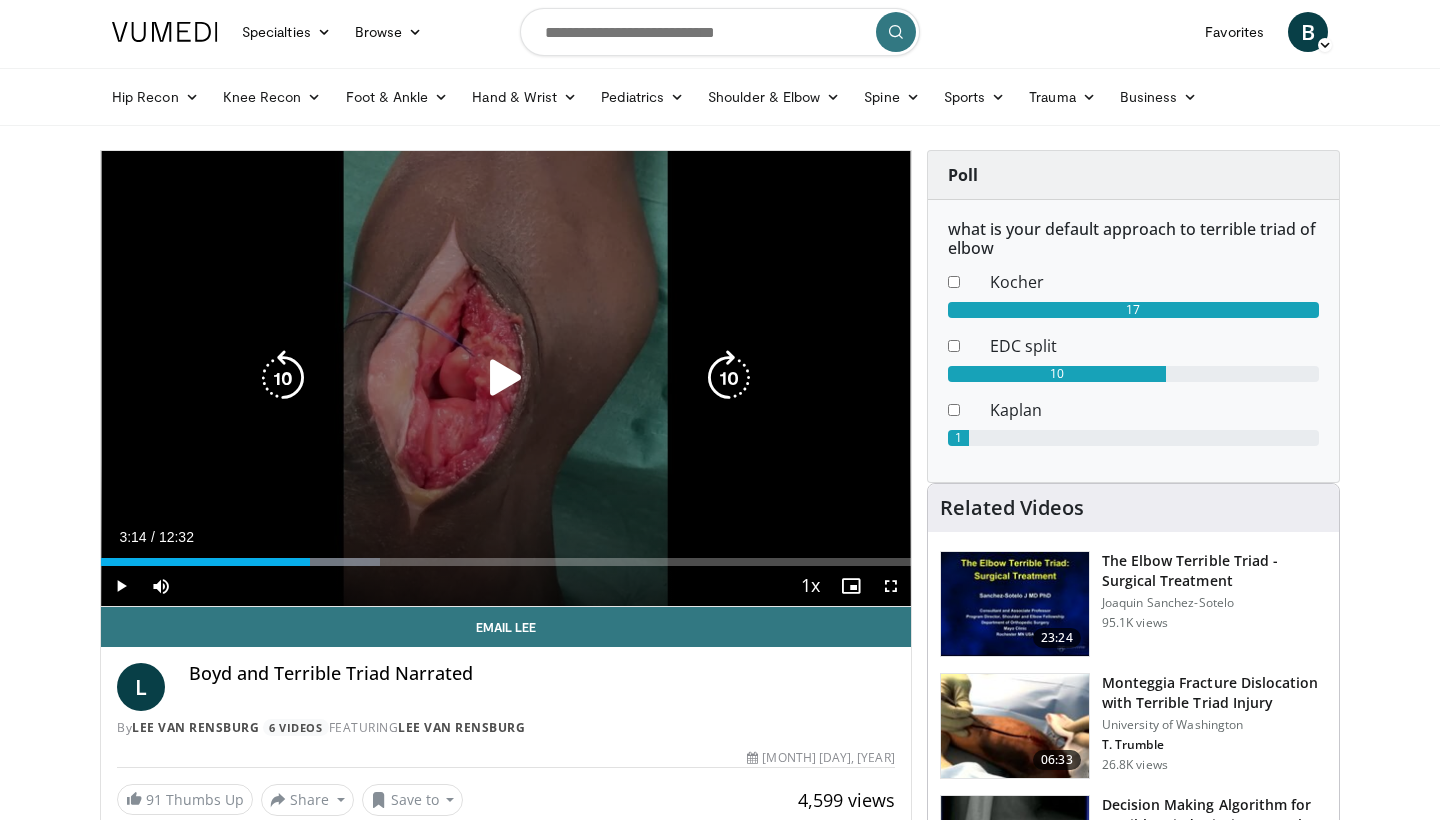click at bounding box center (506, 378) 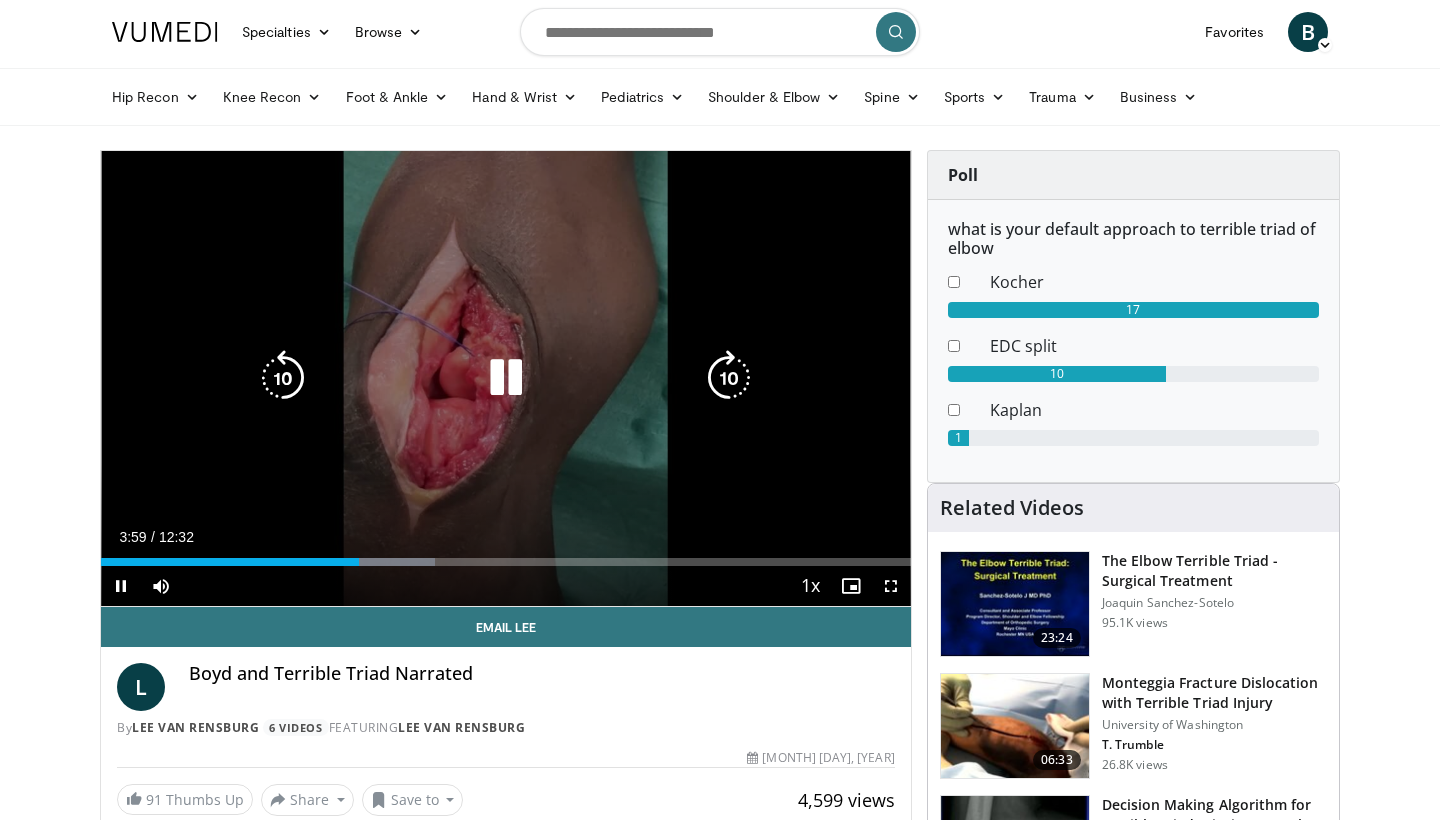 click at bounding box center [506, 378] 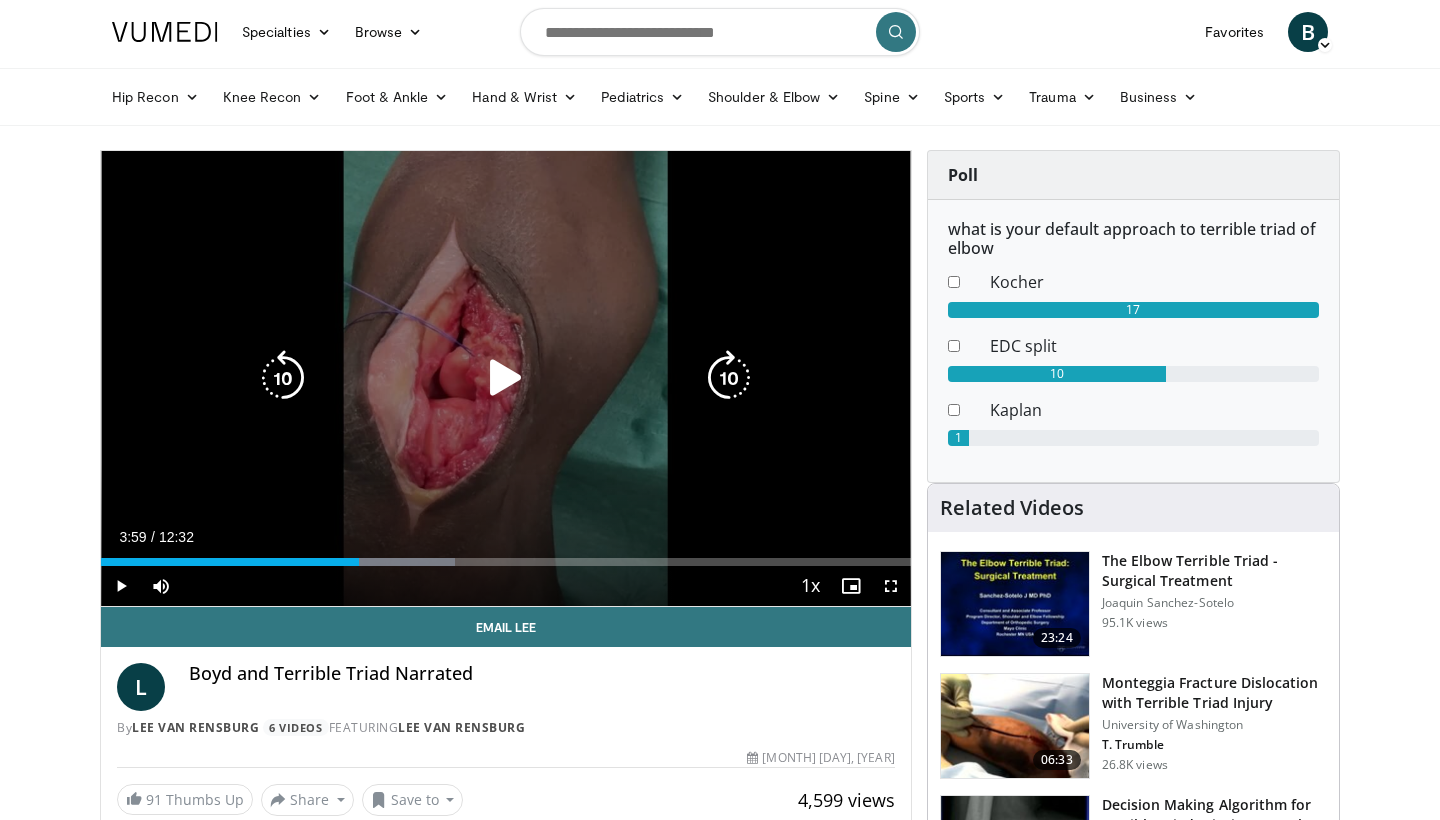 click on "10 seconds
Tap to unmute" at bounding box center (506, 378) 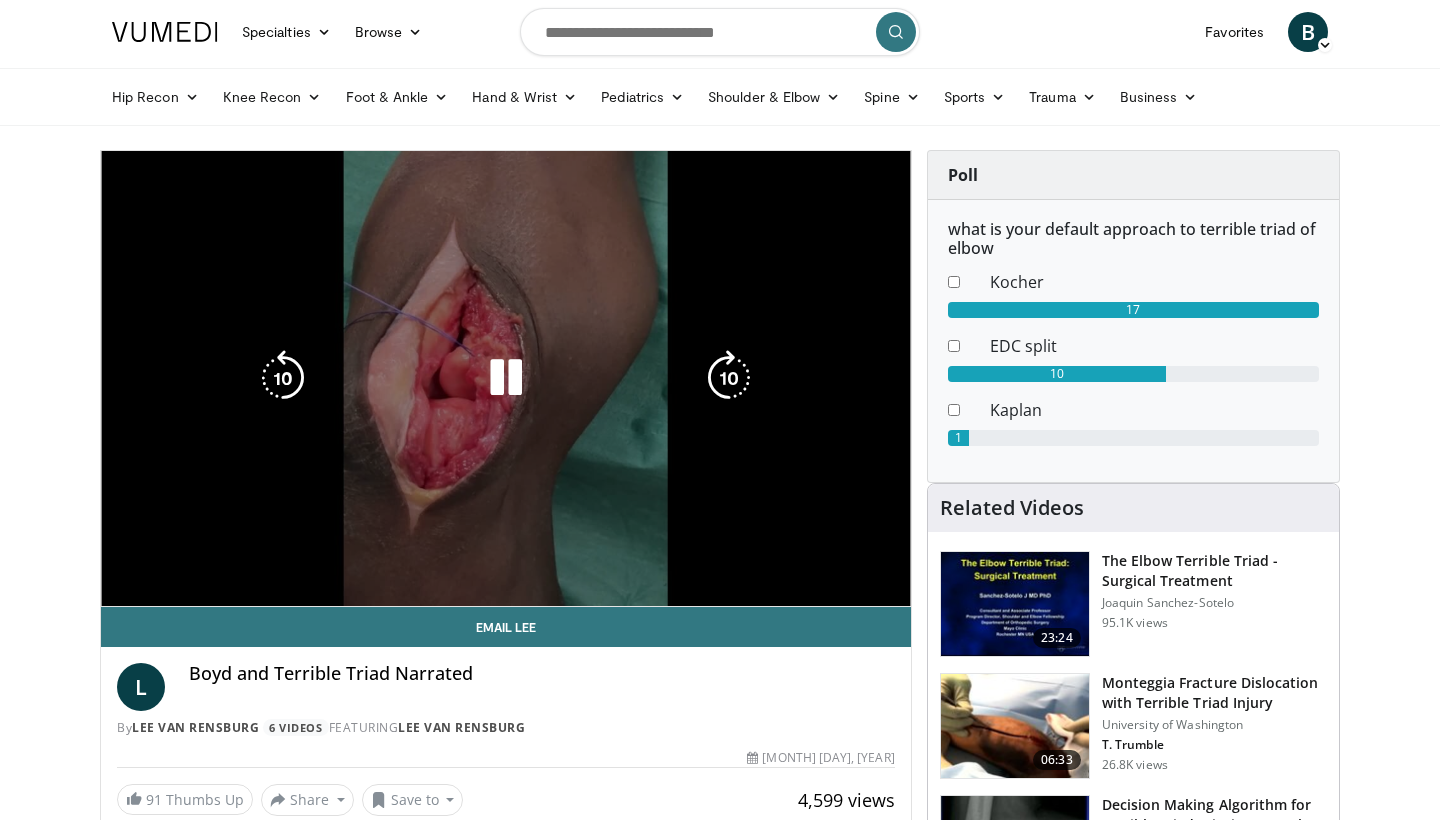 click on "10 seconds
Tap to unmute" at bounding box center (506, 378) 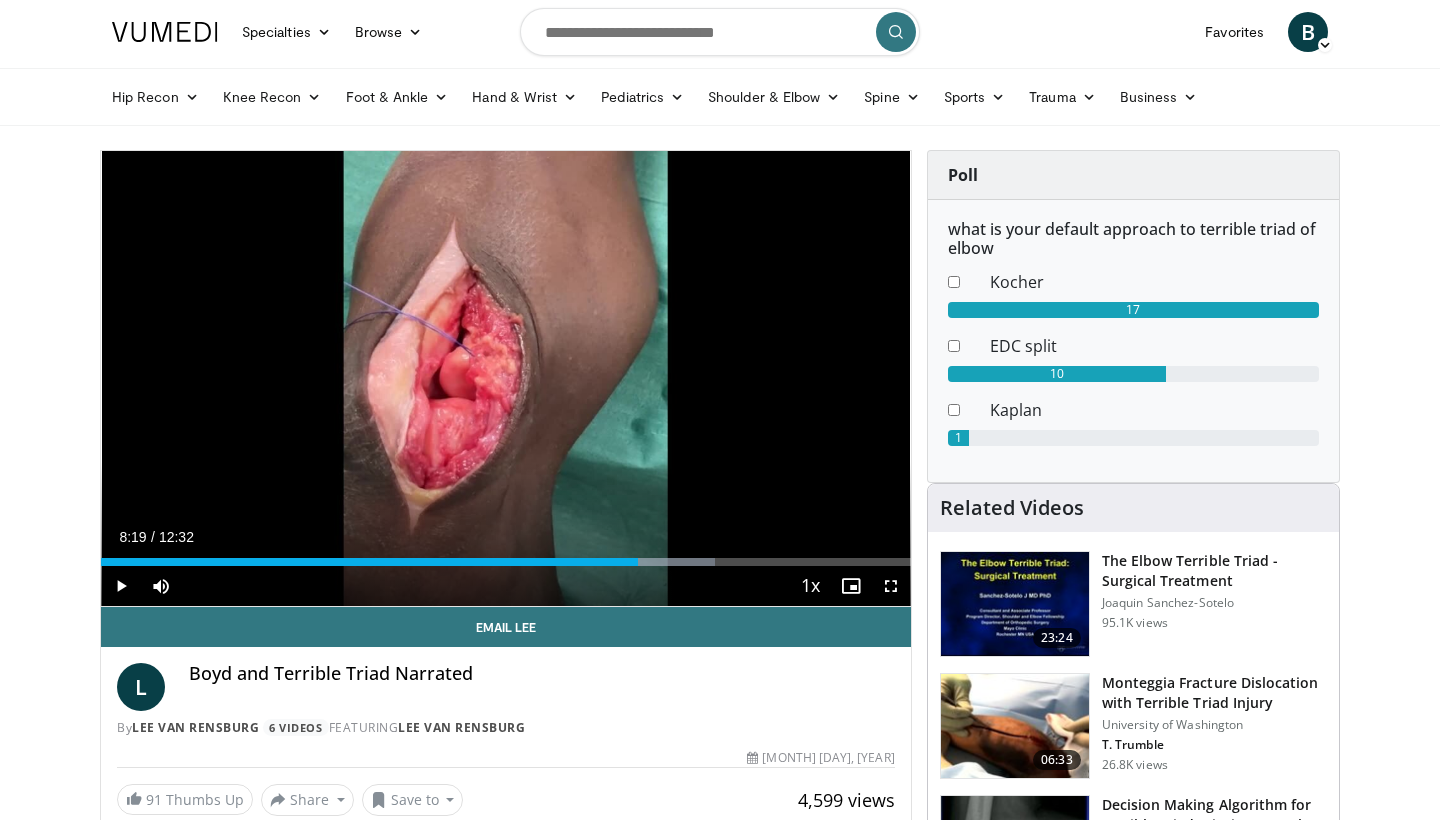 click on "10 seconds
Tap to unmute" at bounding box center [506, 378] 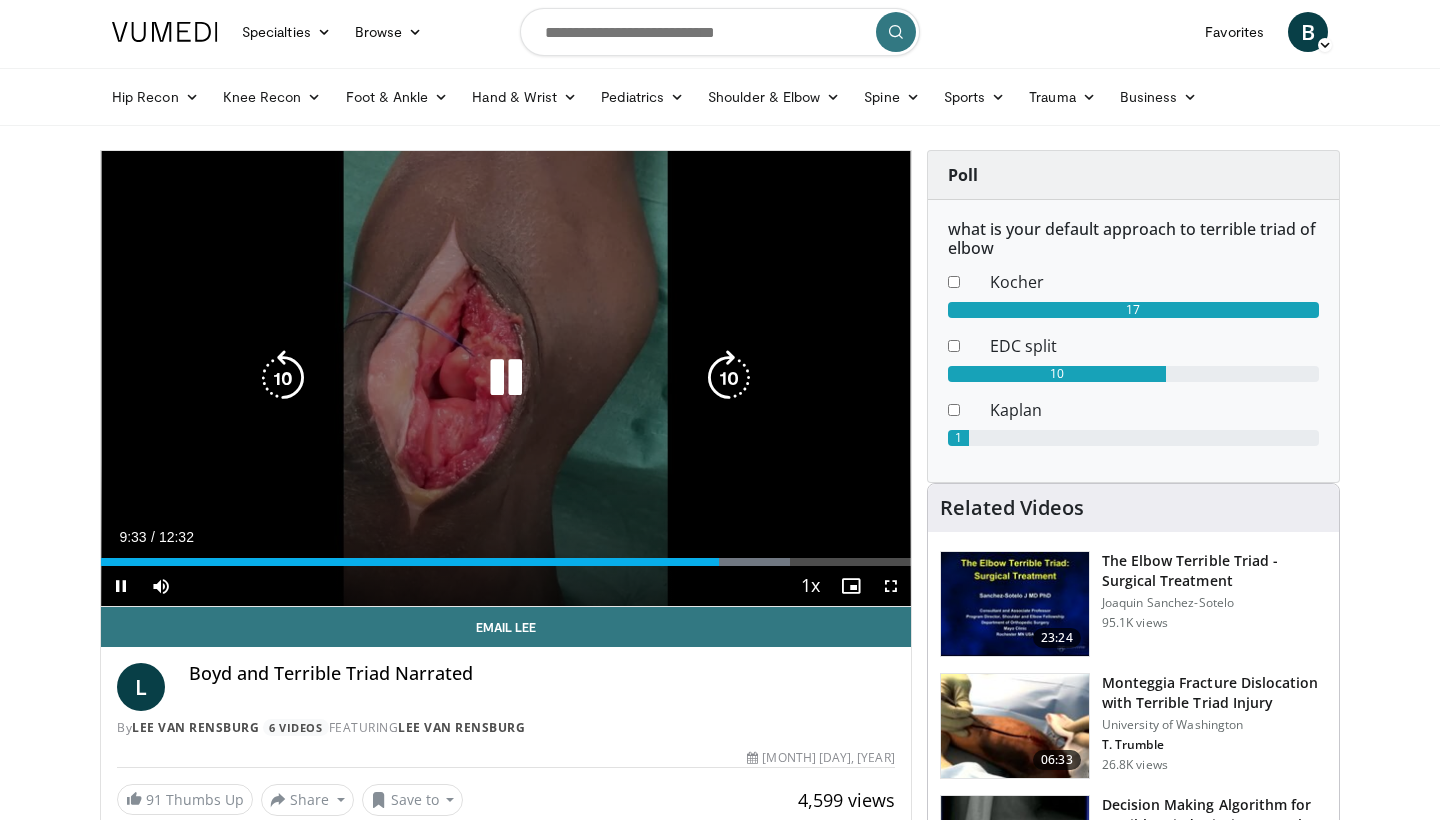 click at bounding box center (506, 378) 